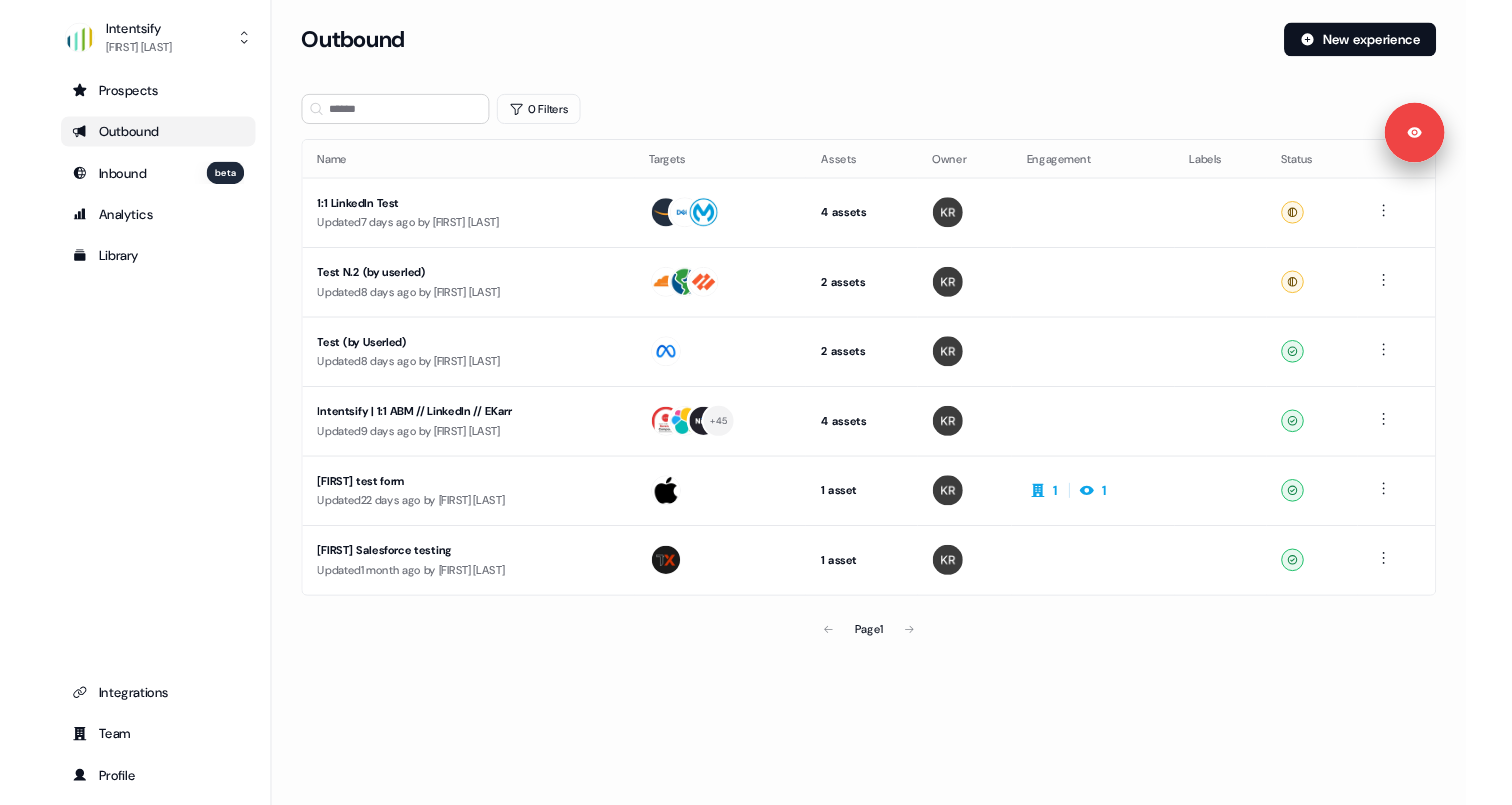 scroll, scrollTop: 0, scrollLeft: 0, axis: both 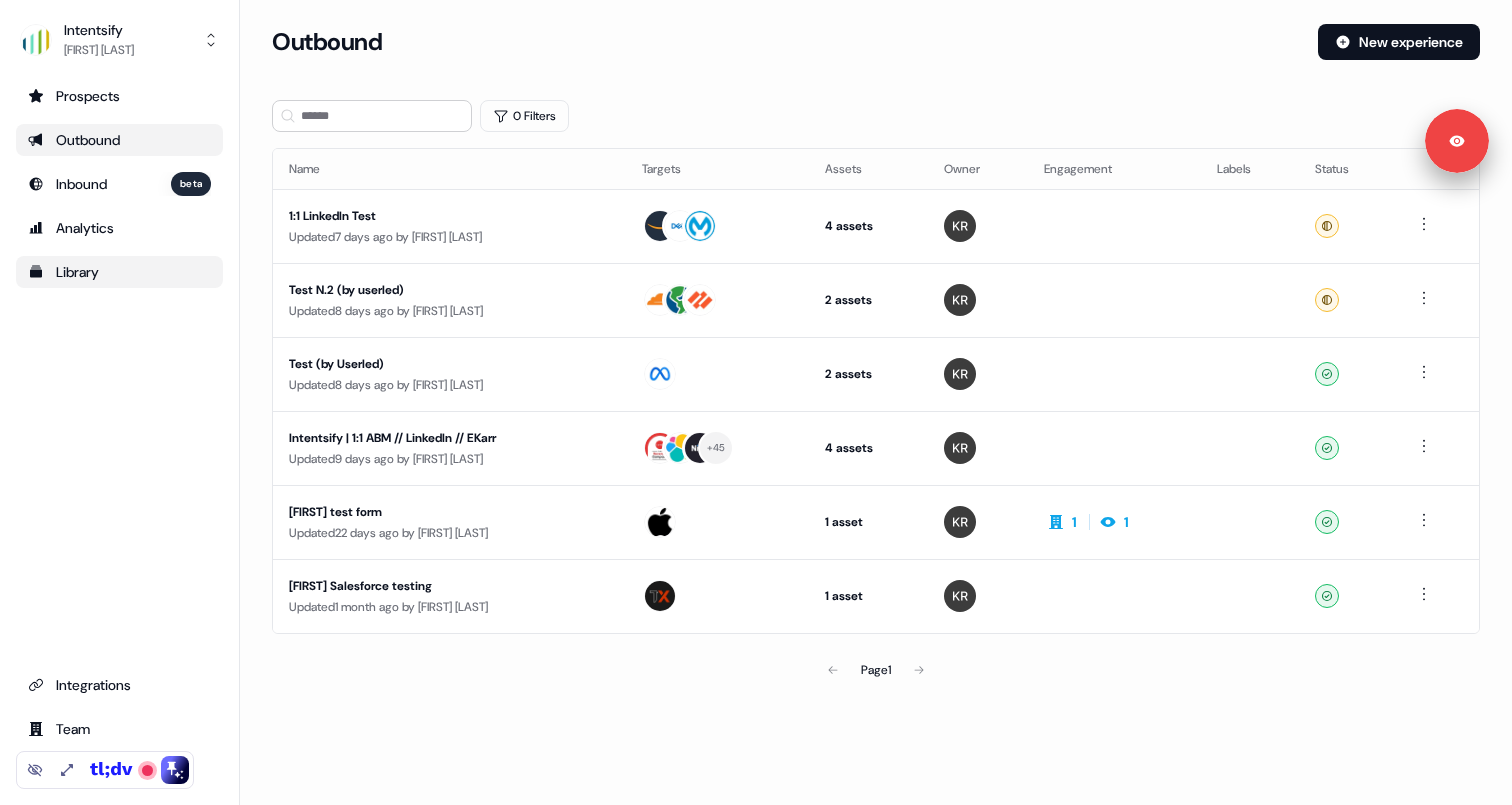 click on "Library" at bounding box center [119, 272] 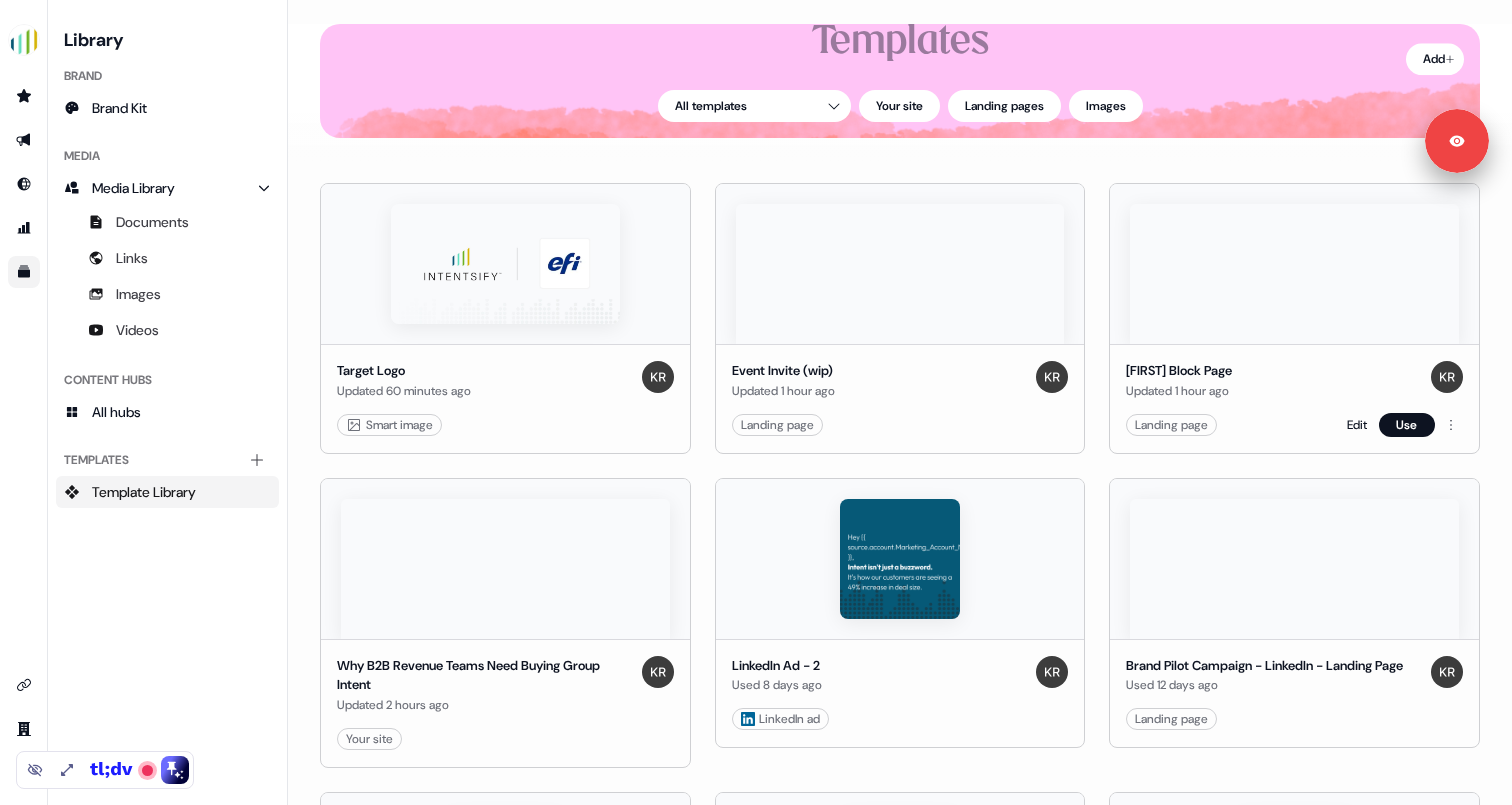 scroll, scrollTop: 129, scrollLeft: 0, axis: vertical 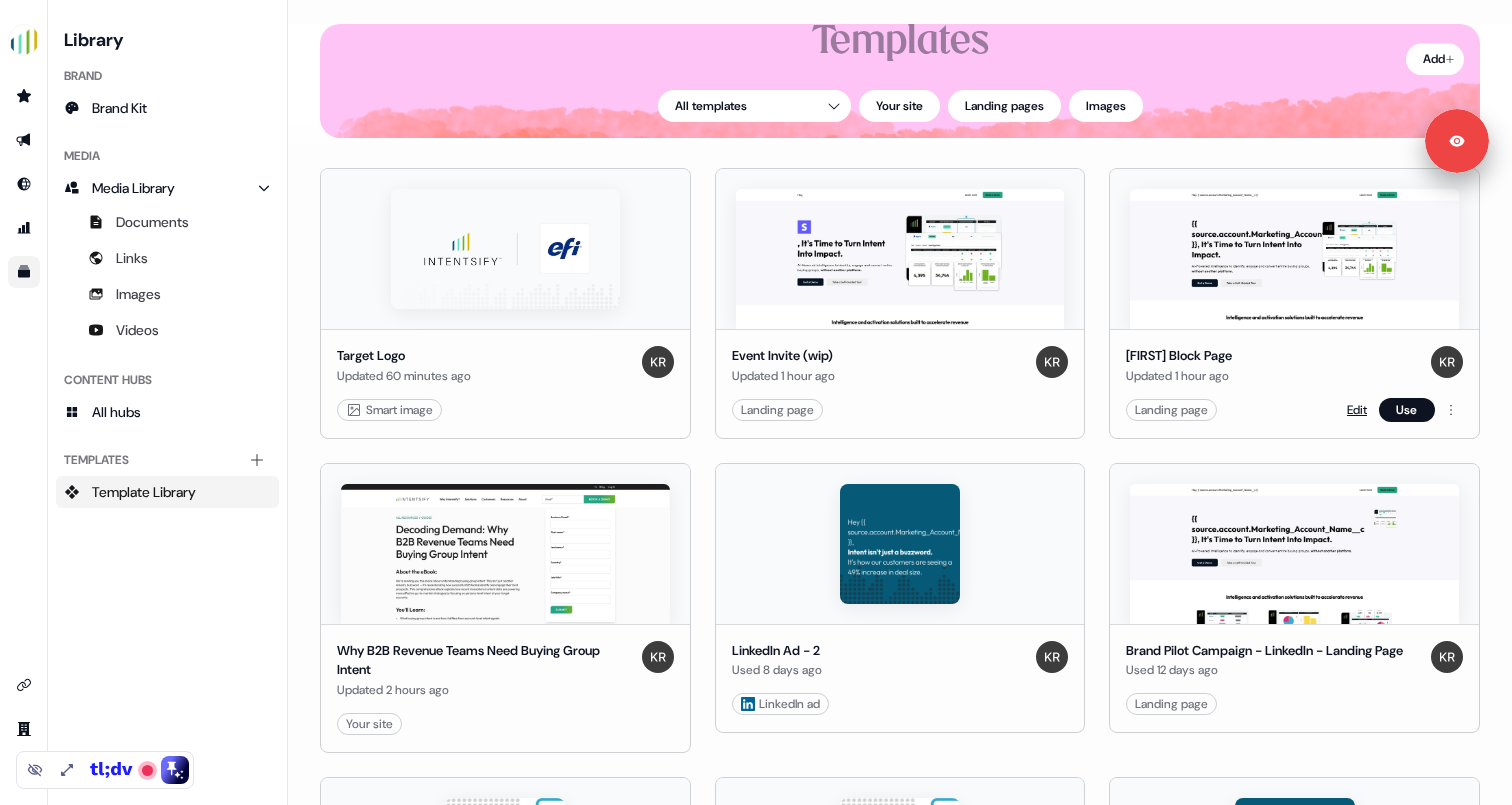 click on "Edit" at bounding box center (1357, 410) 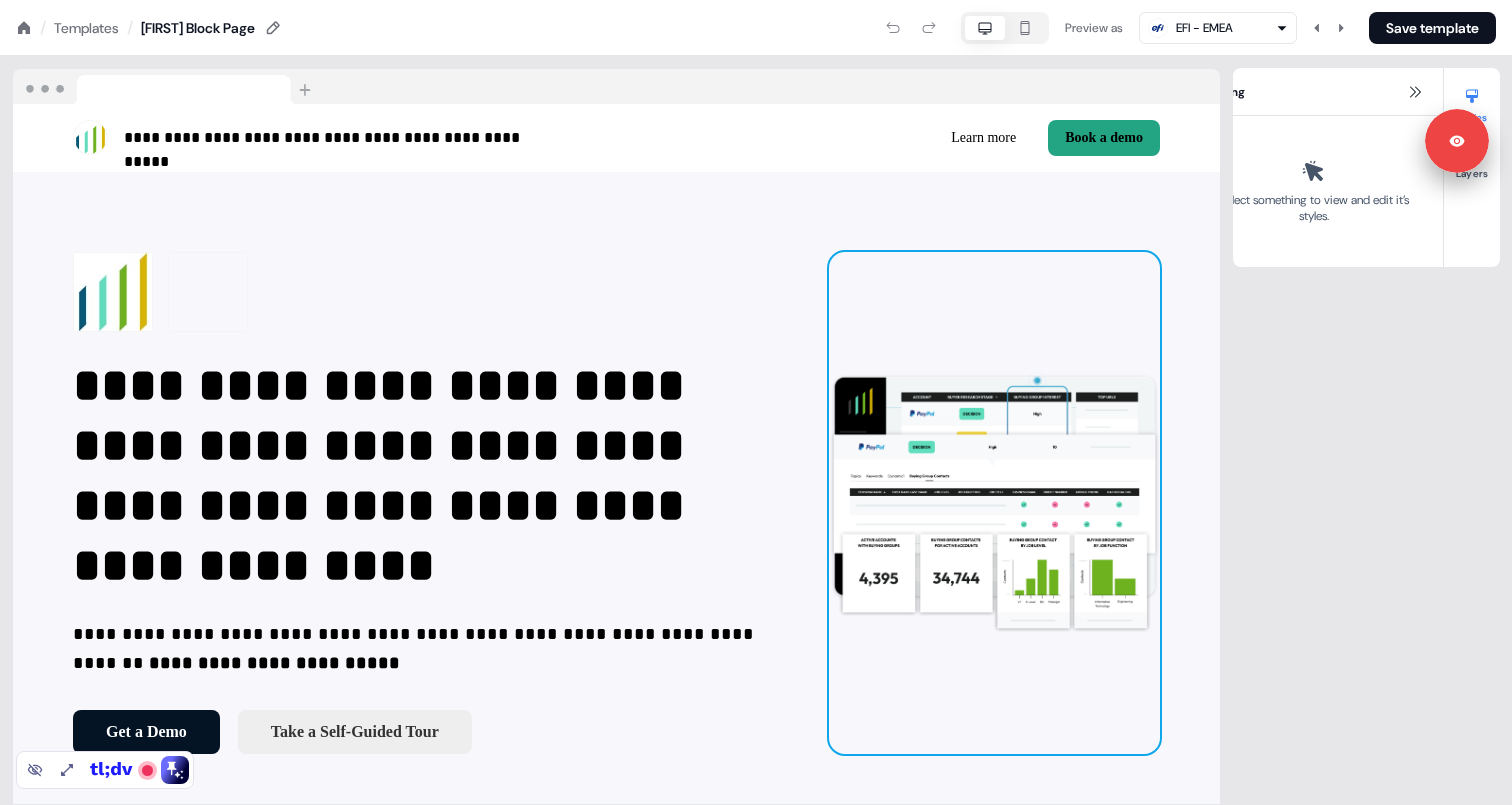 scroll, scrollTop: 0, scrollLeft: 0, axis: both 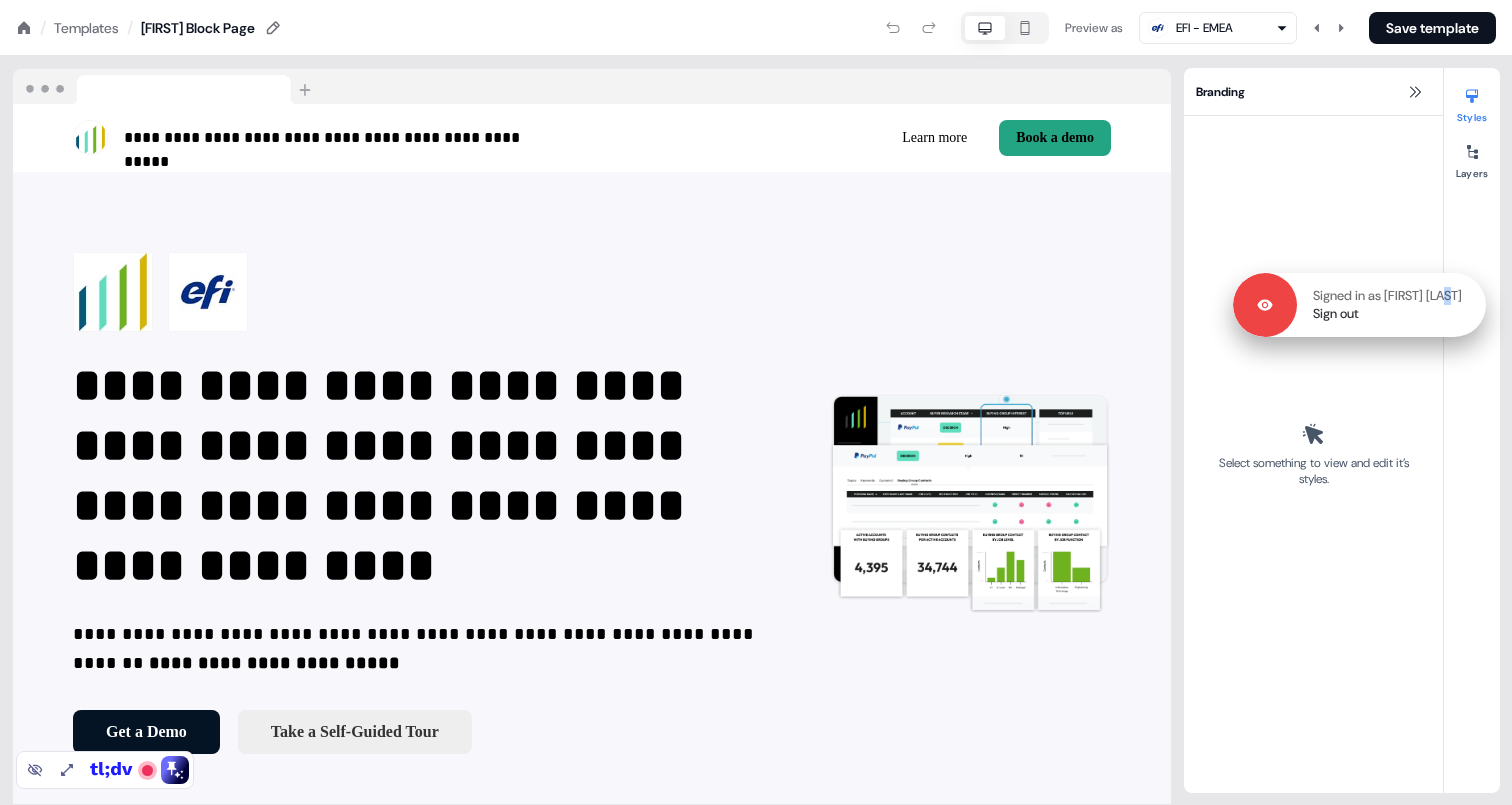 drag, startPoint x: 1458, startPoint y: 140, endPoint x: 1455, endPoint y: 304, distance: 164.02744 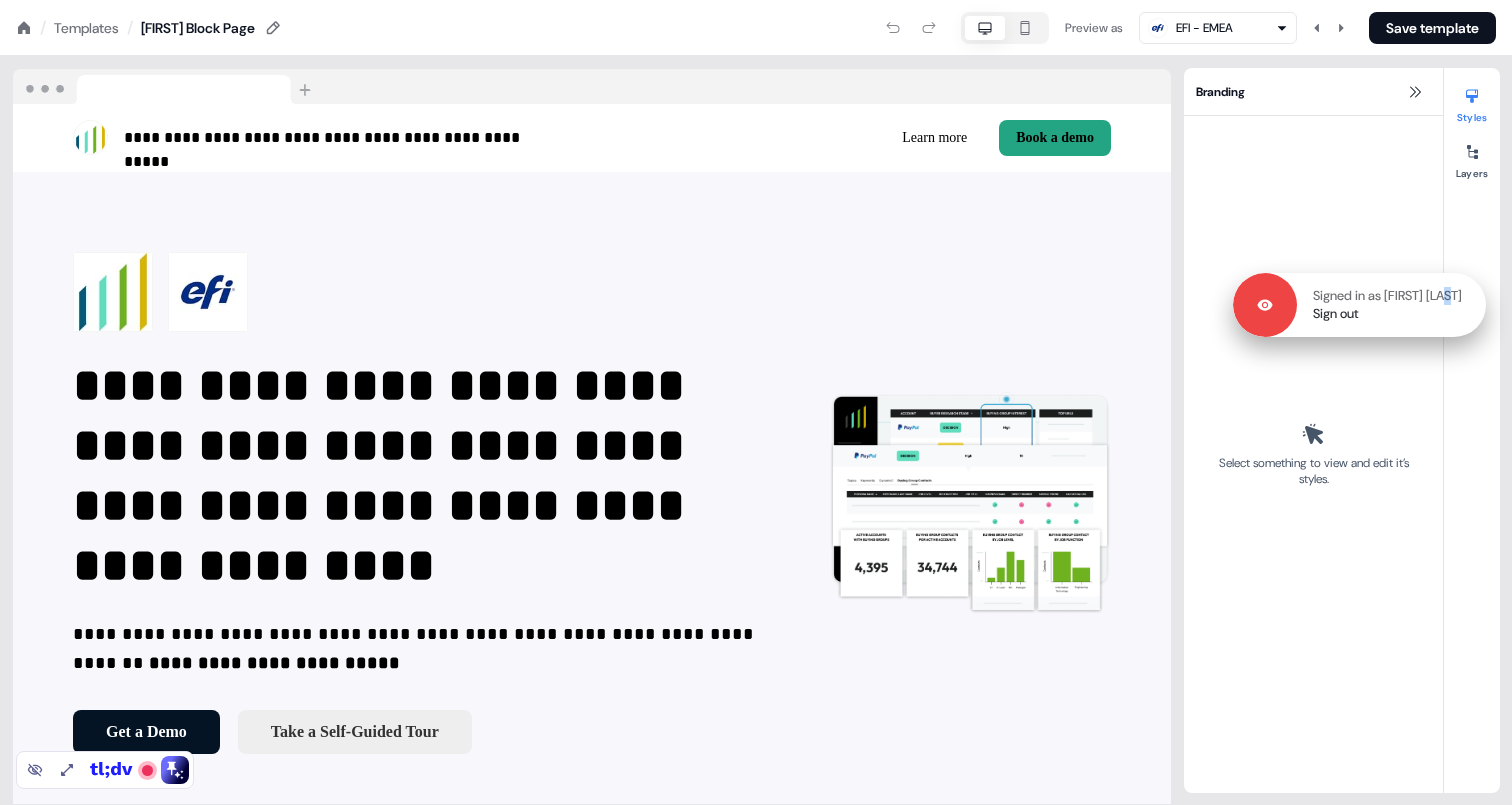 click on "Signed in as [FIRST] [LAST]" at bounding box center (1387, 296) 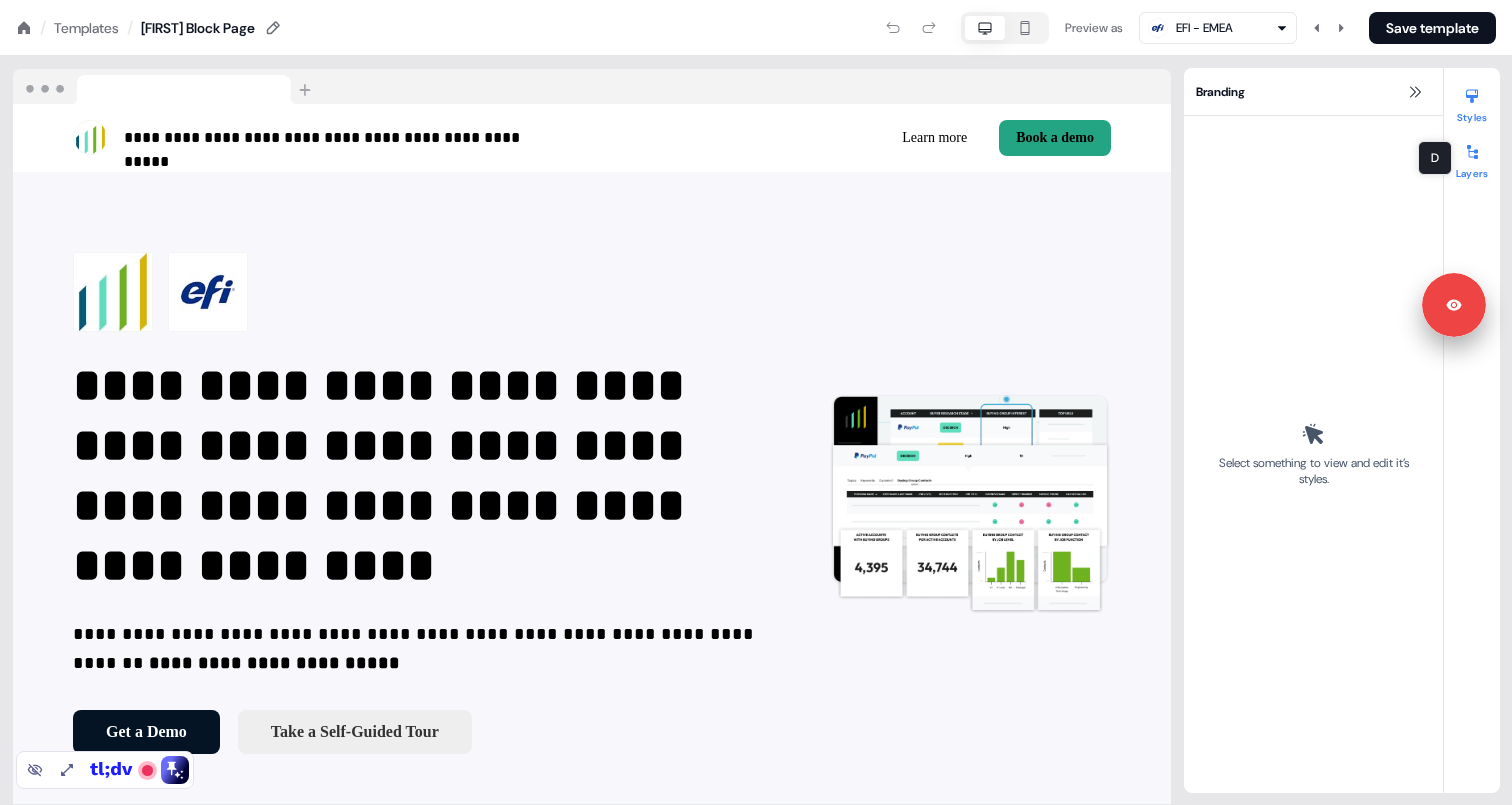 click at bounding box center [1472, 152] 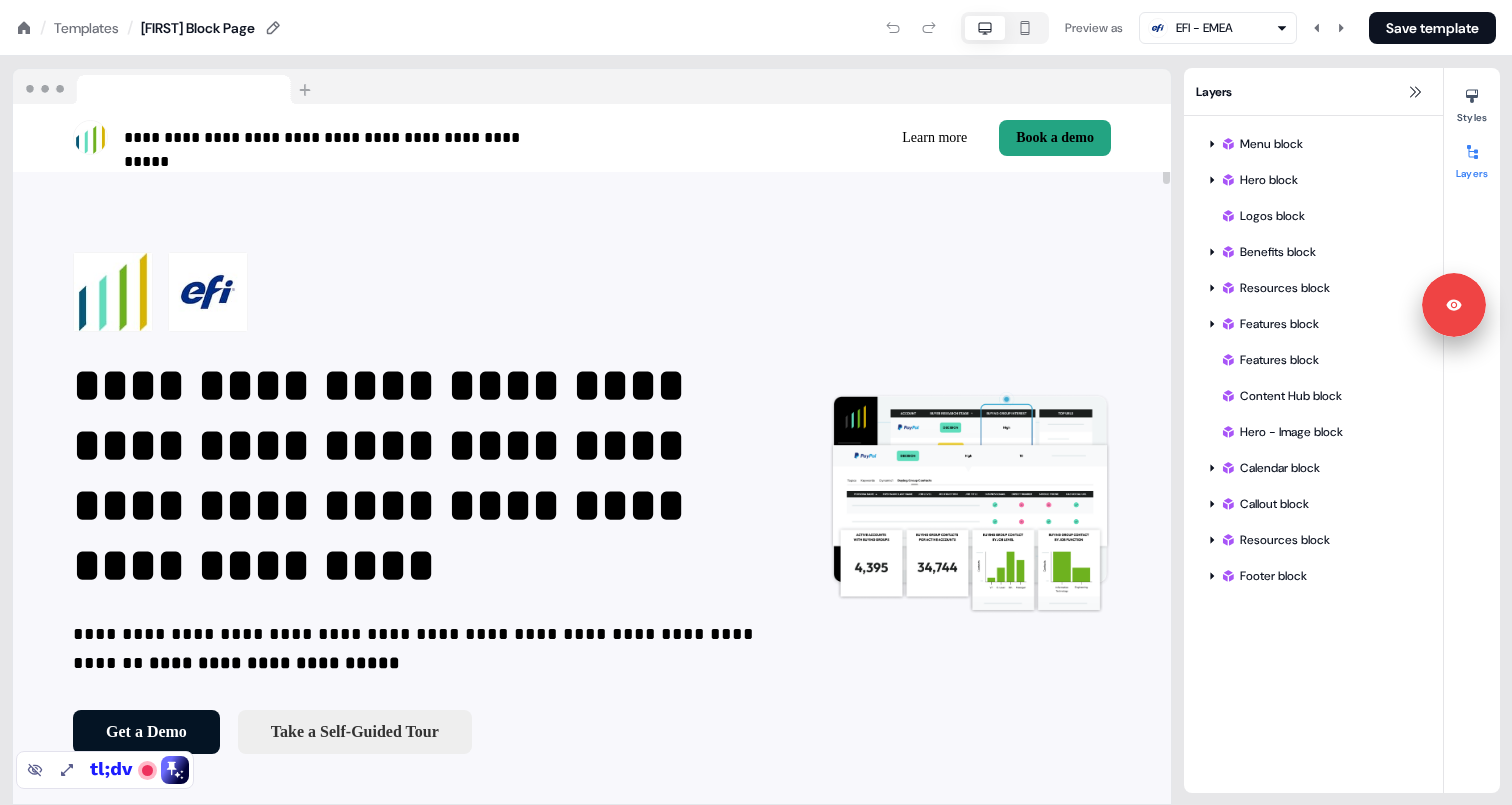 click on "**********" at bounding box center (592, 503) 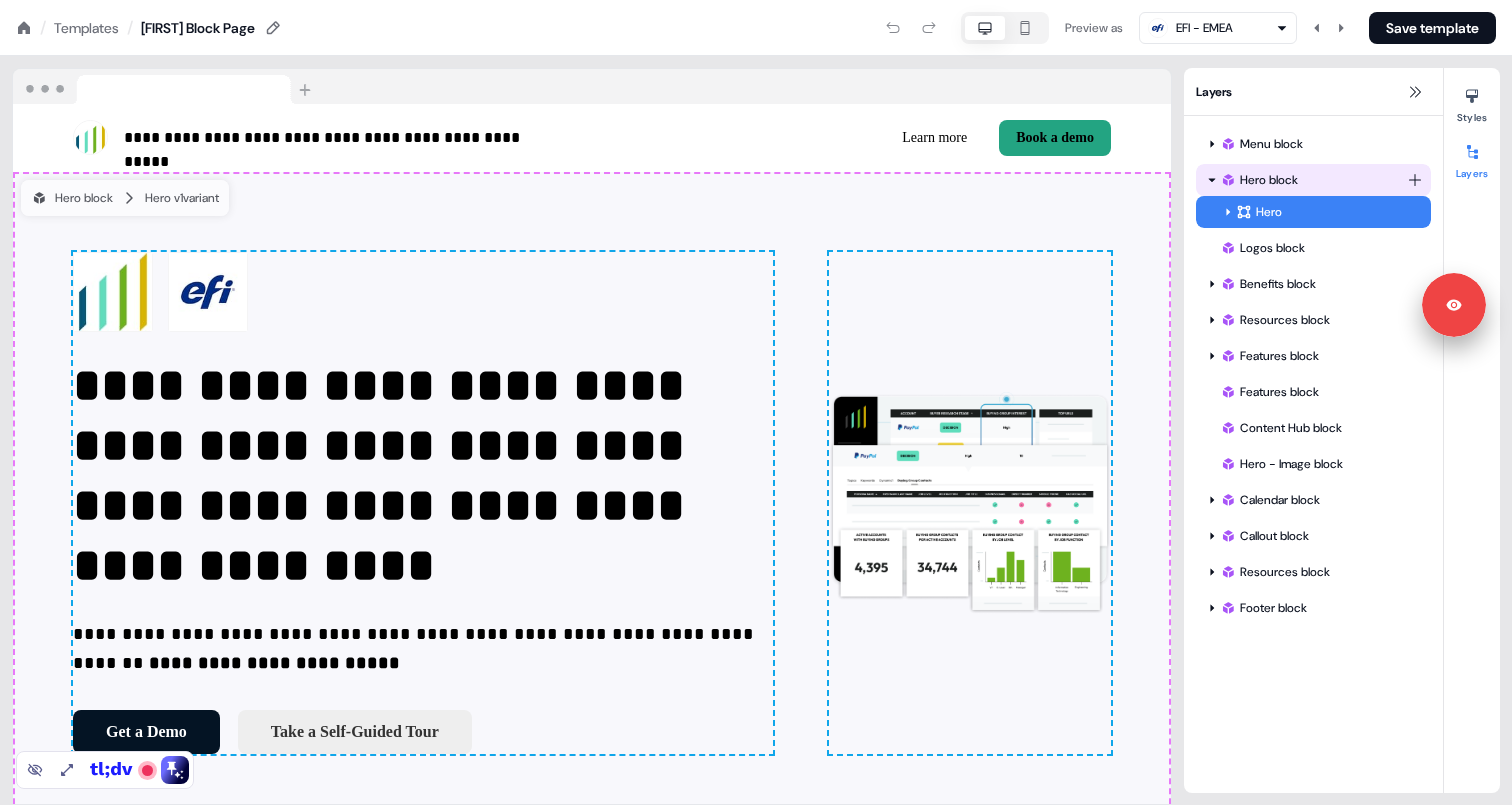 click on "Hero block" at bounding box center [1313, 180] 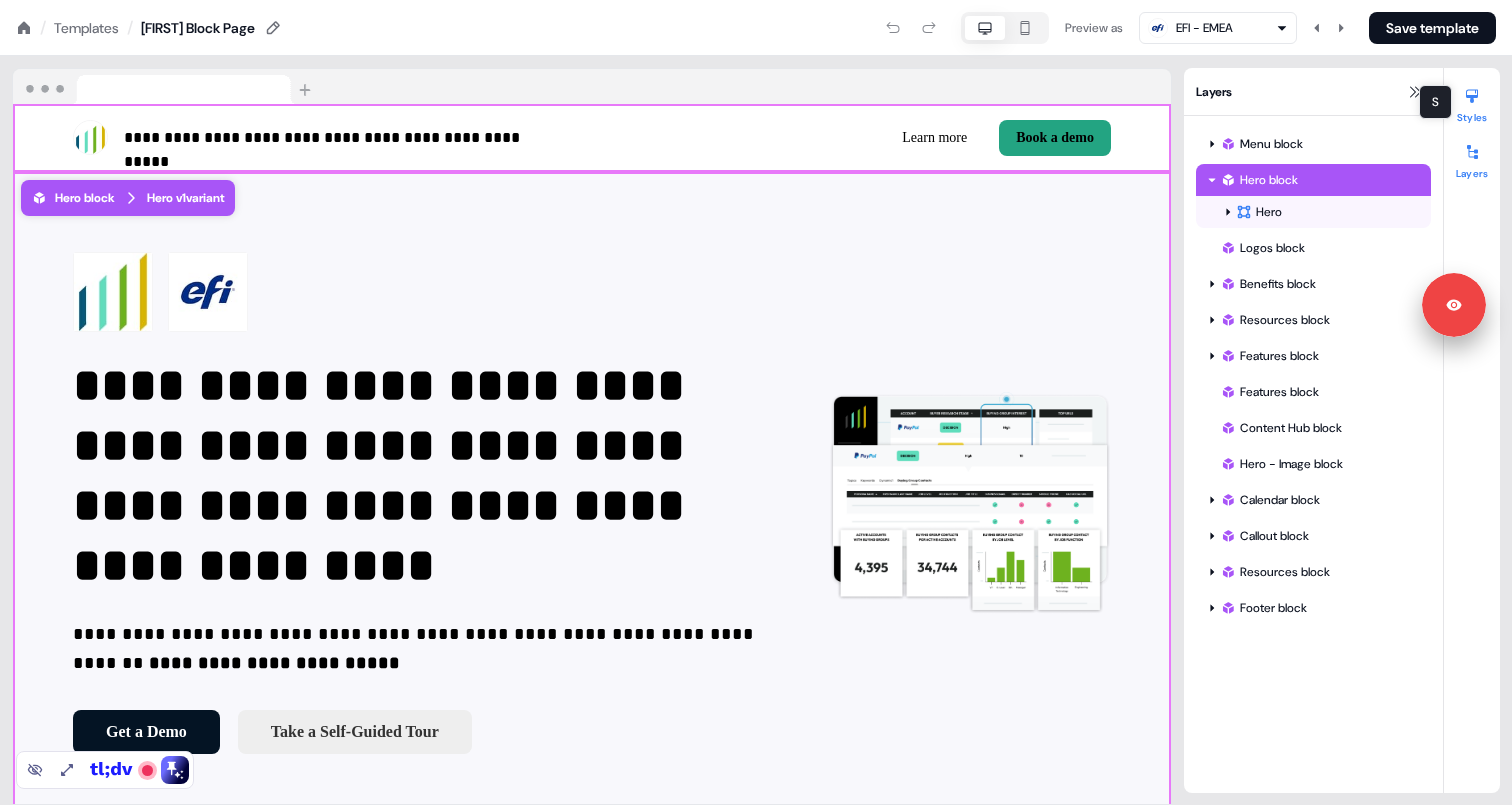 click 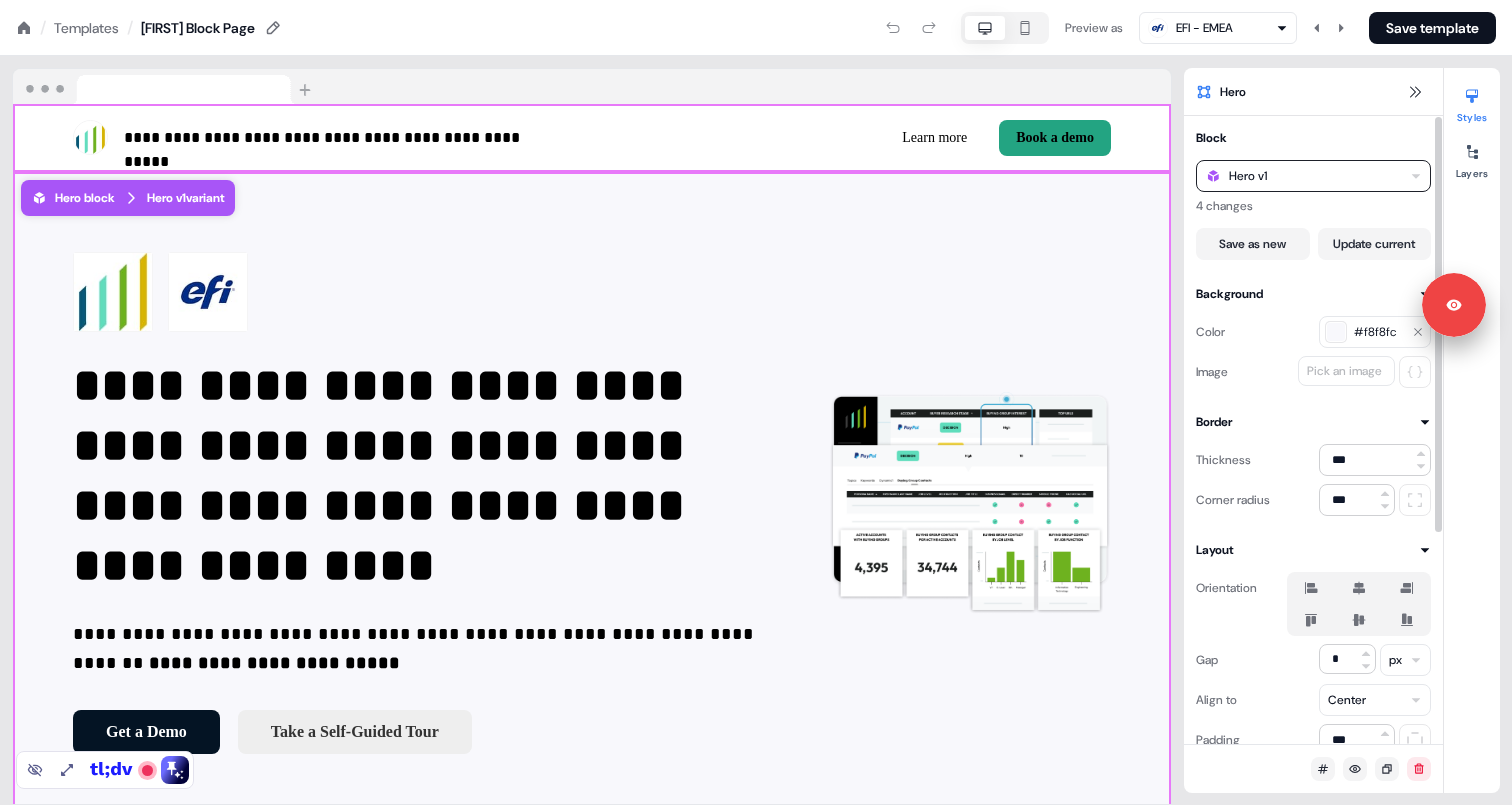 click on "Hero v1" at bounding box center [1313, 176] 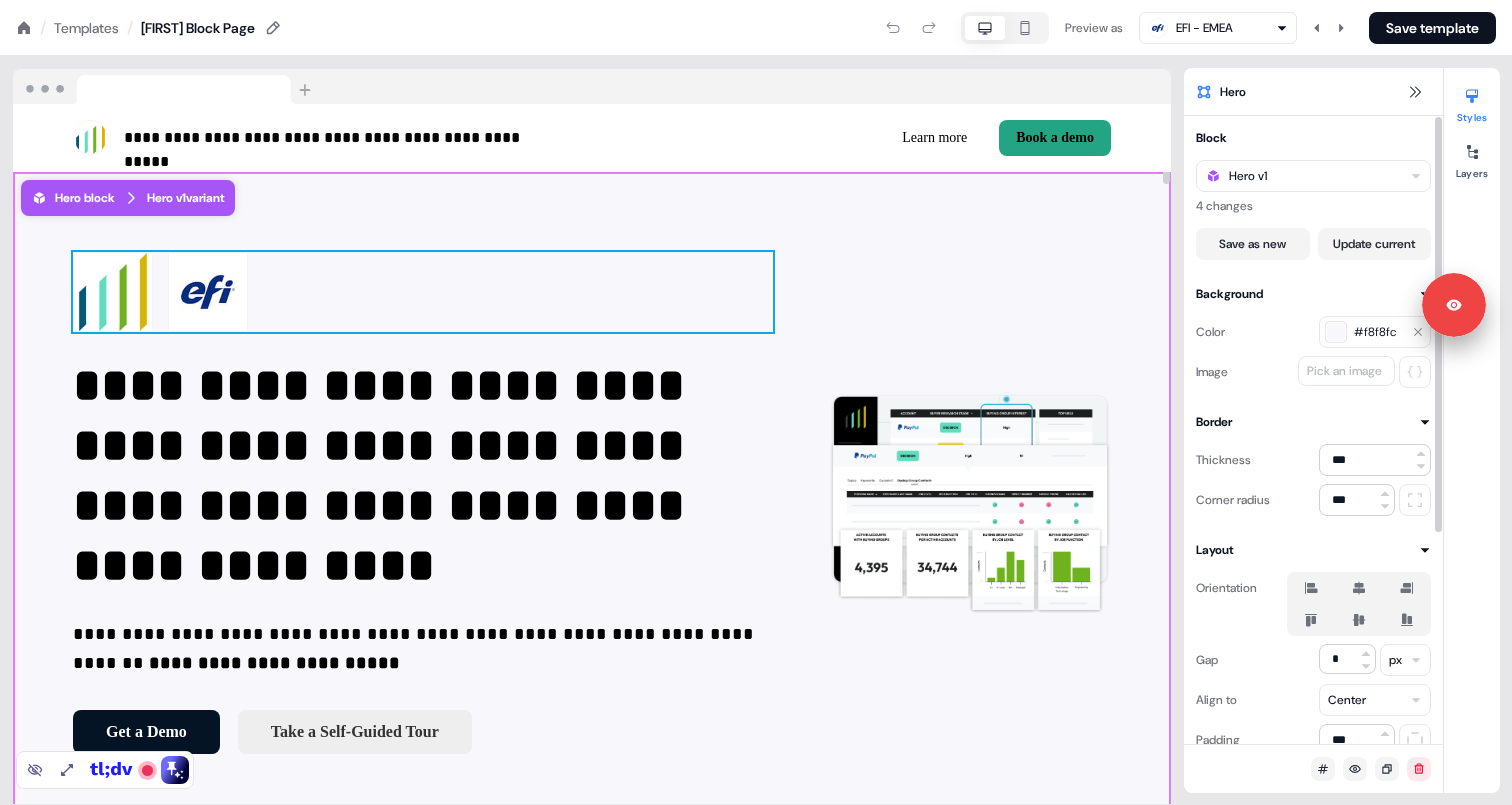 click on "To pick up a draggable item, press the space bar.
While dragging, use the arrow keys to move the item.
Press space again to drop the item in its new position, or press escape to cancel." at bounding box center (423, 292) 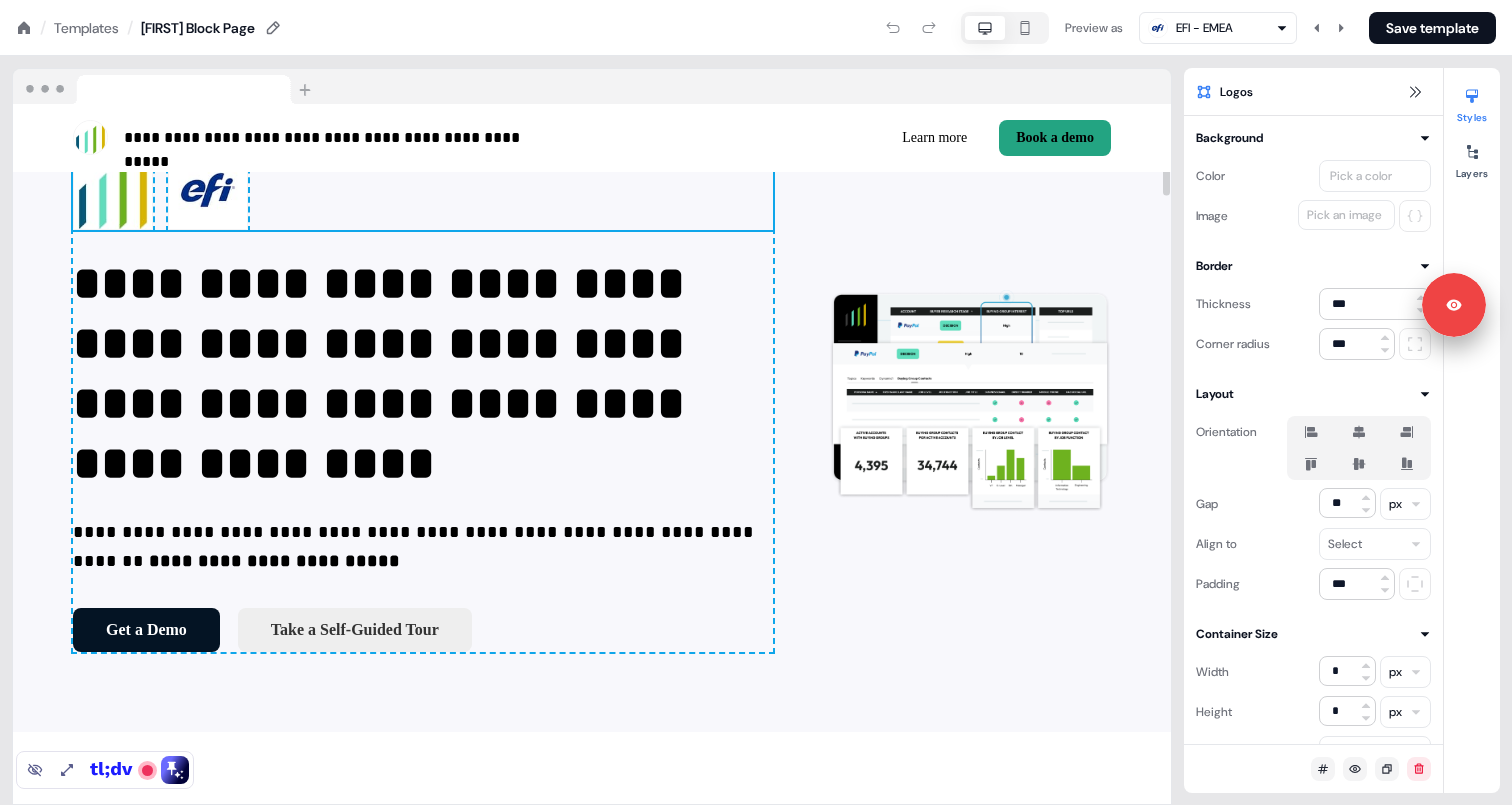 scroll, scrollTop: 0, scrollLeft: 0, axis: both 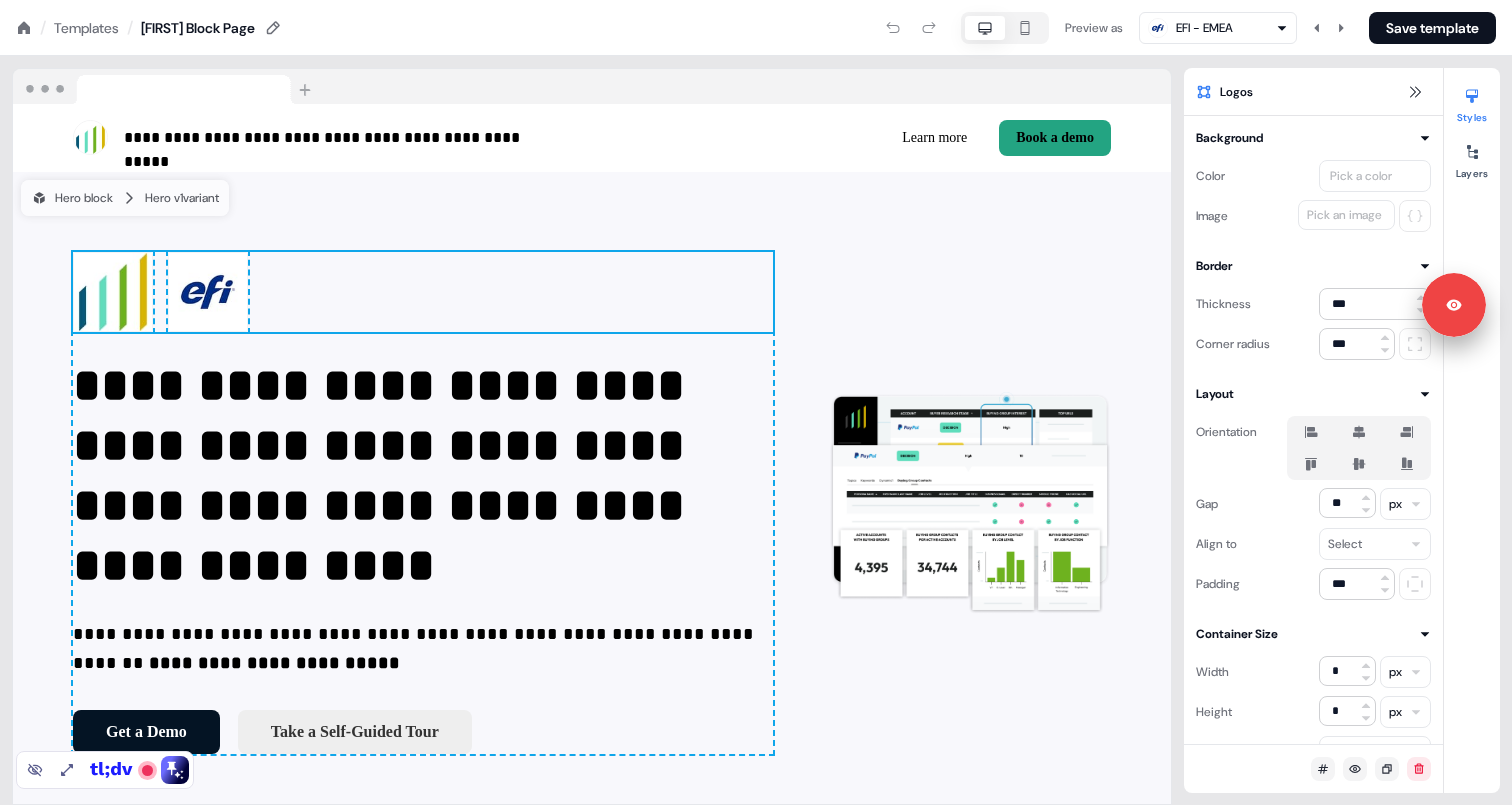 click on "Templates" at bounding box center (86, 28) 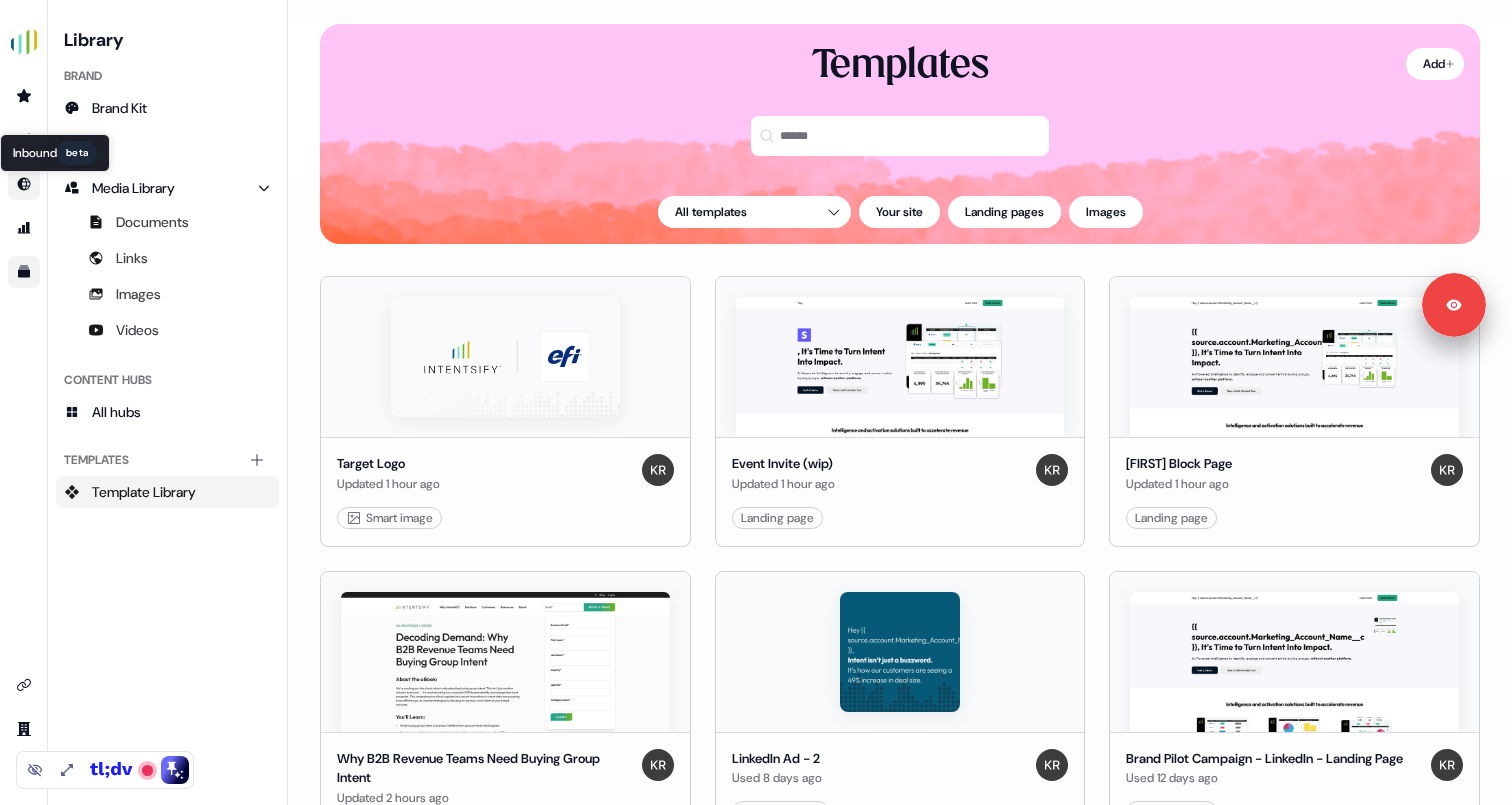 click 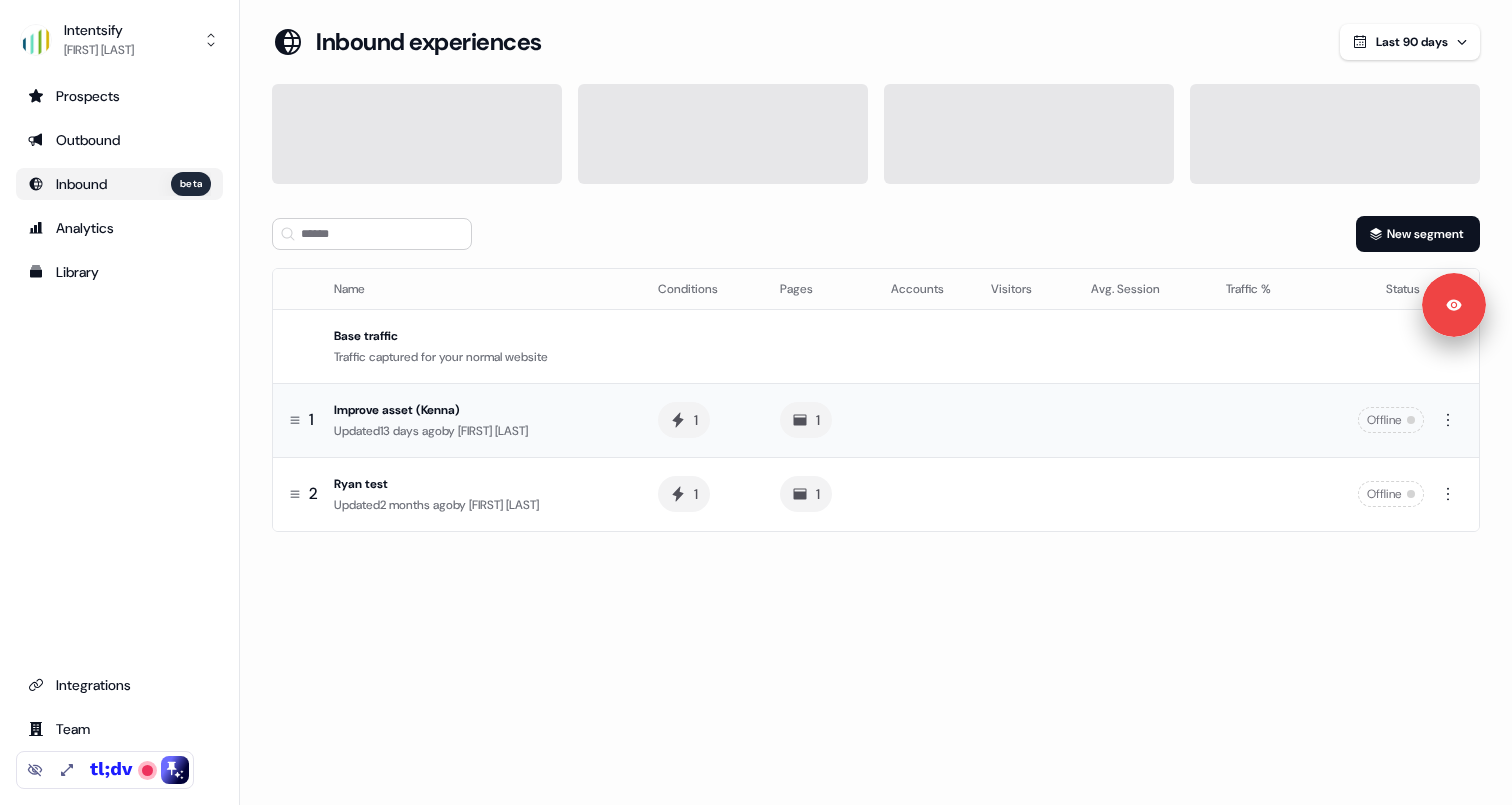 click on "Improve asset (Kenna)" at bounding box center (480, 410) 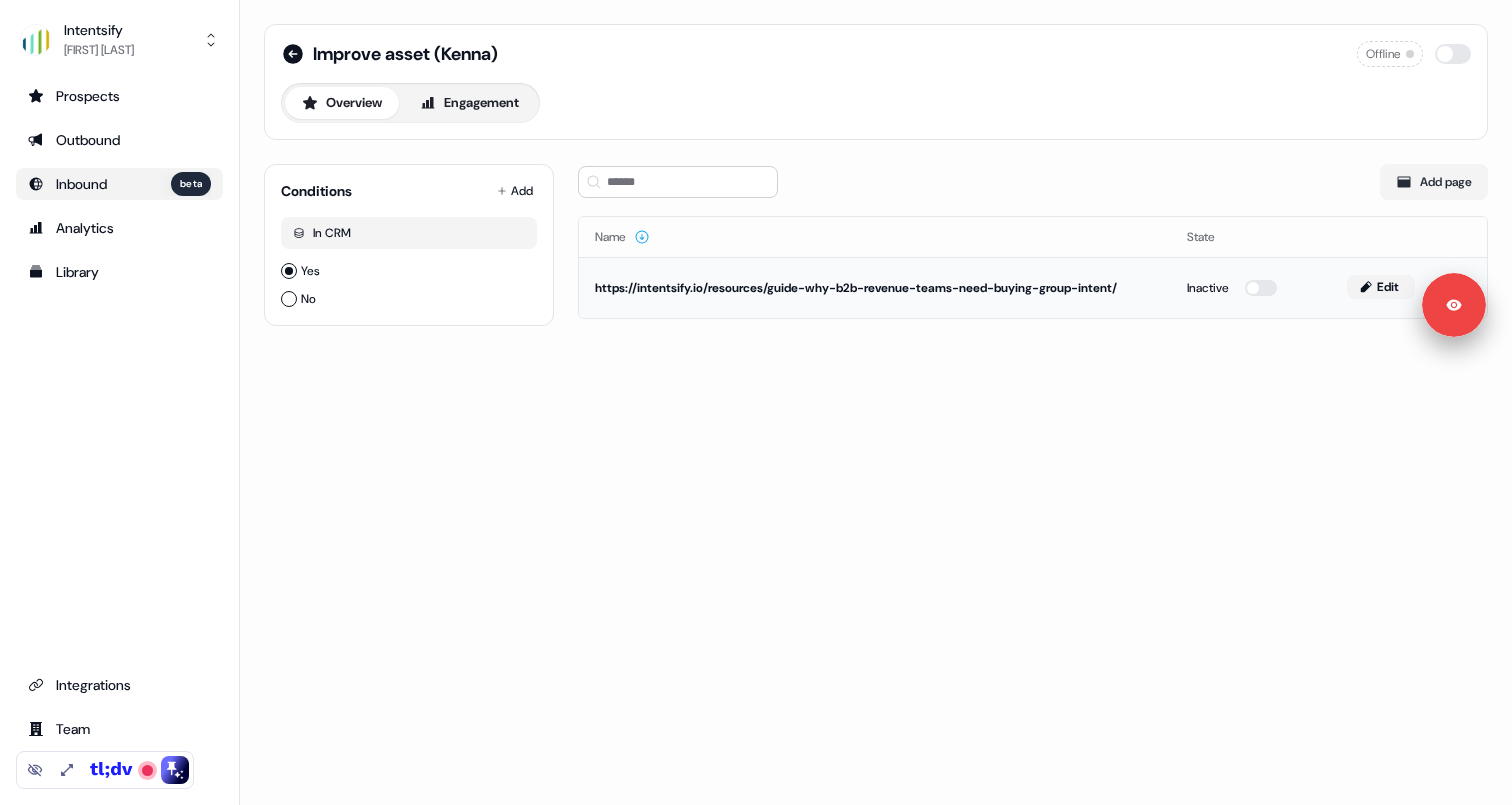 click on "Edit" at bounding box center (1381, 287) 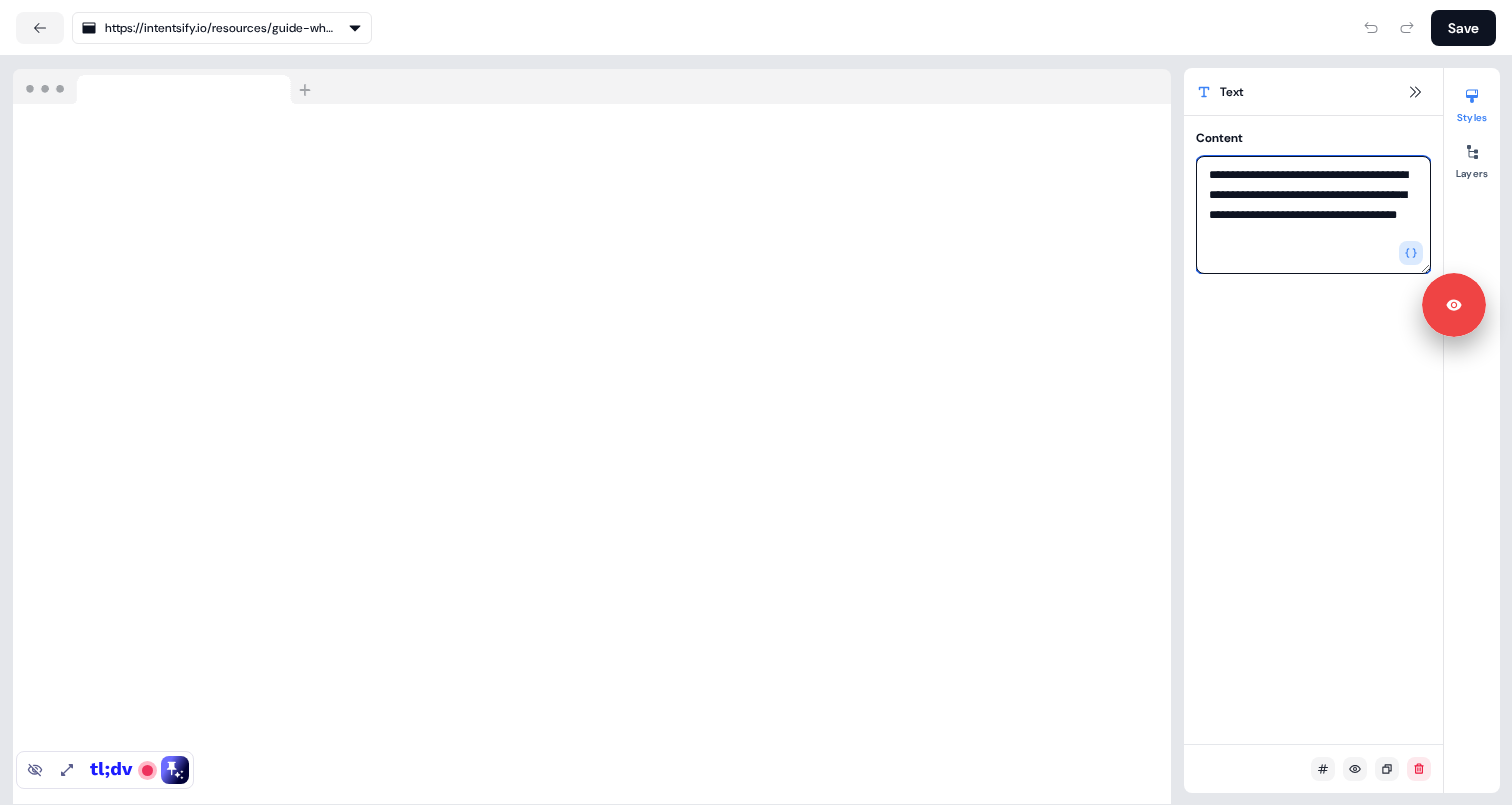 click on "**********" at bounding box center [1313, 215] 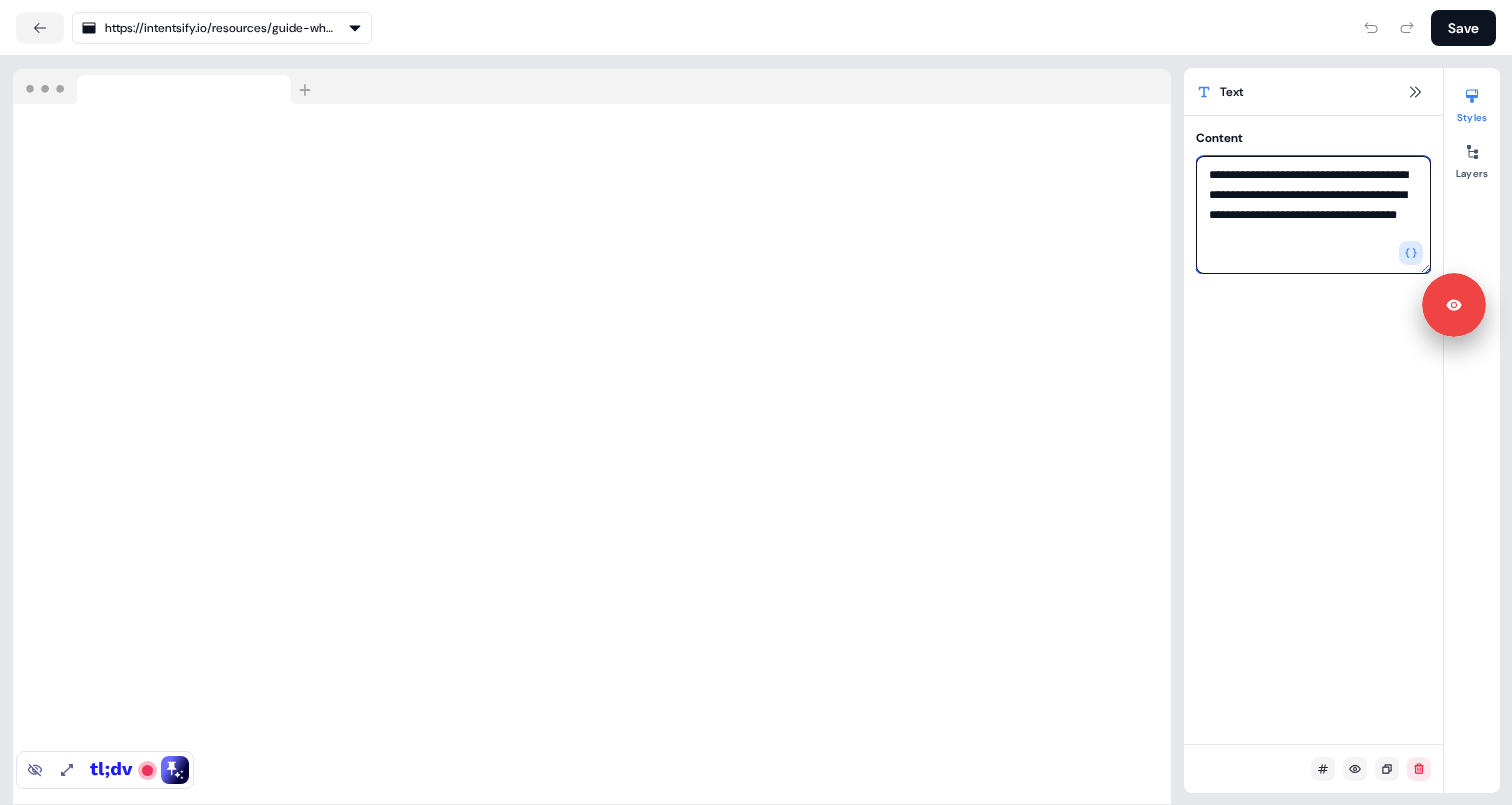 click on "**********" at bounding box center (1313, 215) 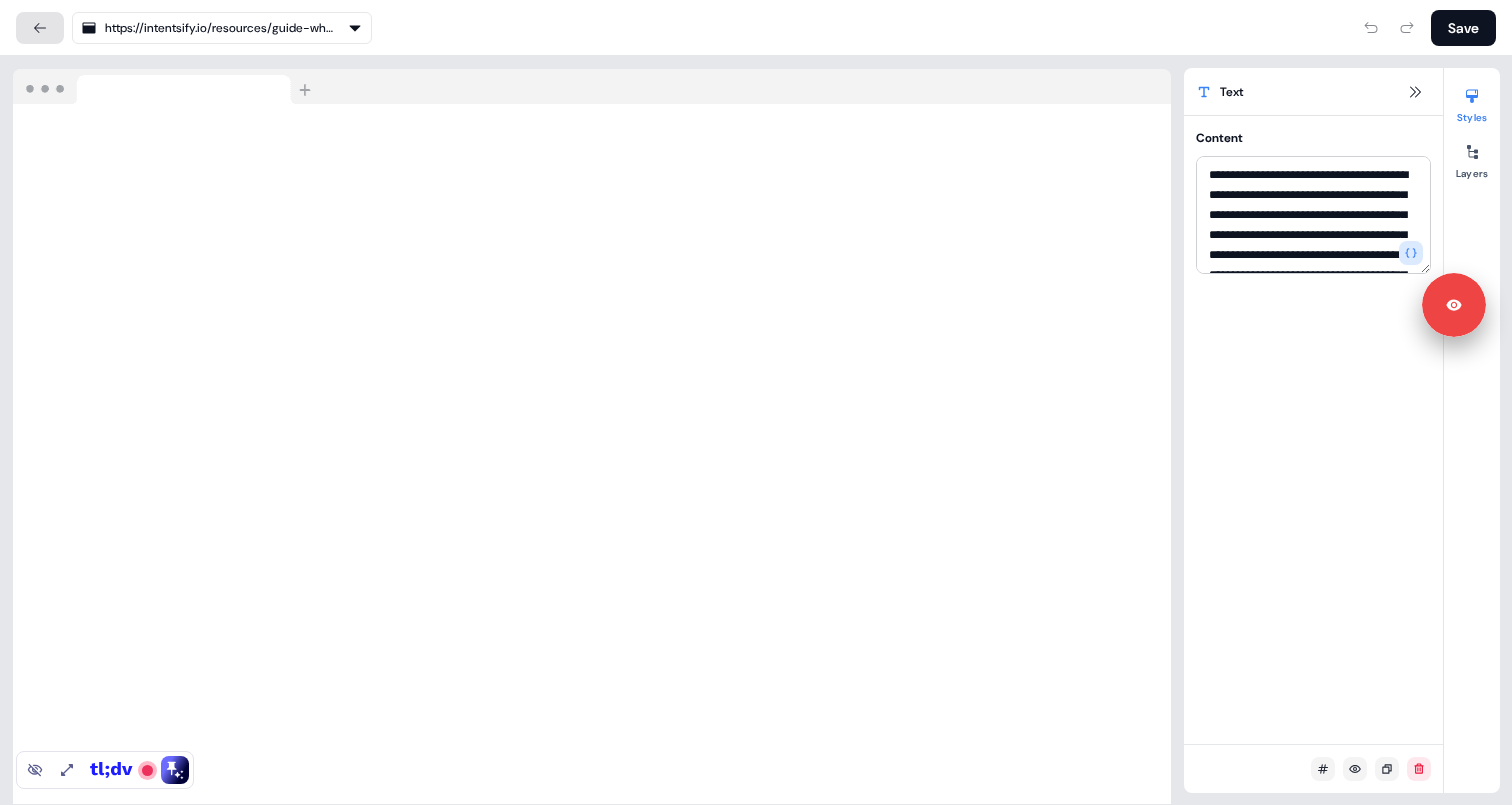 click 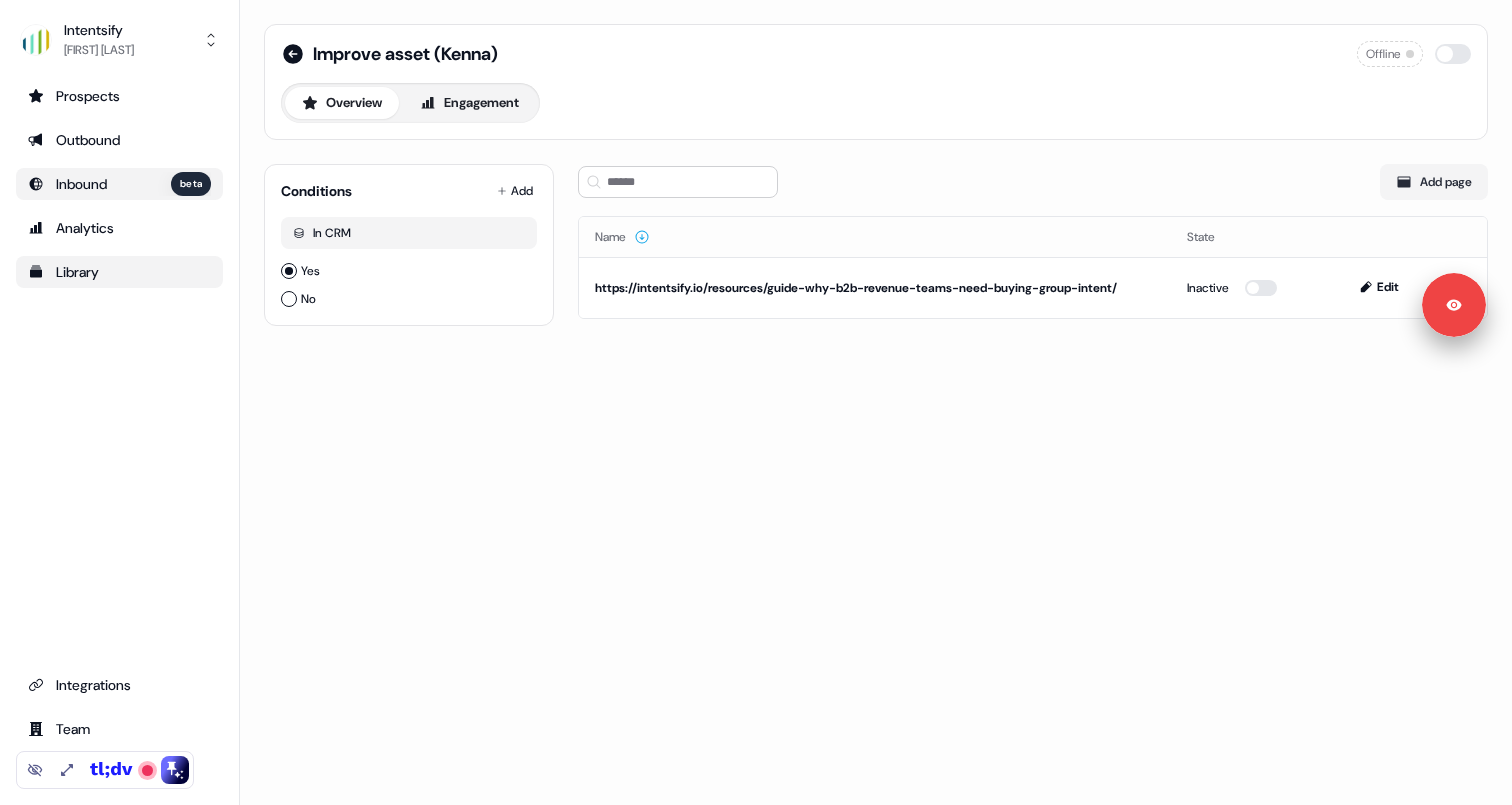 click on "Library" at bounding box center (119, 272) 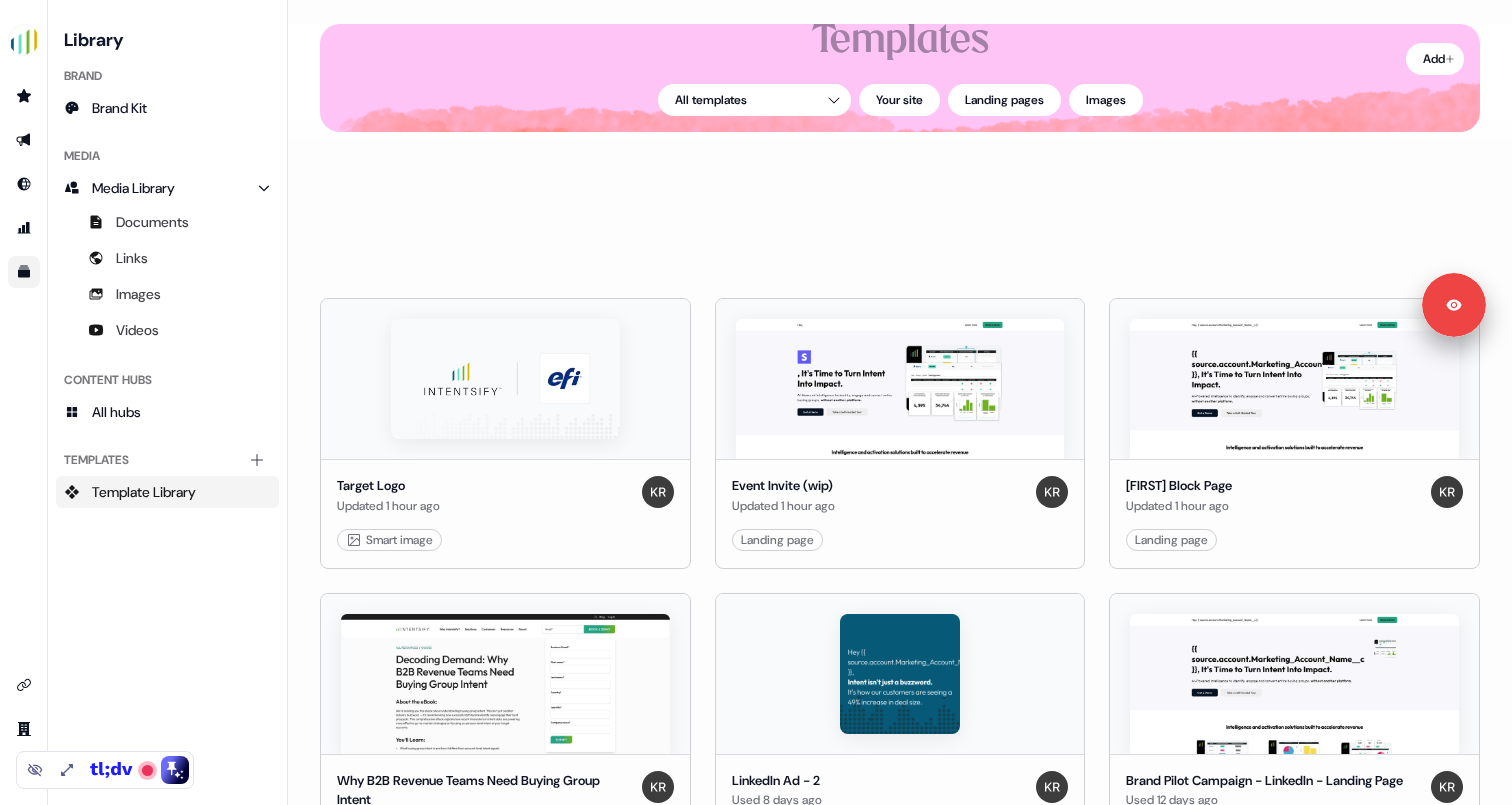 scroll, scrollTop: 168, scrollLeft: 0, axis: vertical 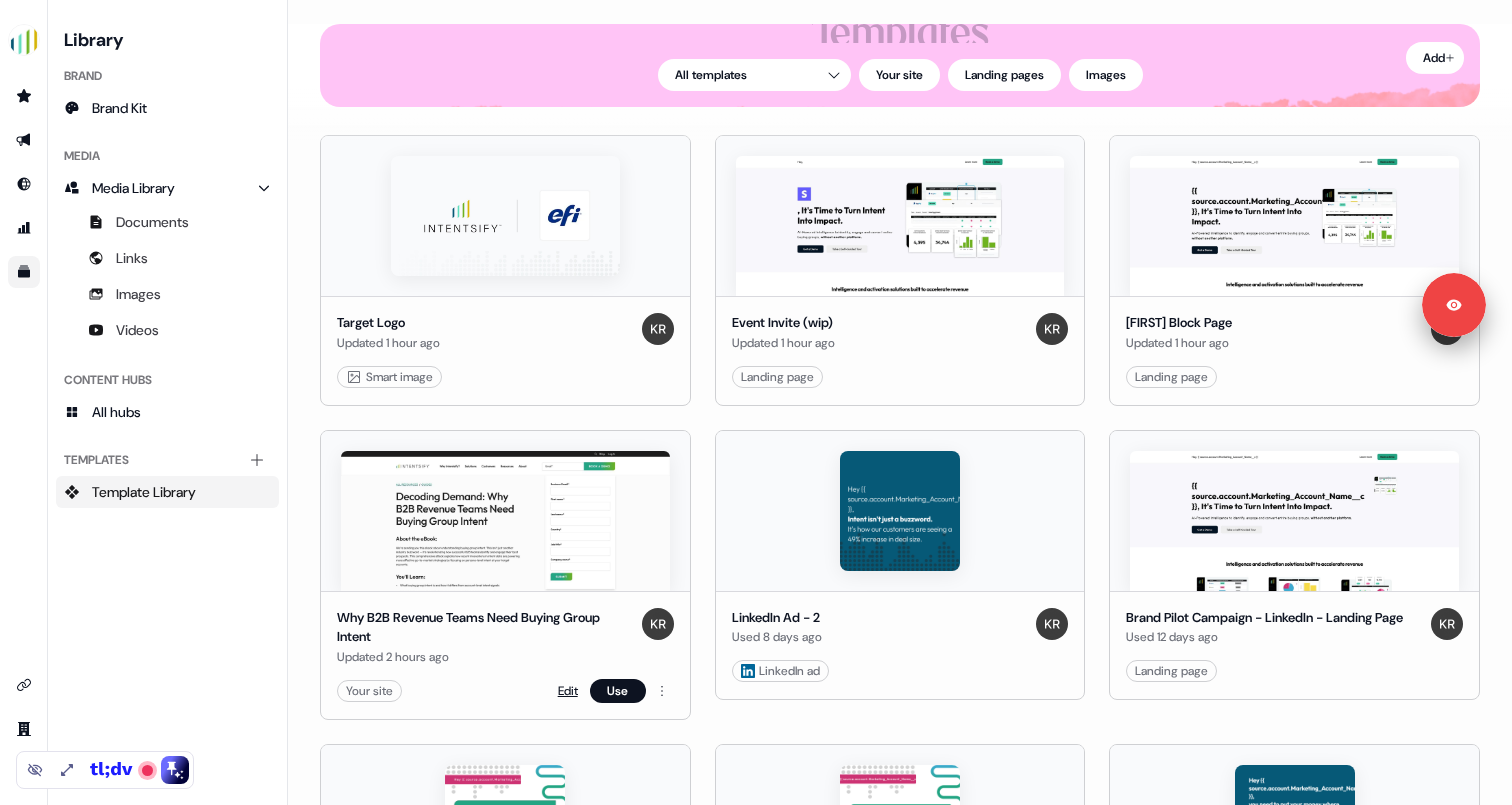 click on "Edit" at bounding box center [568, 691] 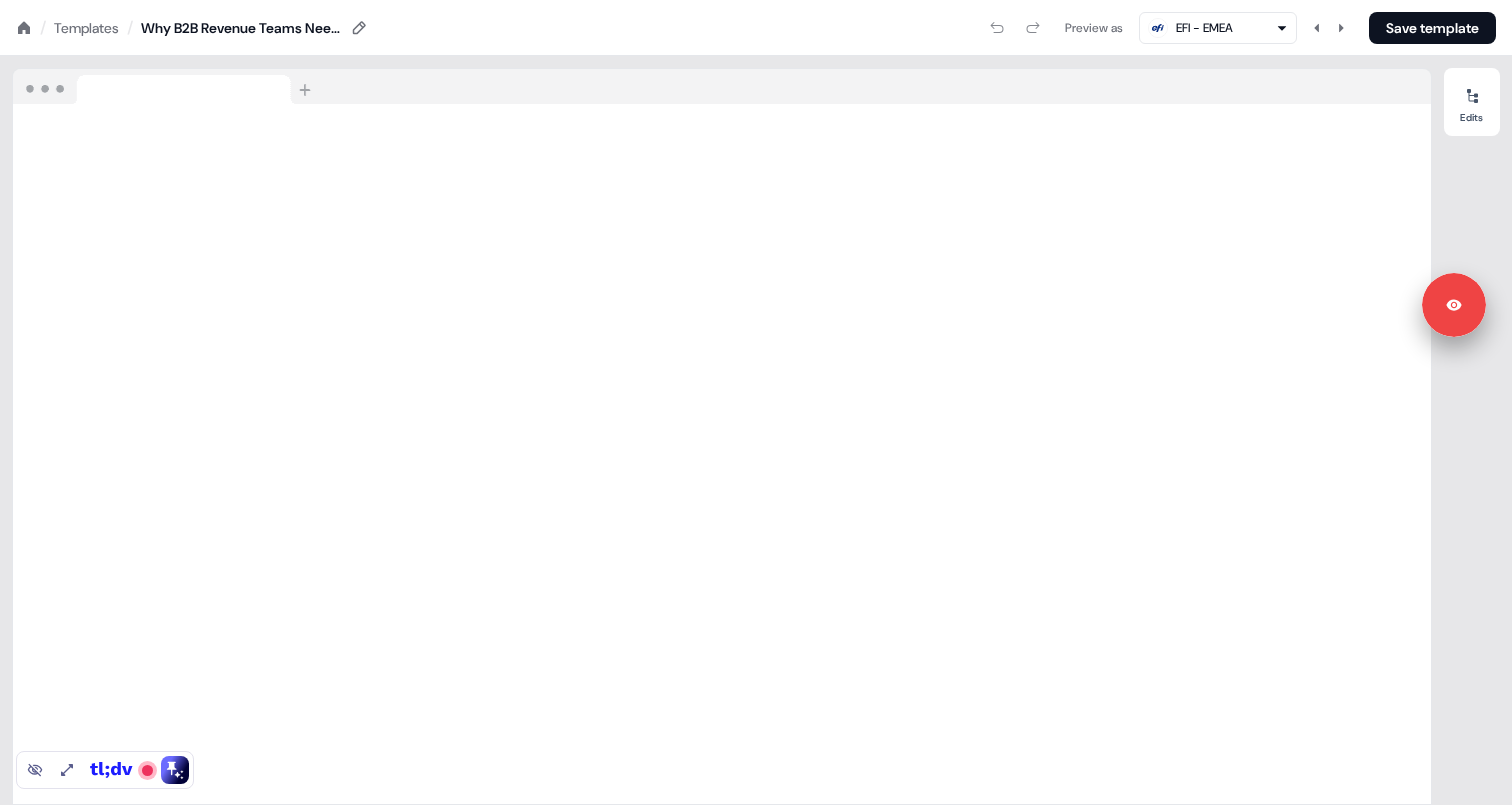 click on "Templates" at bounding box center (86, 28) 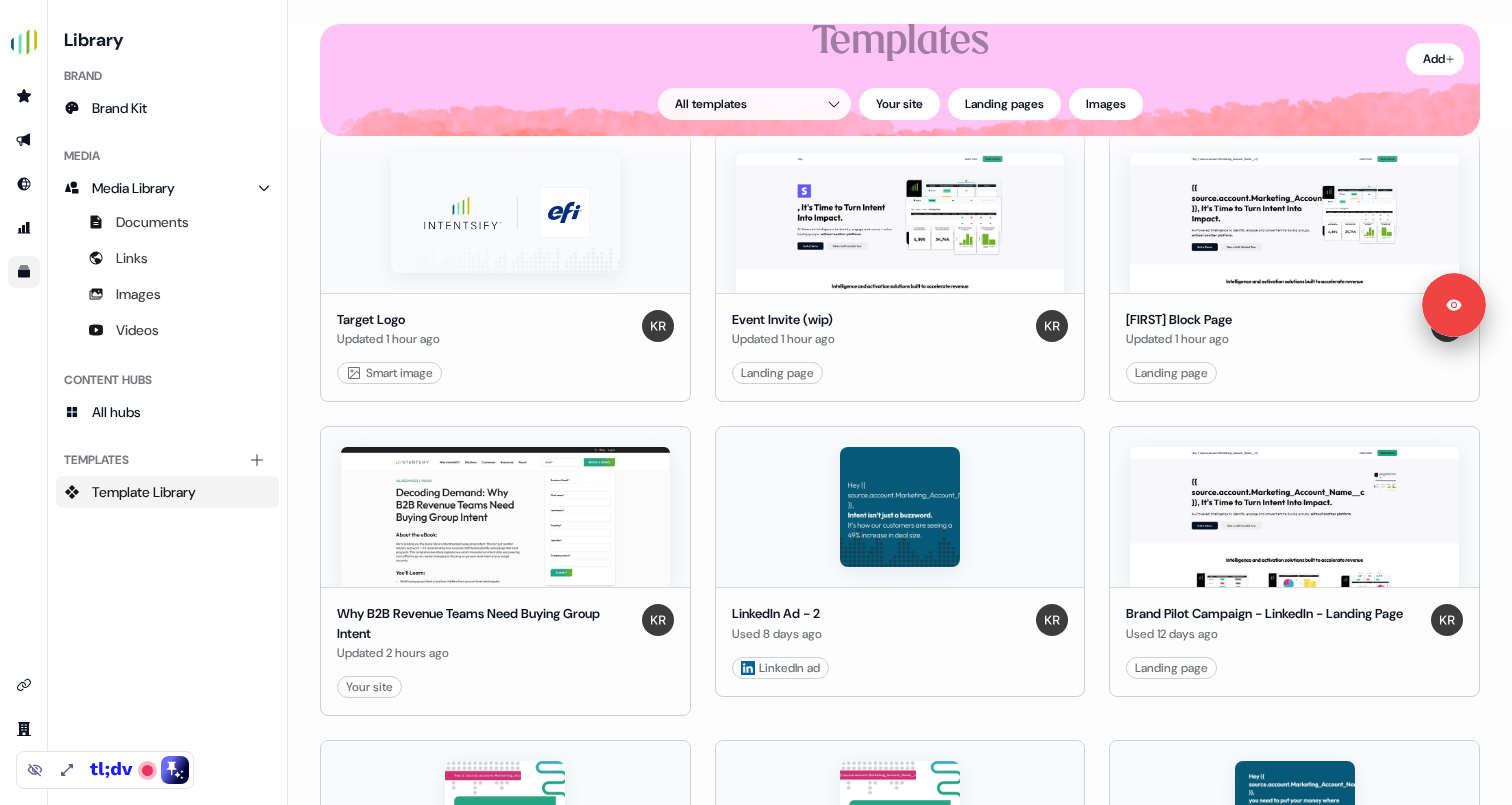 scroll, scrollTop: 176, scrollLeft: 0, axis: vertical 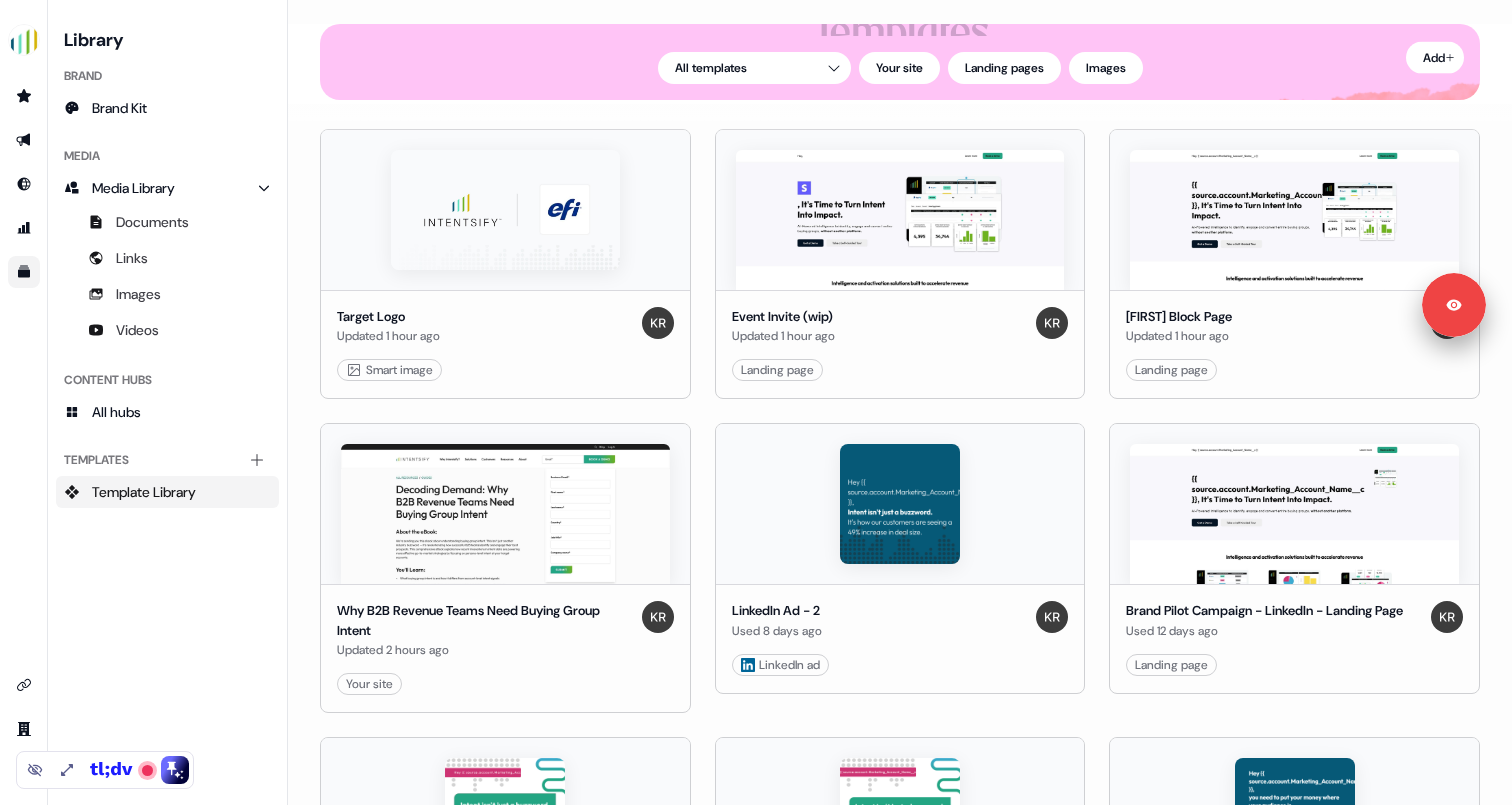 click on "Target Logo Updated 1 hour ago Smart image Edit Use Event Invite (wip) Updated 1 hour ago Landing page Edit Use [FIRST] Block Page Updated 1 hour ago Landing page Edit Use Why B2B Revenue Teams Need Buying Group Intent Updated 2 hours ago Your site Edit Use LinkedIn Ad - 2 Used 8 days ago LinkedIn ad Edit Use Brand Pilot Campaign - LinkedIn - Landing Page Used 12 days ago Landing page Edit Use LinkedIn Branded V1 Used 12 days ago LinkedIn ad Edit Use Intentsify Branded no CTA Updated 13 days ago LinkedIn ad Edit Use LinkedIn Ad - 3 Updated 23 days ago Smart image Edit Use Target Brand Test Updated 23 days ago LinkedIn ad Edit Use New template Copy Updated 23 days ago LinkedIn ad Edit Use New template Copy Created 23 days ago LinkedIn ad Edit Use LinkedIn Ad - V1 Used 23 days ago Smart image Edit Use Lifecycle Campaign - LinkedIn - Landing Page Updated 28 days ago Landing page Edit Use KR Uploaded LI Image - 1 Used 1 month ago LinkedIn ad Edit Use KR test Updated 1 month ago LinkedIn ad" at bounding box center [900, 2041] 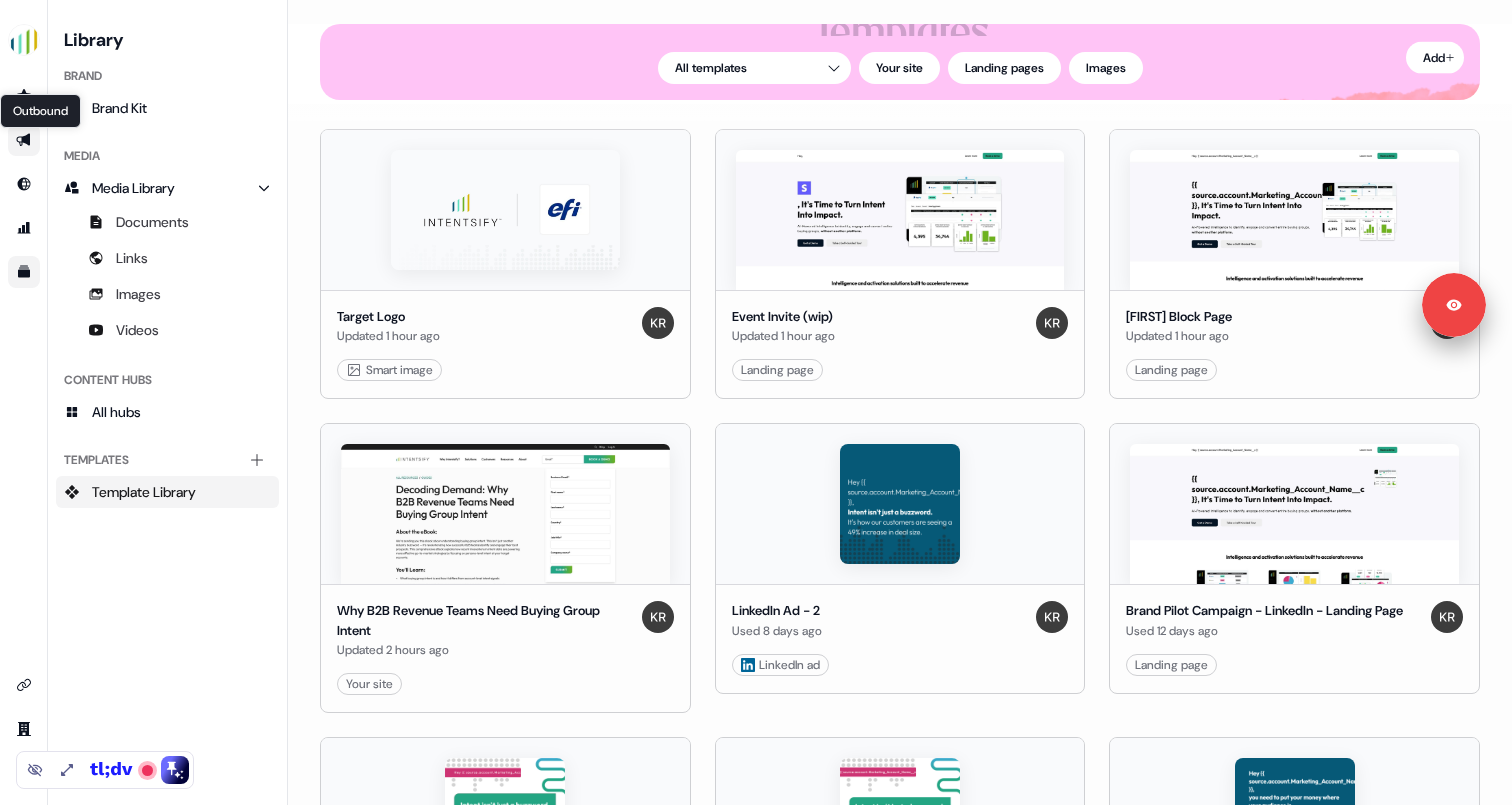 click 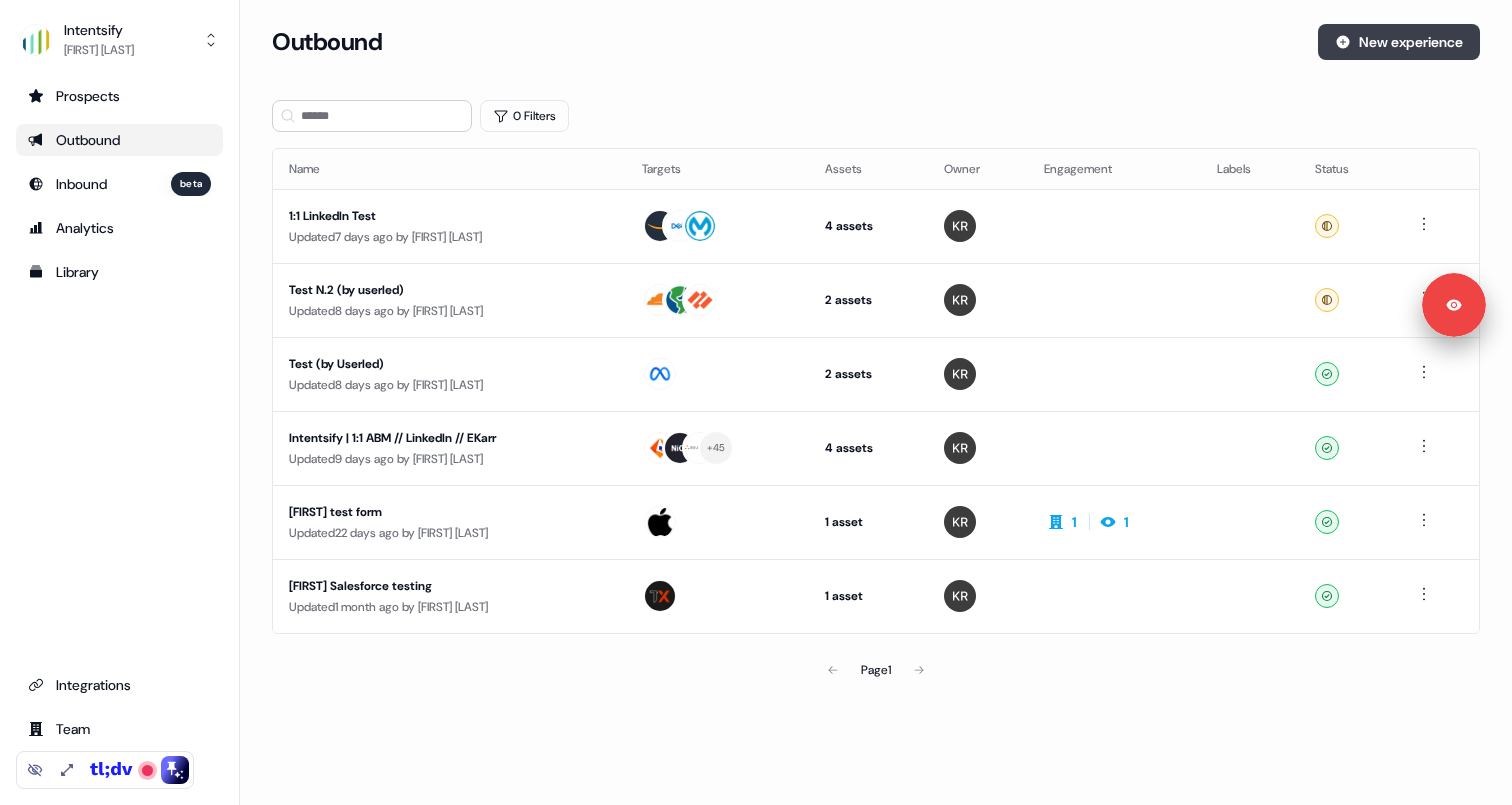 click on "New experience" at bounding box center [1399, 42] 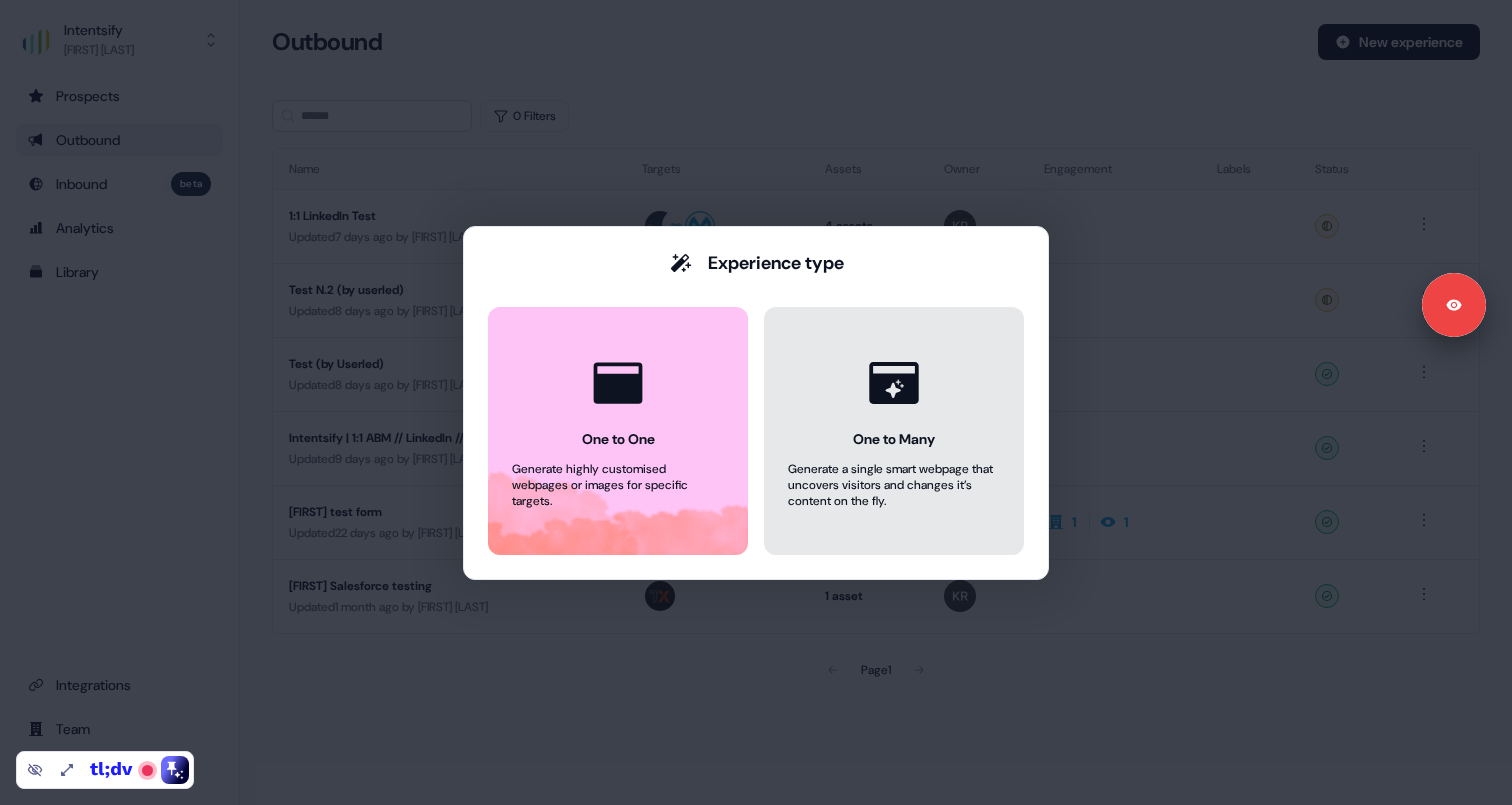 click 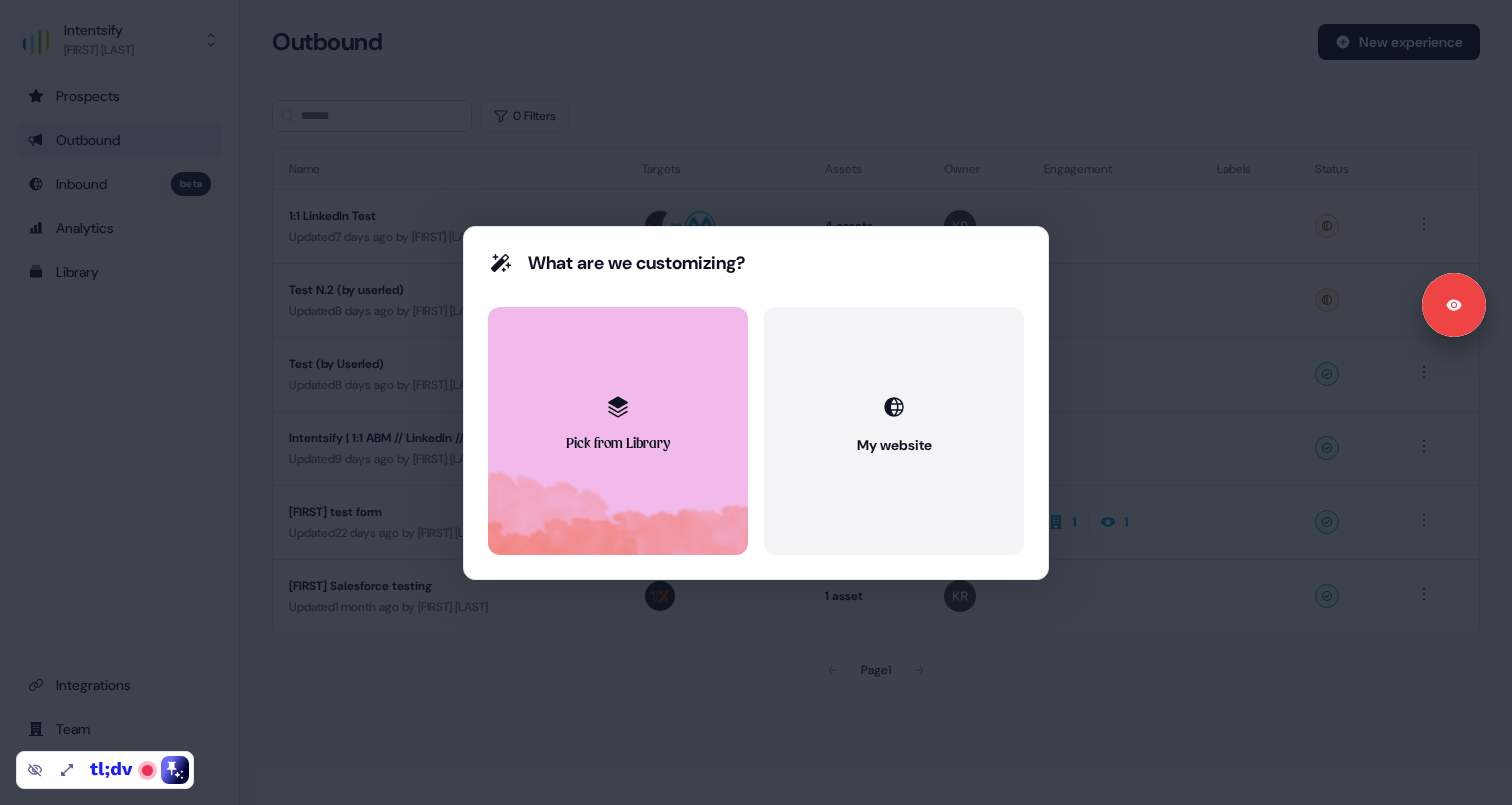 click on "Pick from Library" at bounding box center [618, 445] 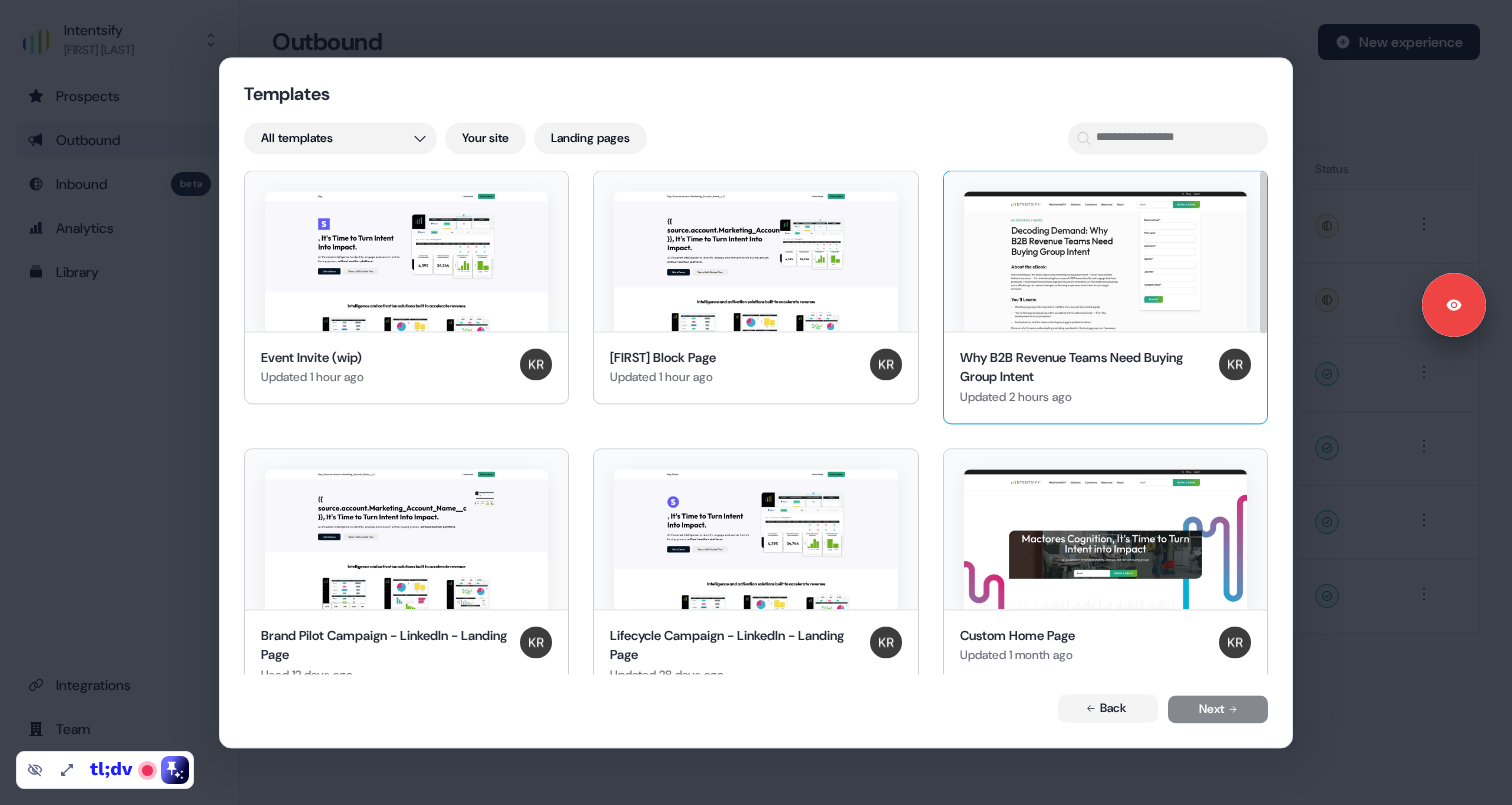 click at bounding box center (1105, 261) 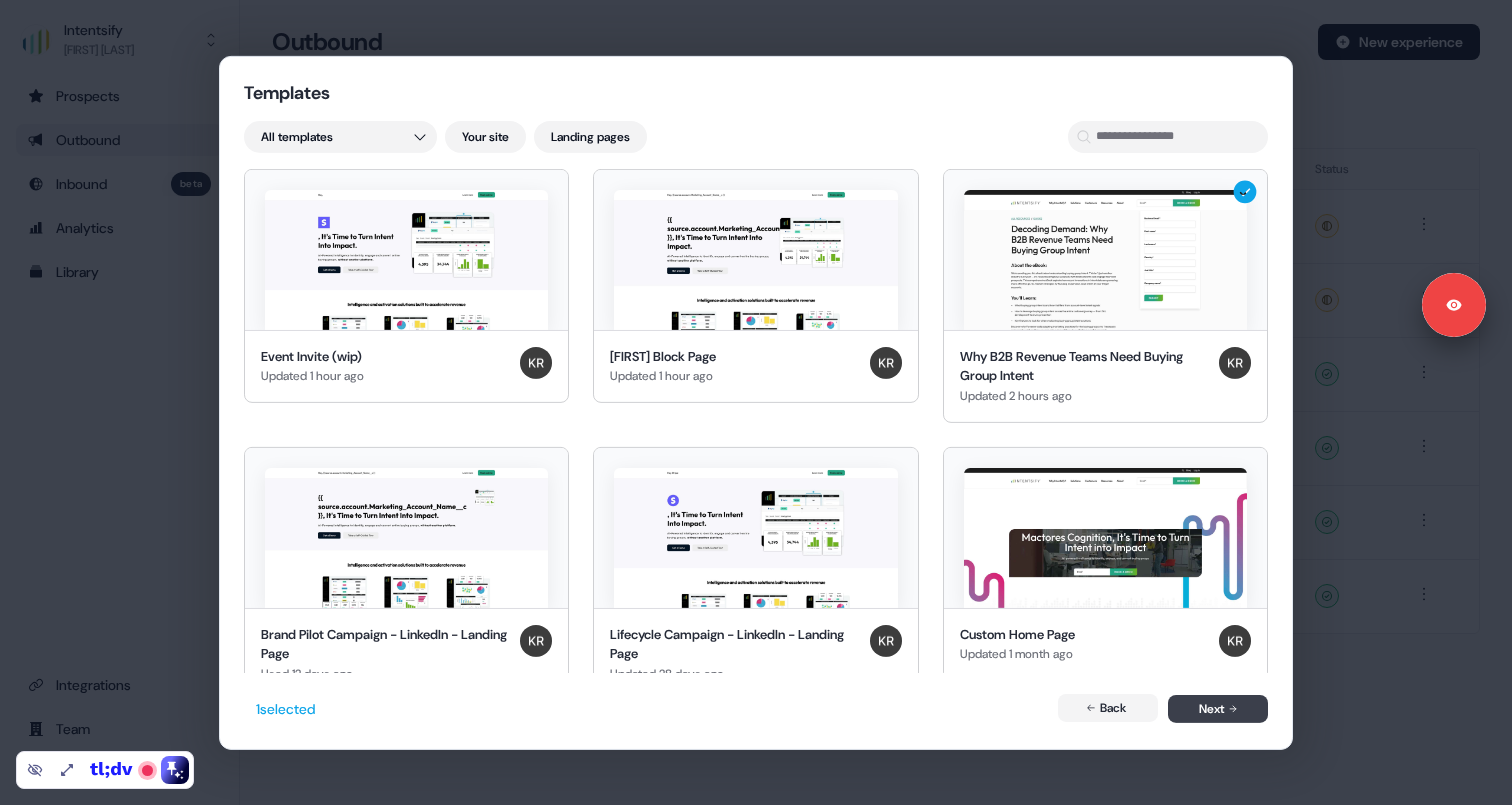 click on "Next" at bounding box center (1218, 709) 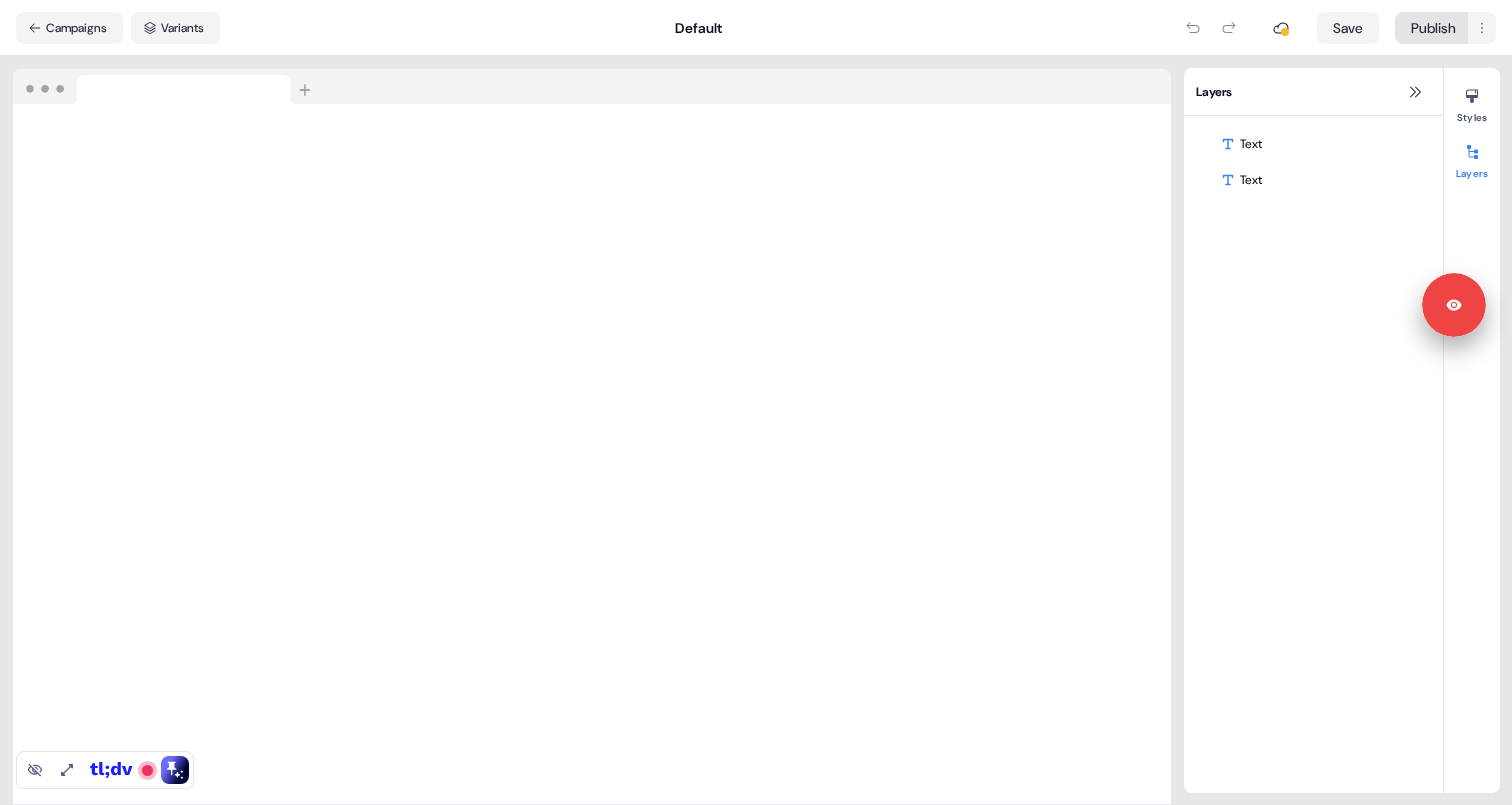 click on "For the best experience switch devices to a bigger screen. Go to Userled.io Dynamic asset Editor Overview Engagement Distribute Created by [FIRST] [LAST] Loading... Campaigns Variants Default Save Publish Loading your site.. Layers Text Text Styles Layers Signed in as [FIRST] [LAST] Sign out" at bounding box center (756, 402) 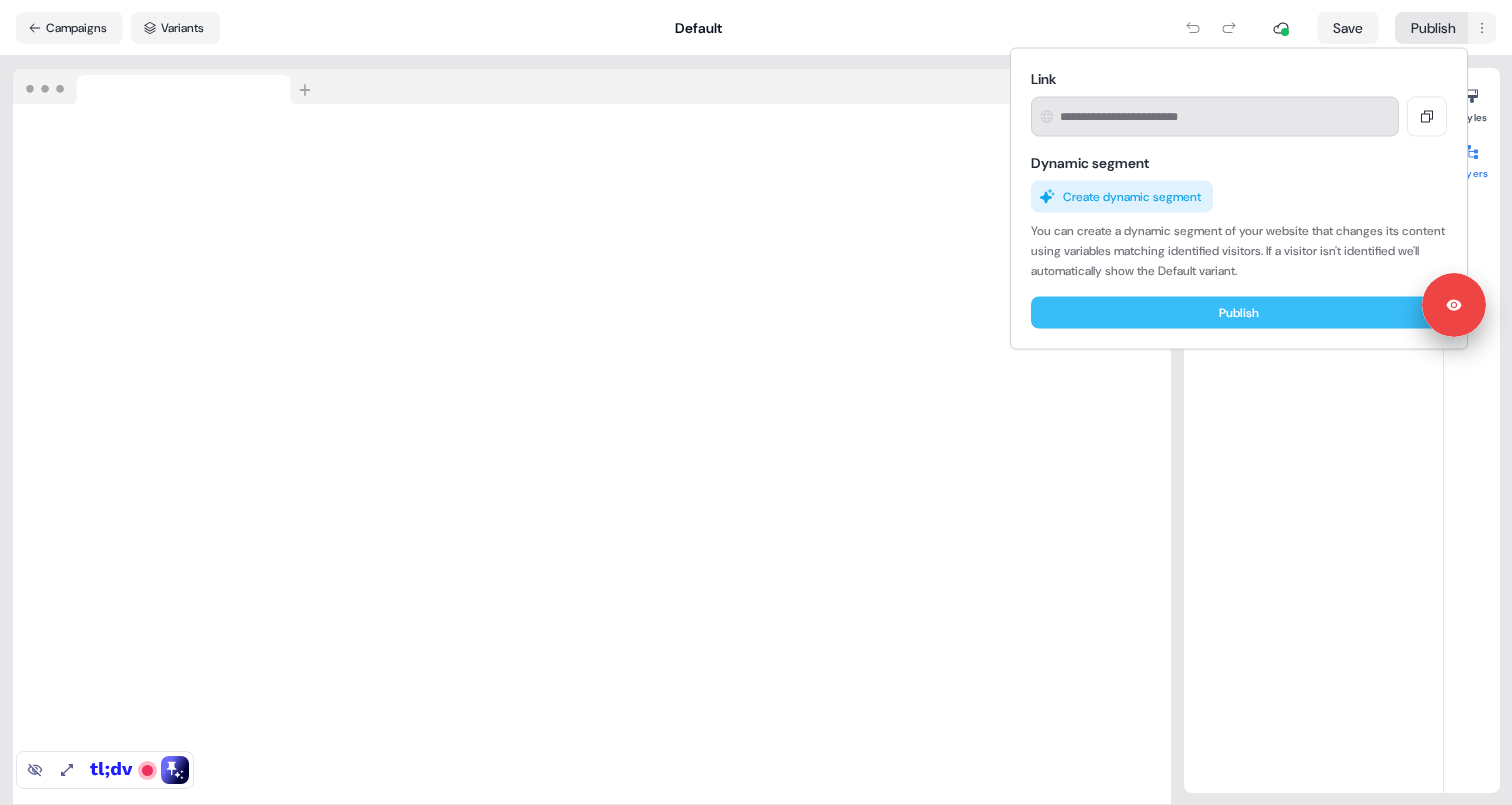 click on "Publish" at bounding box center [1239, 313] 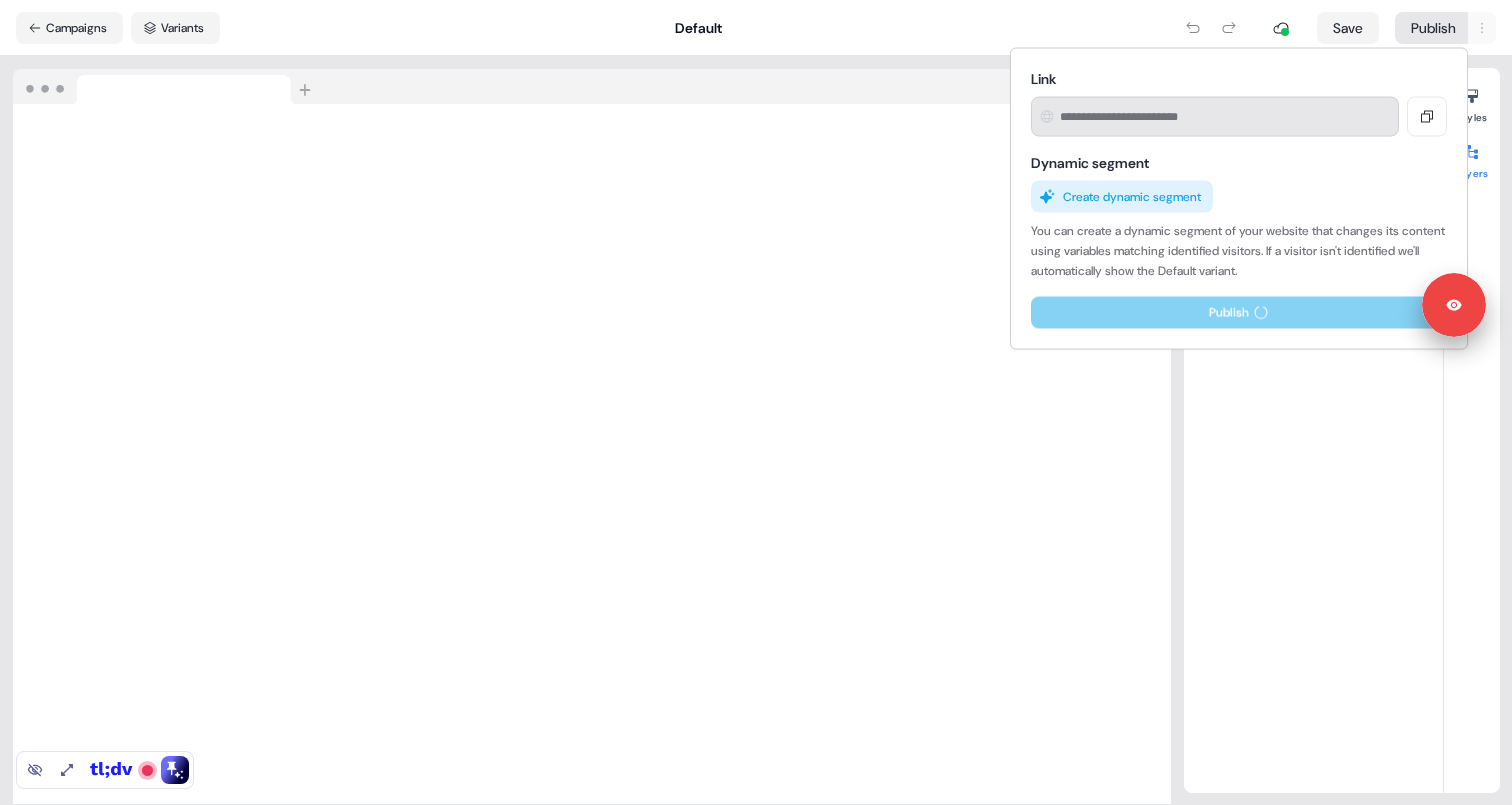 type on "**********" 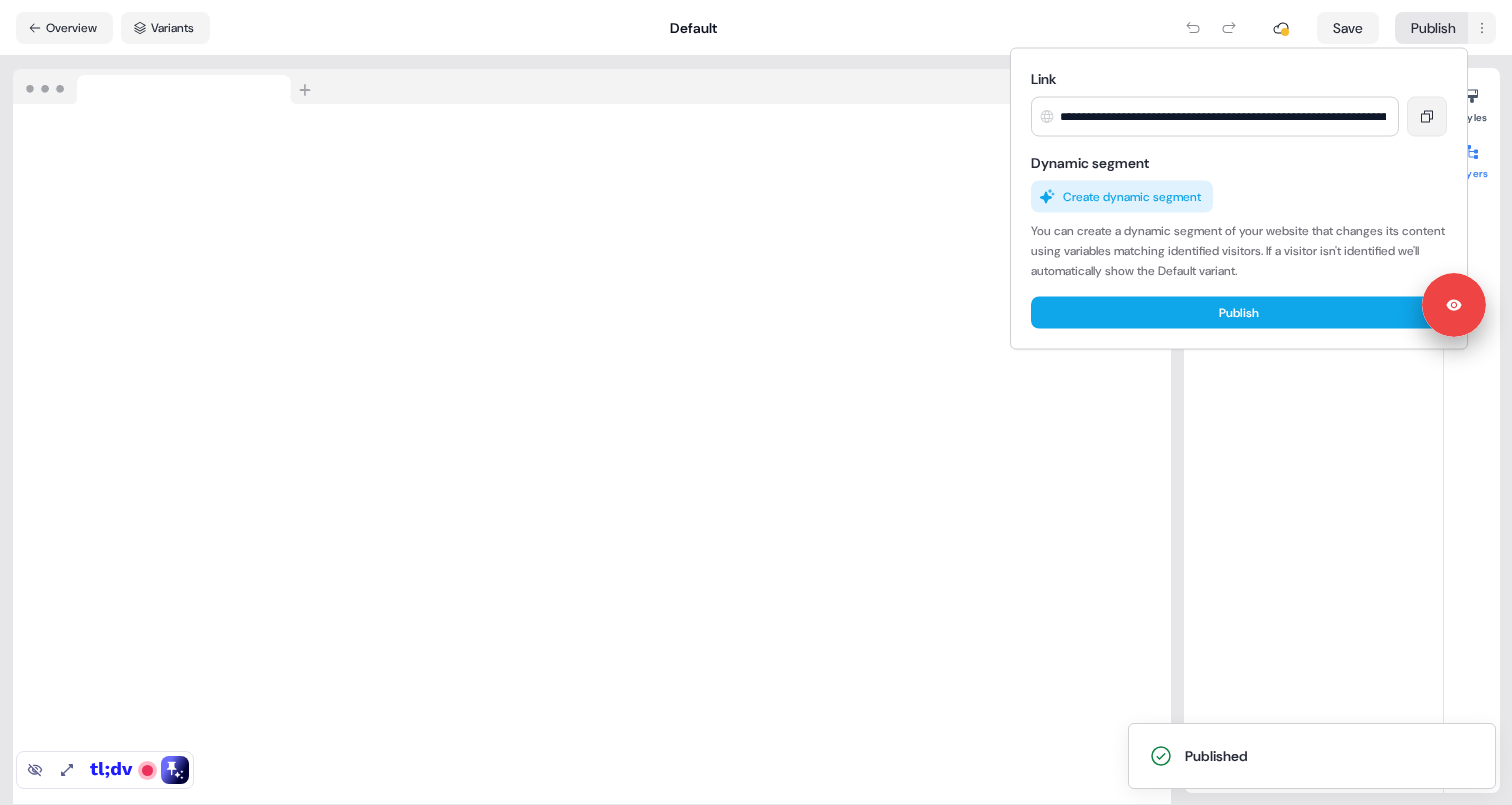 click at bounding box center [1427, 117] 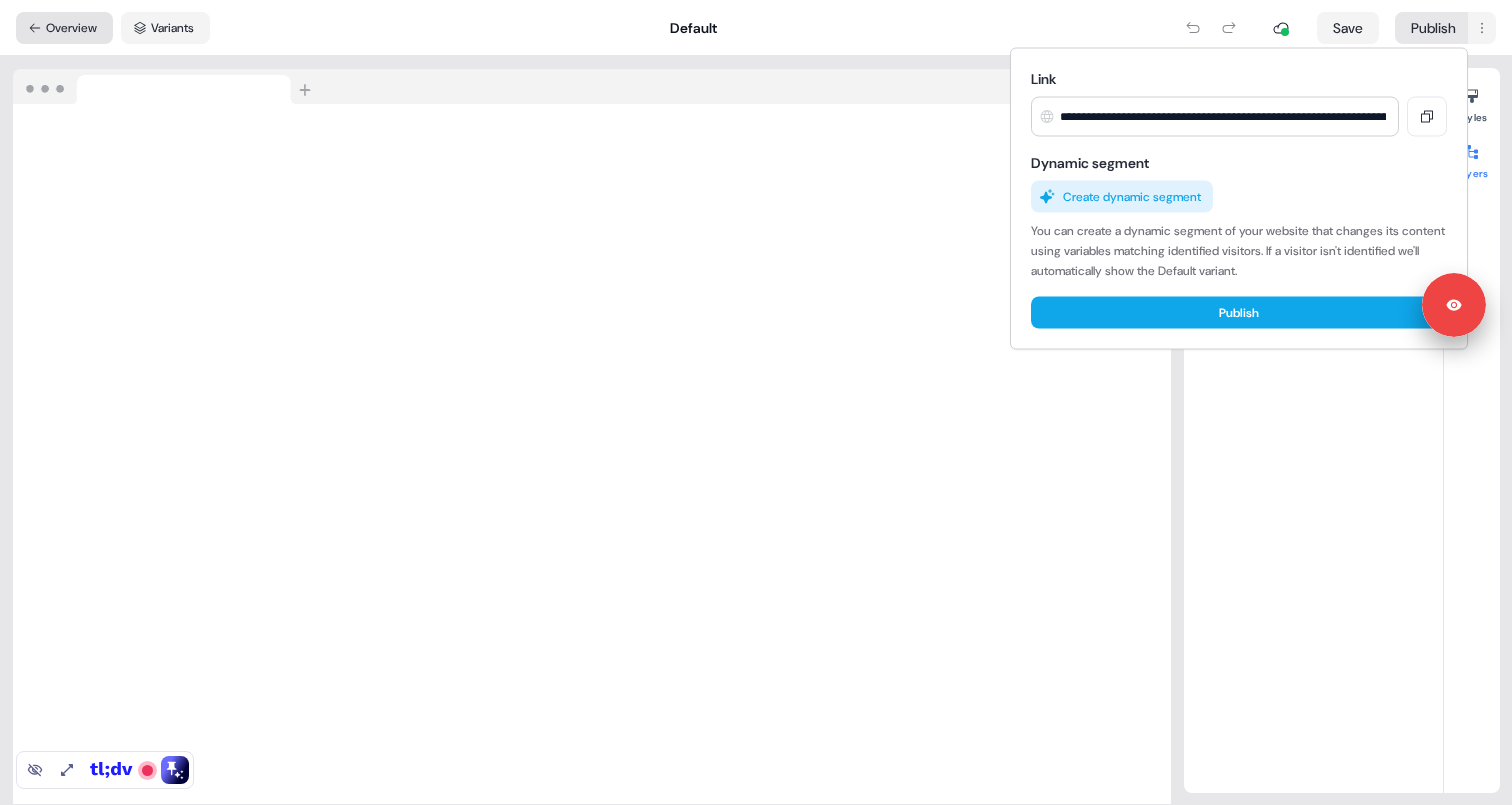 click on "For the best experience switch devices to a bigger screen. Go to Userled.io Dynamic asset Editor Overview Engagement Distribute Created by [FIRST] [LAST] Loading... Overview Variants Default Save Publish Loading your site.. Layers Text Text Styles Layers Signed in as [FIRST] [LAST] Sign out Link Dynamic segment Create dynamic segment You can create a dynamic segment of your website that changes its content using variables matching identified visitors. If a visitor isn't identified we'll automatically show the Default variant. Publish" at bounding box center [756, 402] 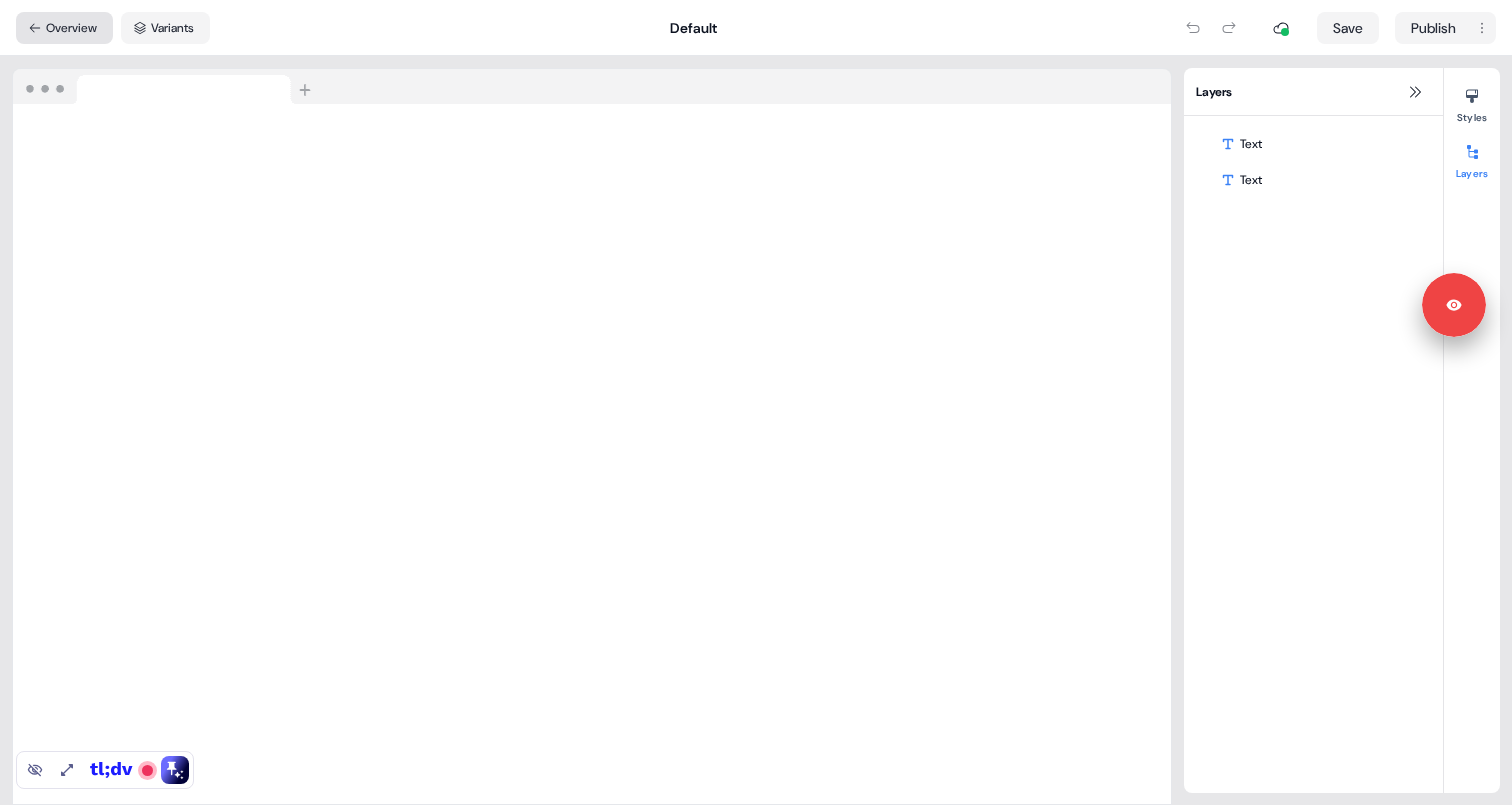 click on "Overview" at bounding box center (64, 28) 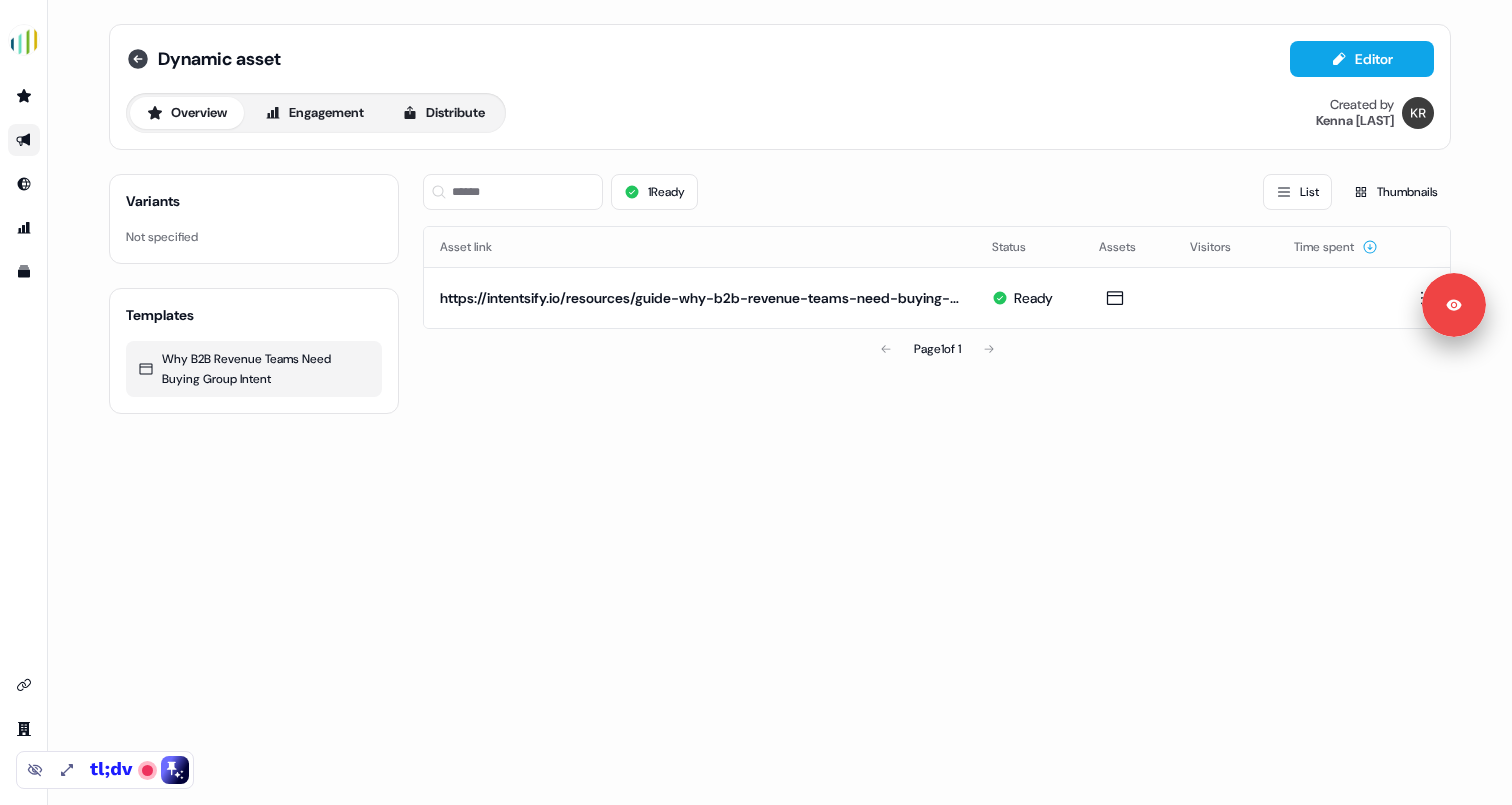 click 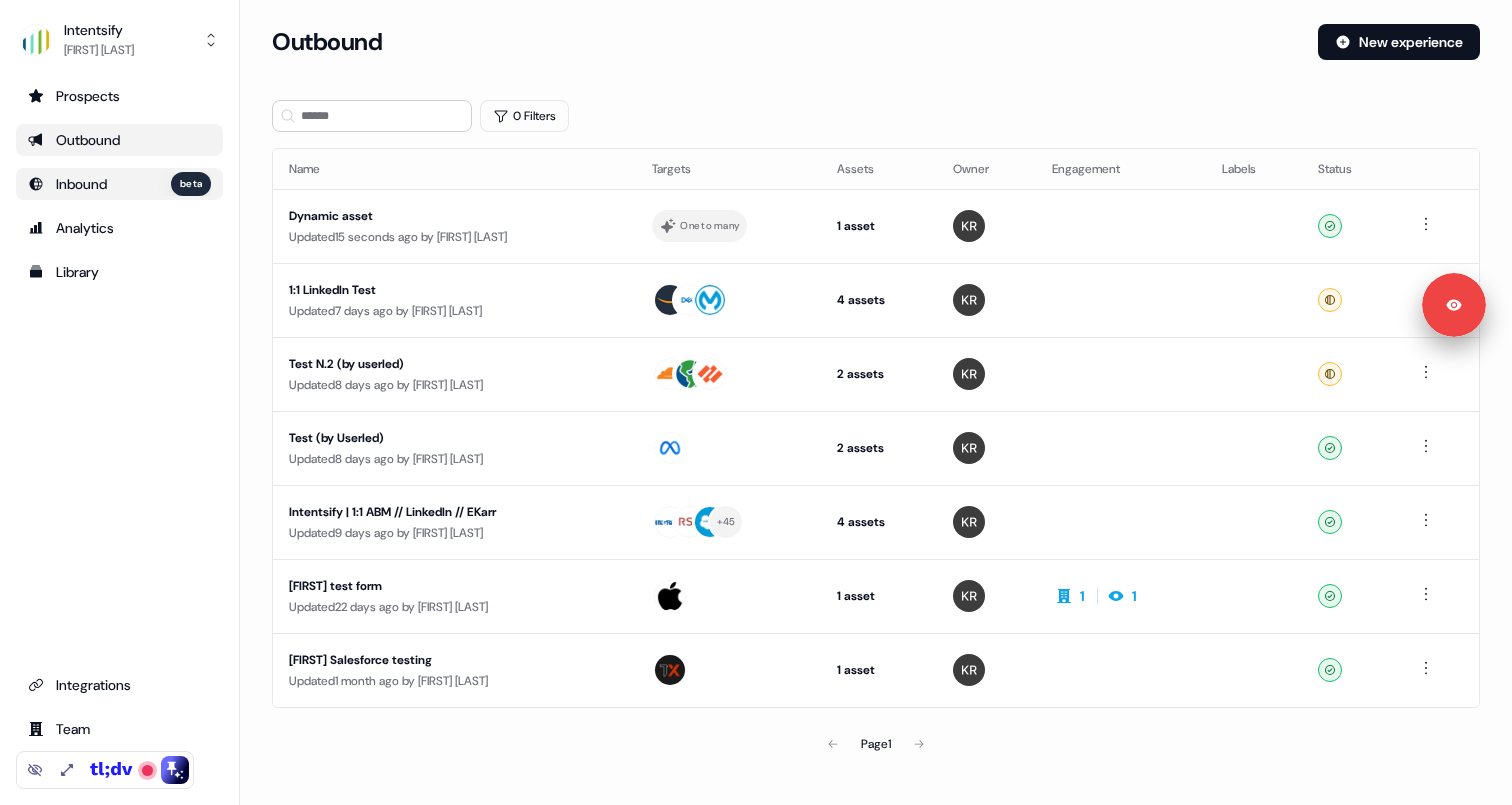 click on "Inbound" at bounding box center (81, 184) 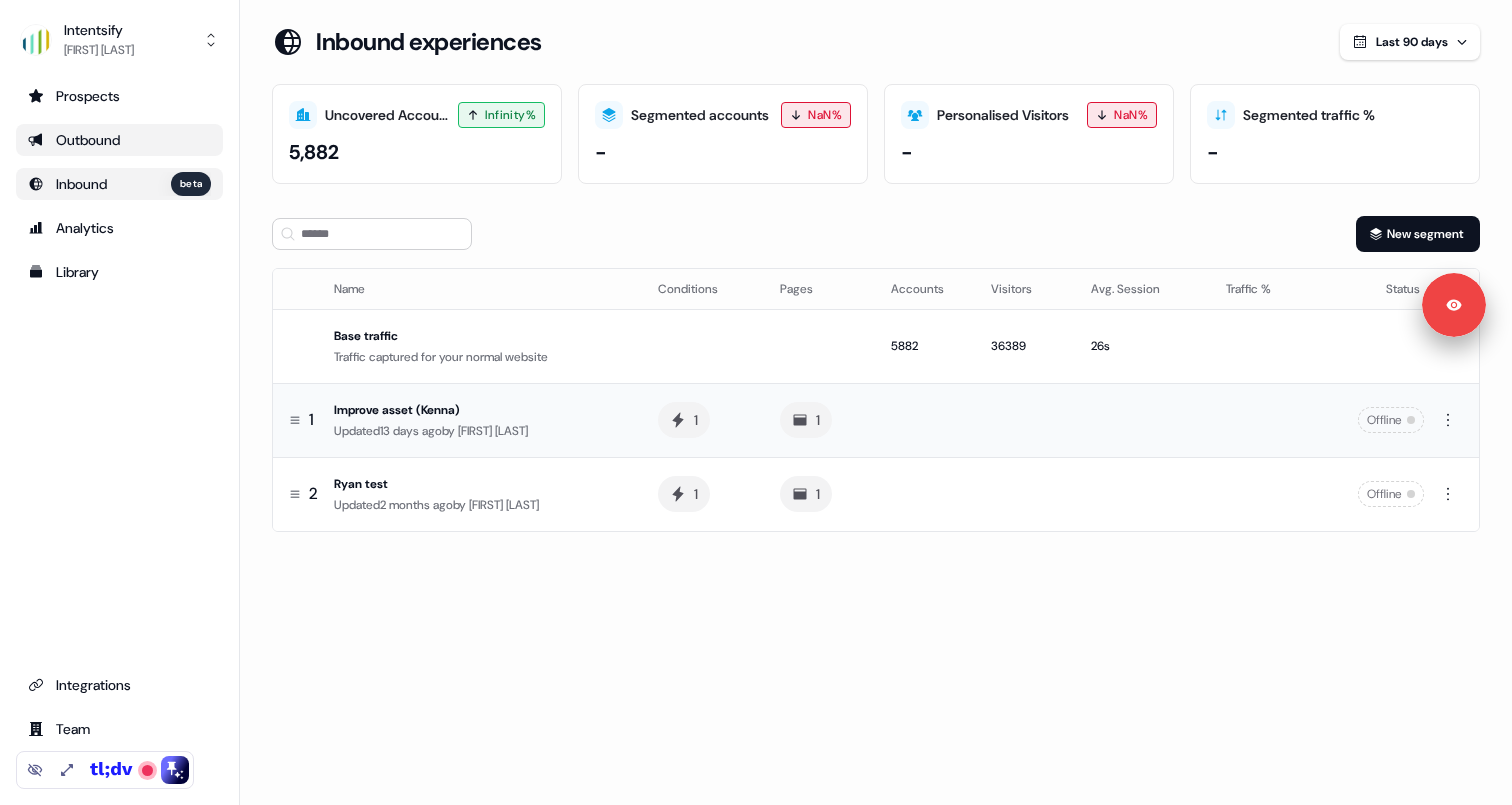 click at bounding box center (1025, 420) 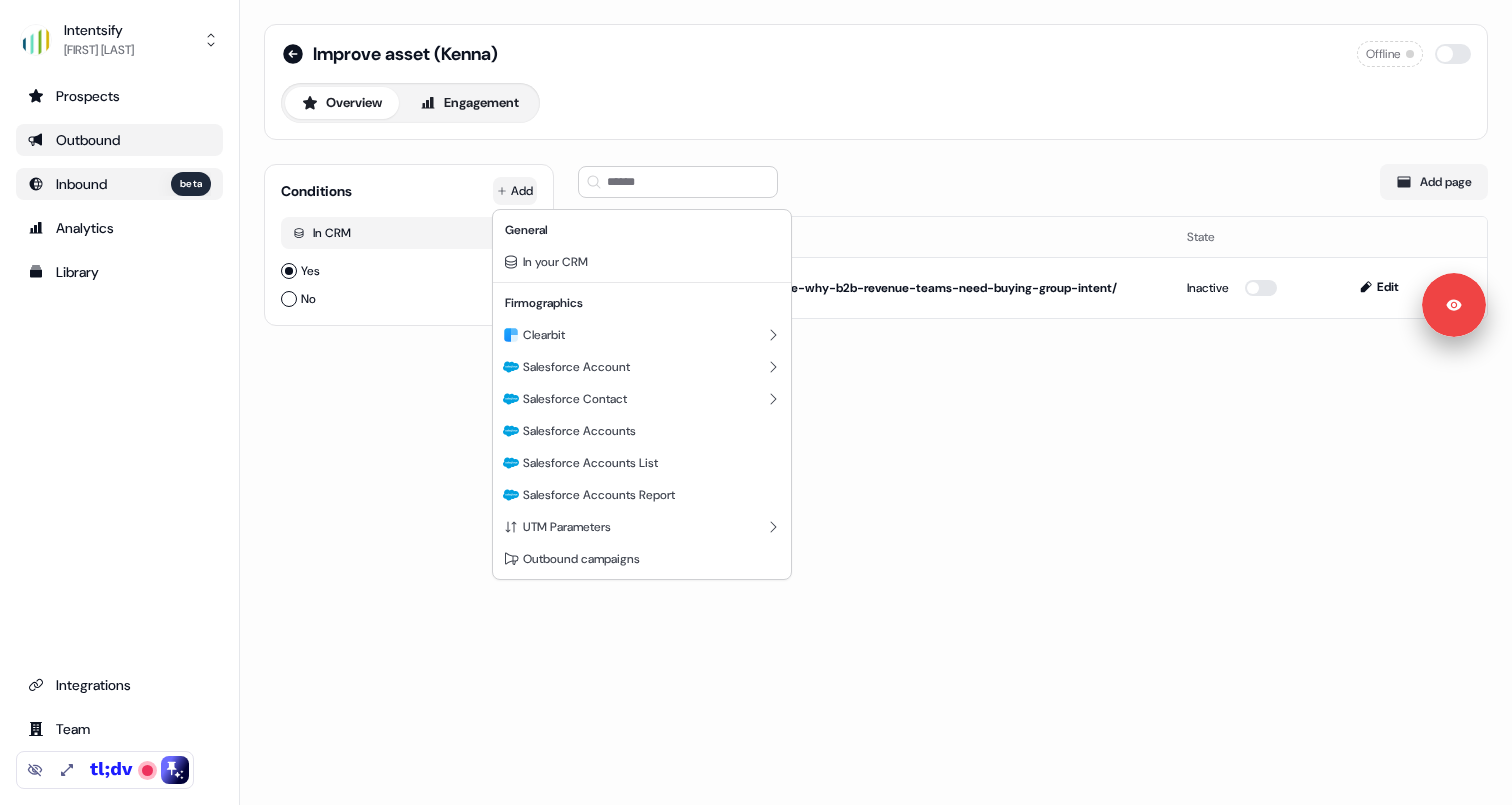 click on "For the best experience switch devices to a bigger screen. Go to Userled.io Intentsify [FIRST] [LAST] Prospects Outbound Inbound beta Analytics Library Integrations Team Profile Improve asset ([FIRST]) Offline Overview Engagement Conditions Add In CRM Yes No Add page Name State https://intentsify.io/resources/guide-why-b2b-revenue-teams-need-buying-group-intent/ Inactive Edit Signed in as [FIRST] [LAST] Sign out General In your CRM Firmographics Clearbit Salesforce Account Salesforce Contact Salesforce Accounts Salesforce Accounts List Salesforce Accounts Report UTM Parameters Outbound campaigns" at bounding box center [756, 402] 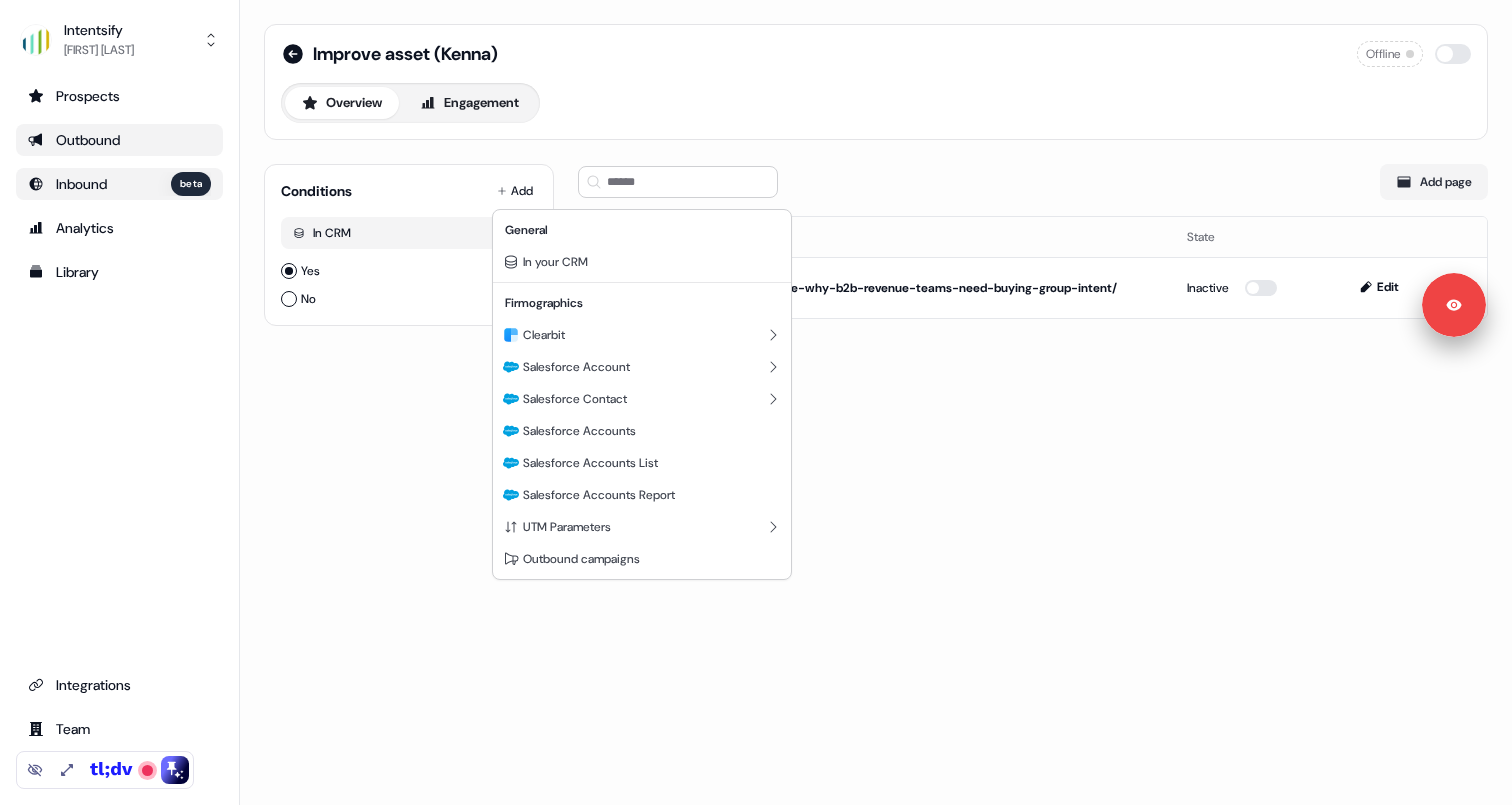 click on "For the best experience switch devices to a bigger screen. Go to Userled.io Intentsify [FIRST] [LAST] Prospects Outbound Inbound beta Analytics Library Integrations Team Profile Improve asset ([FIRST]) Offline Overview Engagement Conditions Add In CRM Yes No Add page Name State https://intentsify.io/resources/guide-why-b2b-revenue-teams-need-buying-group-intent/ Inactive Edit Signed in as [FIRST] [LAST] Sign out General In your CRM Firmographics Clearbit Salesforce Account Salesforce Contact Salesforce Accounts Salesforce Accounts List Salesforce Accounts Report UTM Parameters Outbound campaigns" at bounding box center [756, 402] 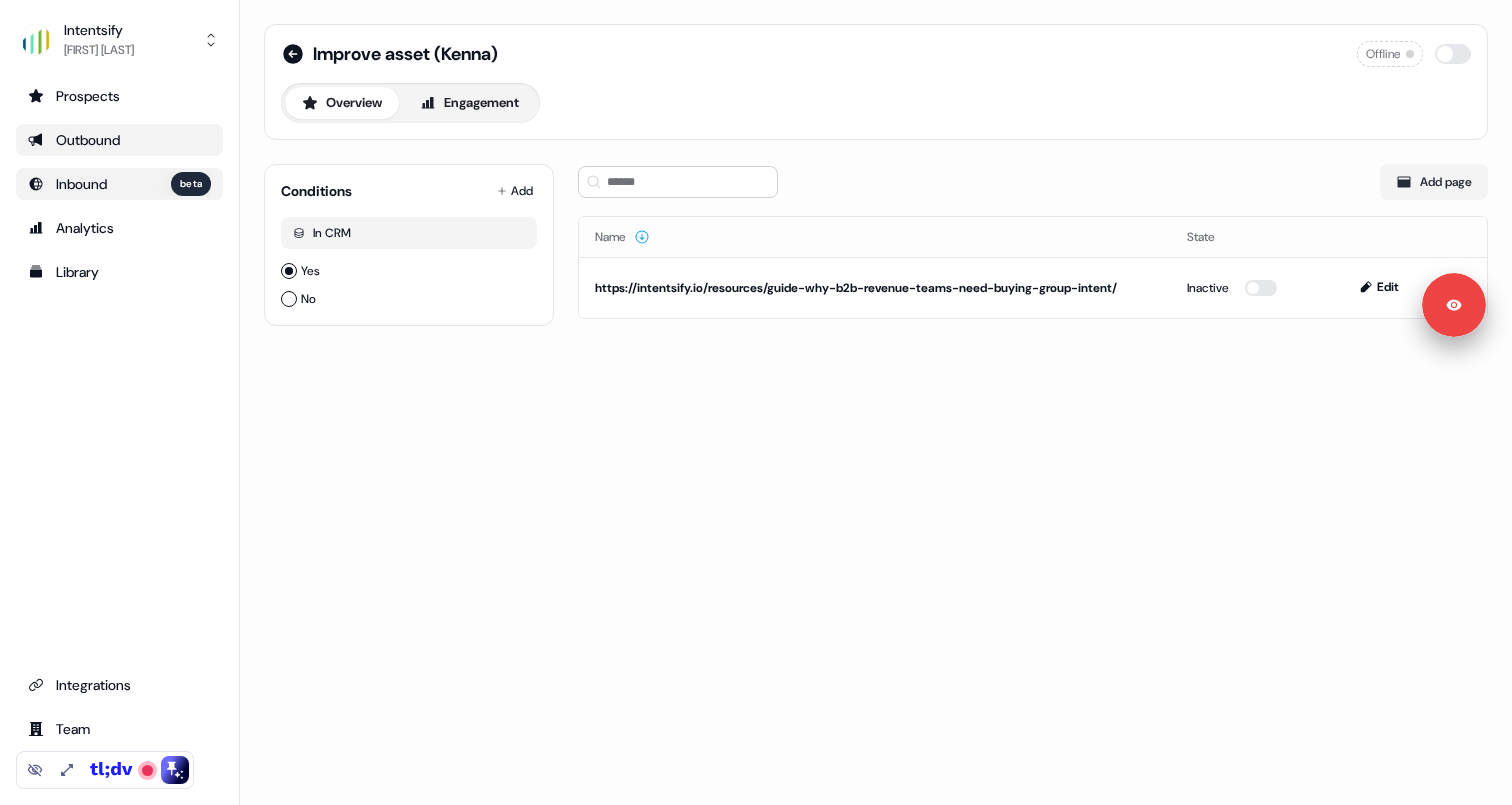 click on "Improve asset ([LAST]) Offline Overview Engagement Conditions Add In CRM Yes No Add page Name State https://intentsify.io/resources/guide-why-b2b-revenue-teams-need-buying-group-intent/ Inactive Edit" at bounding box center [876, 187] 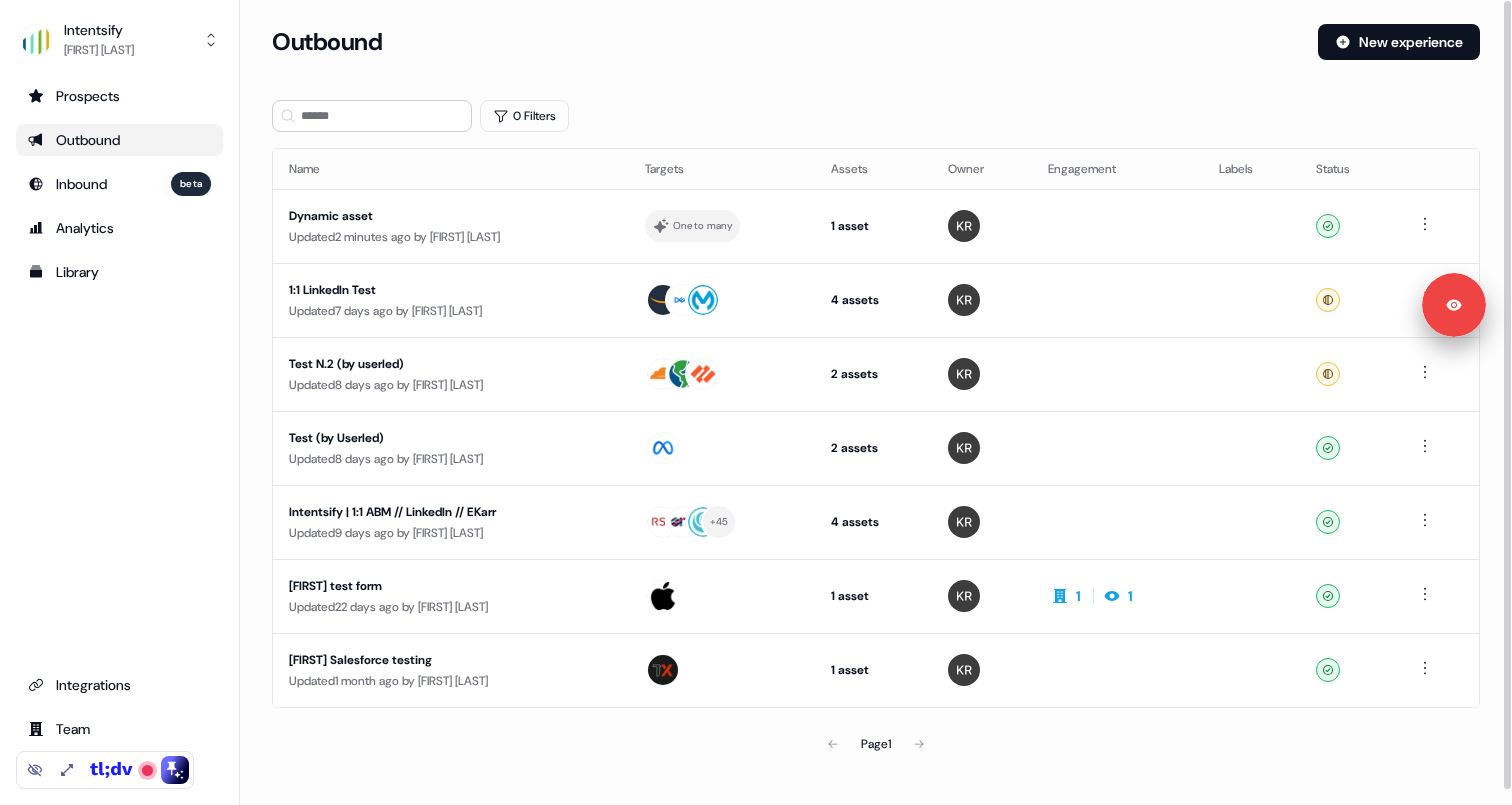 click on "Outbound New experience" at bounding box center (876, 54) 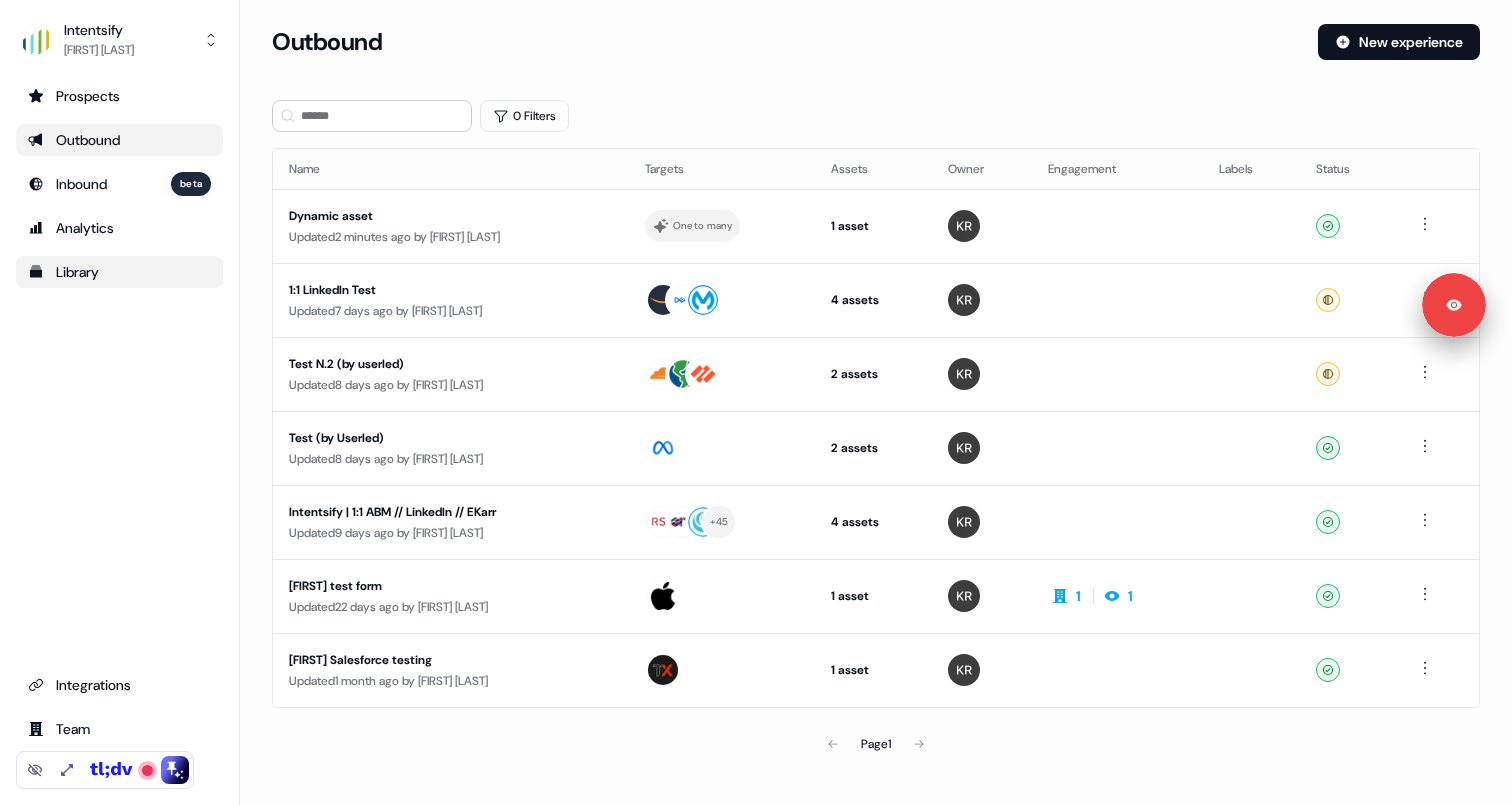 click on "Library" at bounding box center (119, 272) 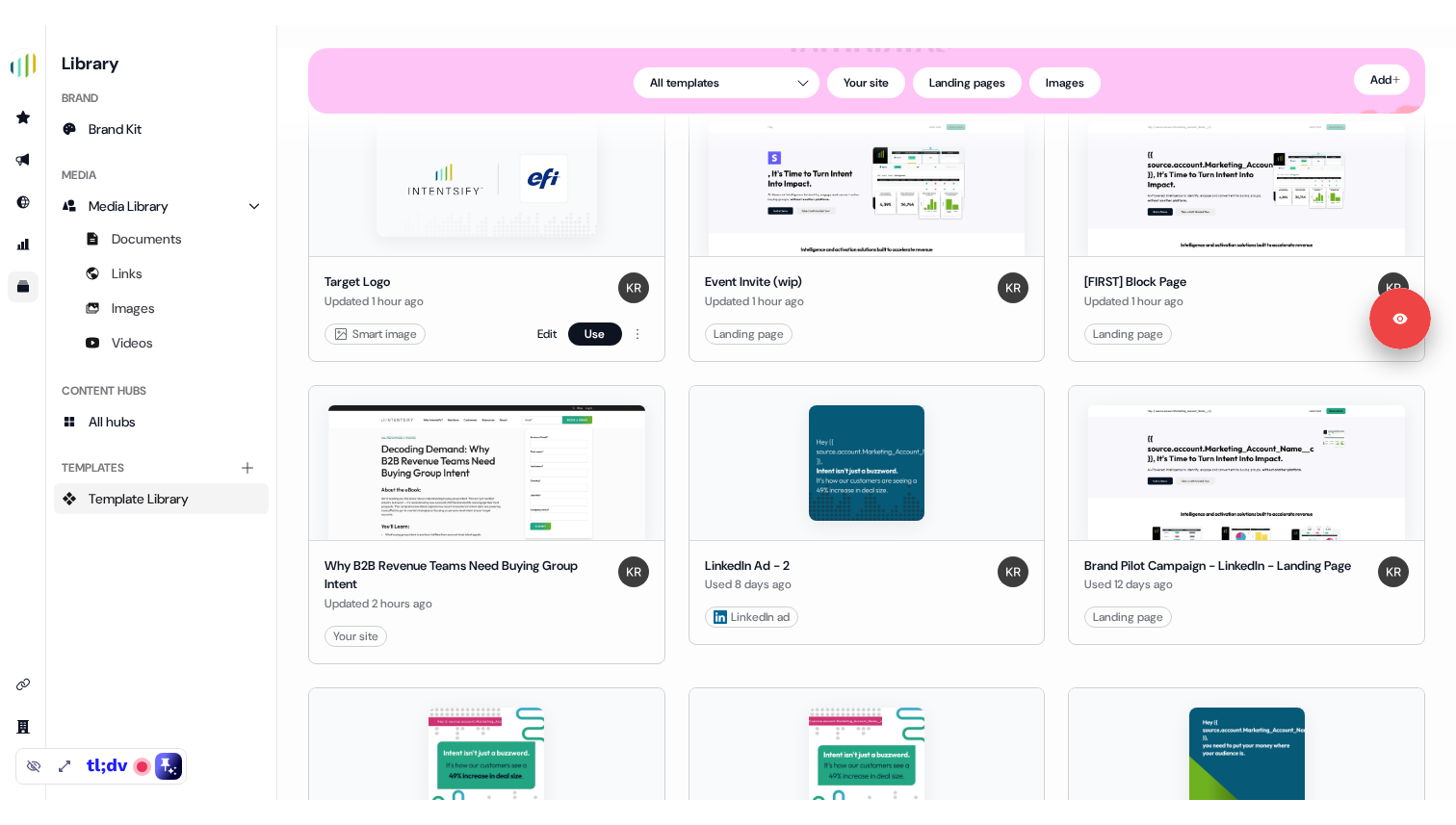 scroll, scrollTop: 241, scrollLeft: 0, axis: vertical 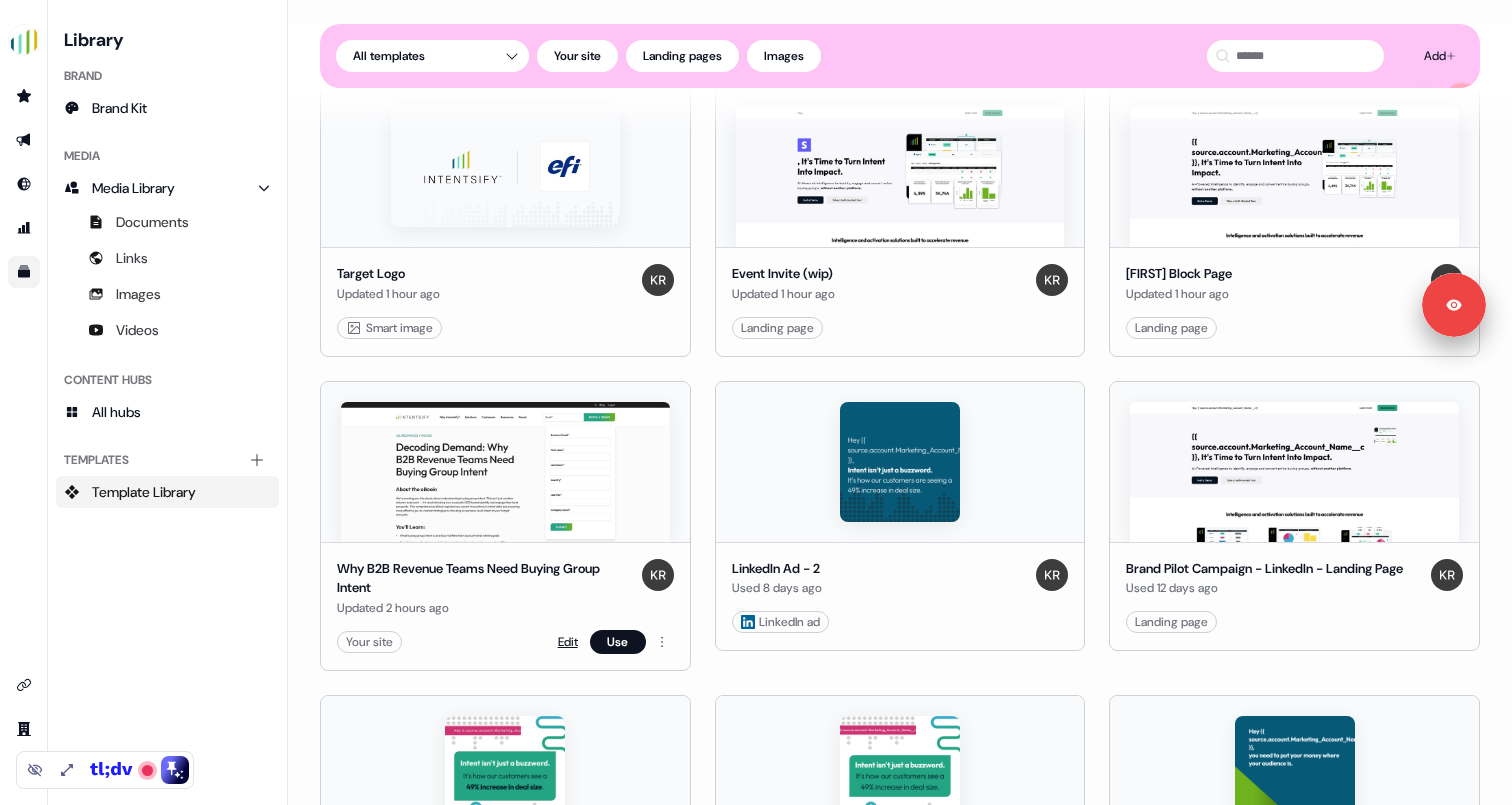 click on "Edit" at bounding box center [568, 642] 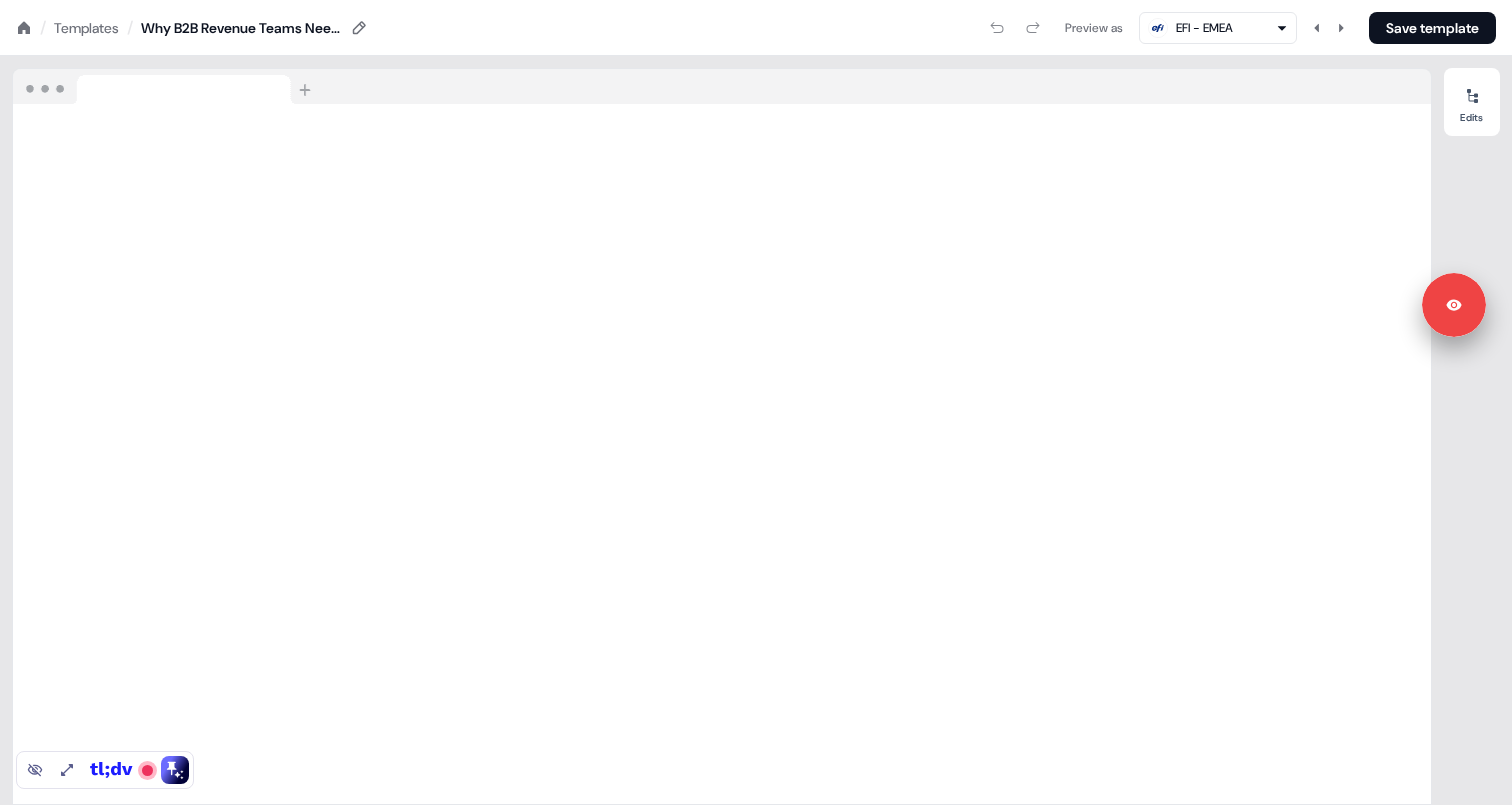 click on "Templates" at bounding box center [86, 28] 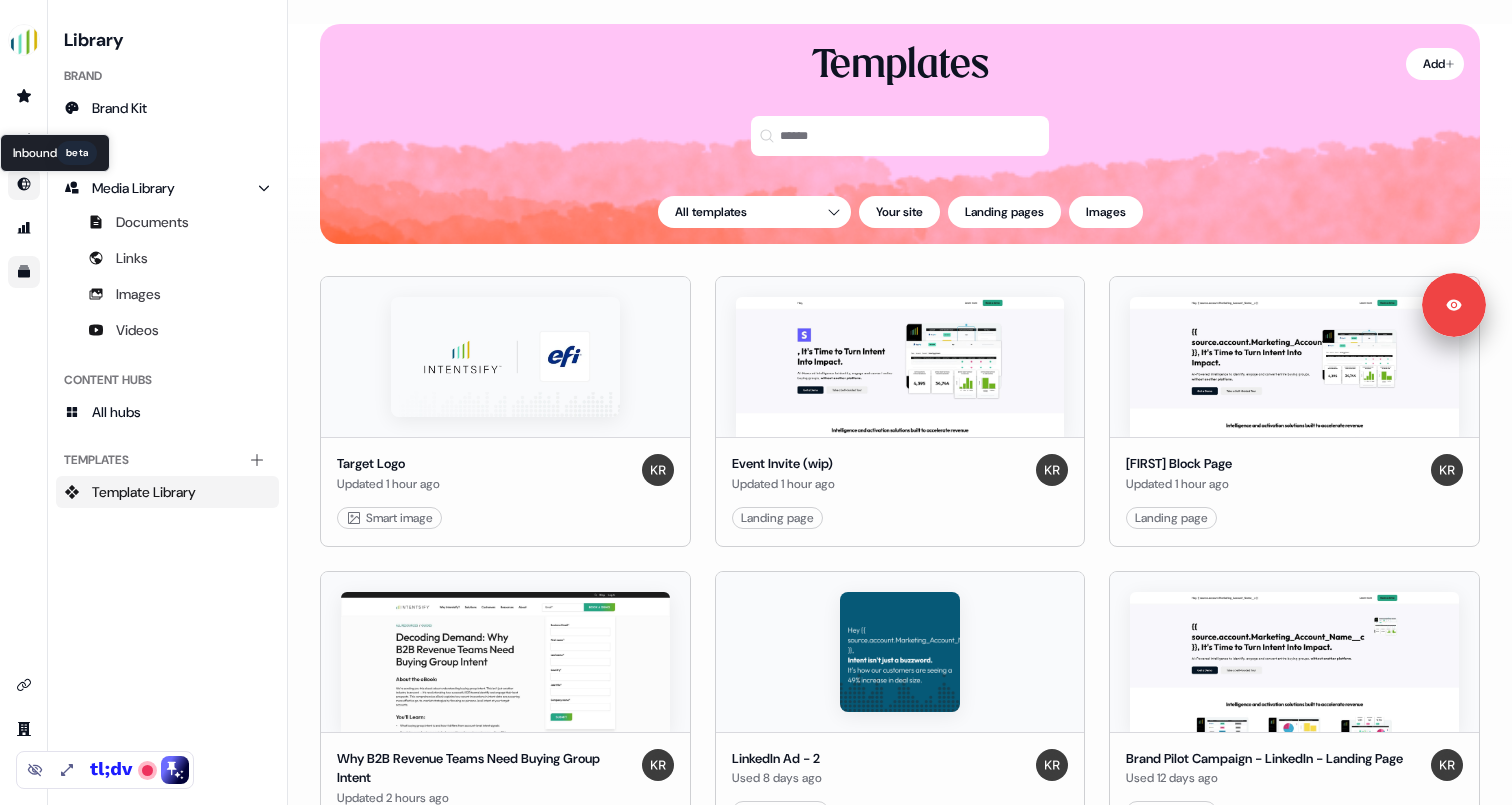 click 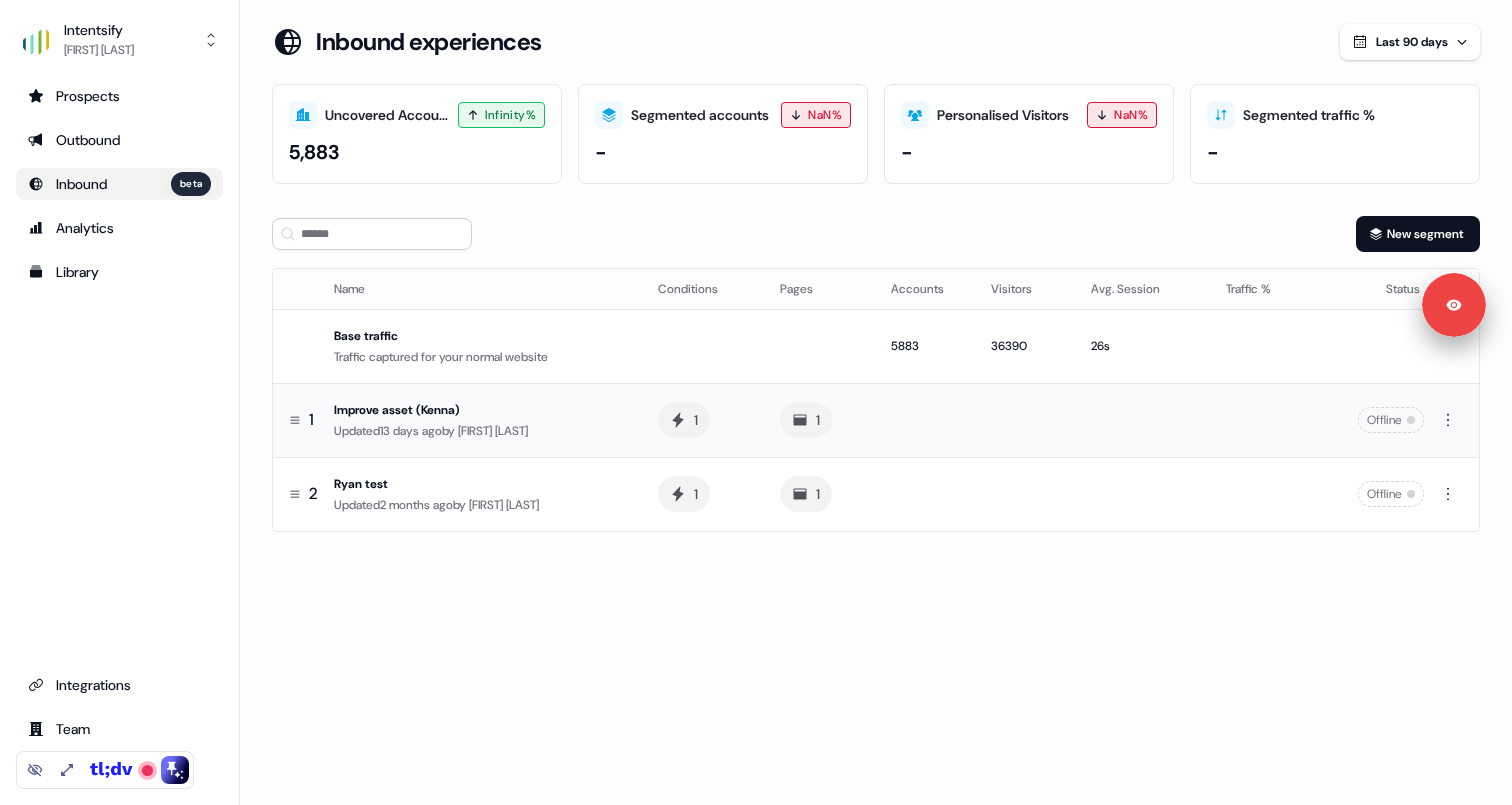 click on "Improve asset (Kenna)" at bounding box center [480, 410] 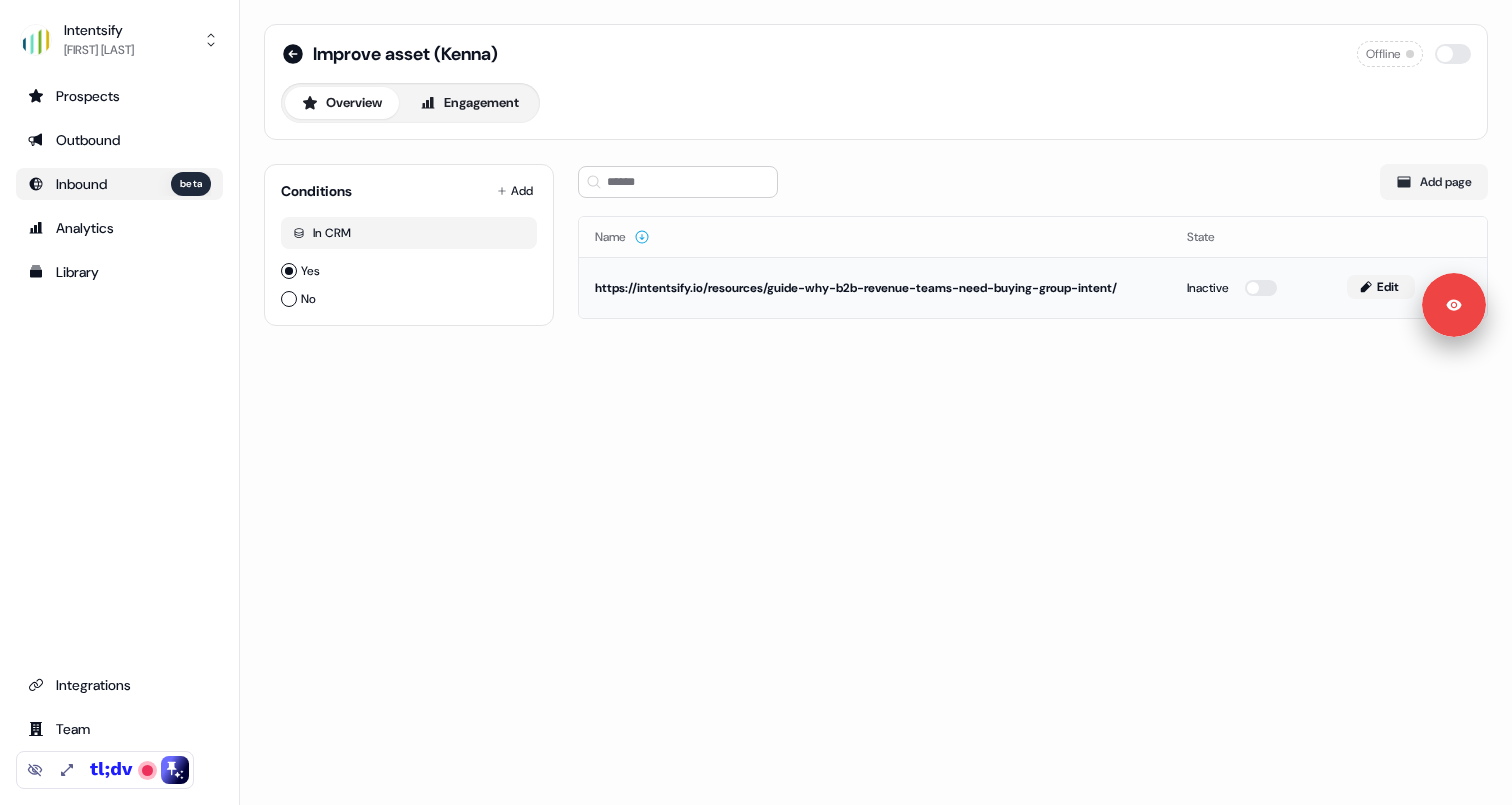 click on "Edit" at bounding box center [1381, 287] 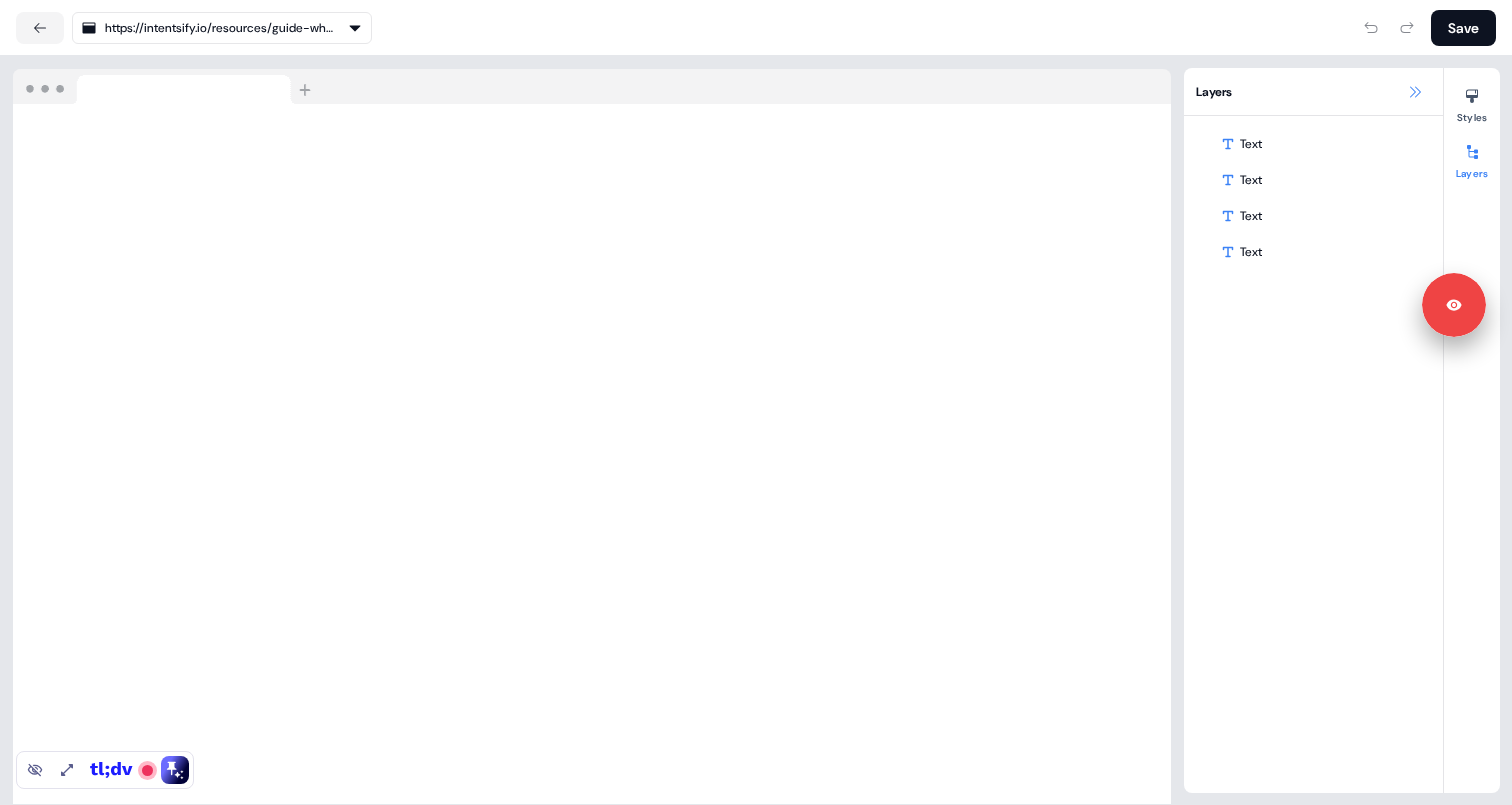 click 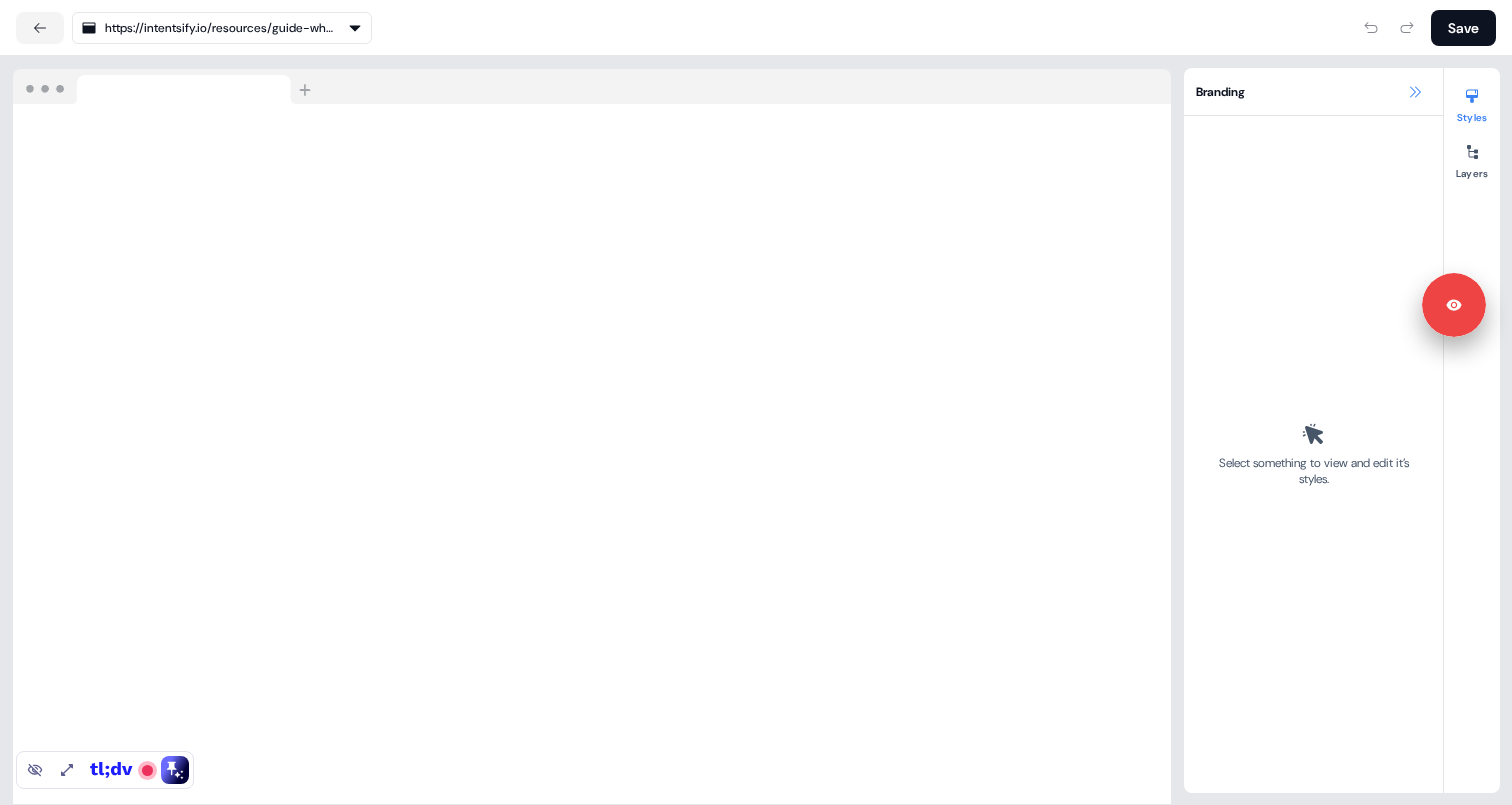 click 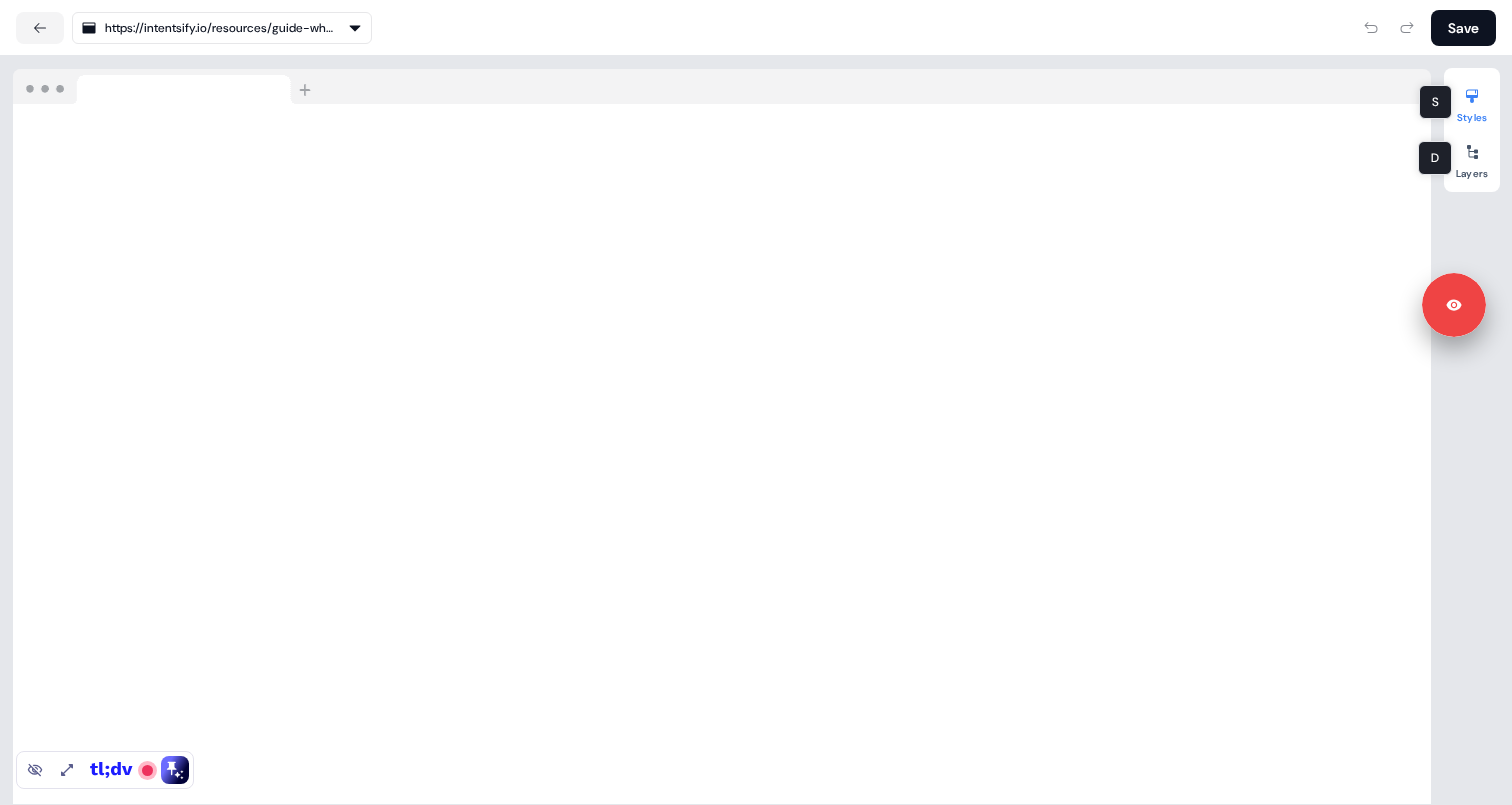 click on "Styles" at bounding box center [1472, 102] 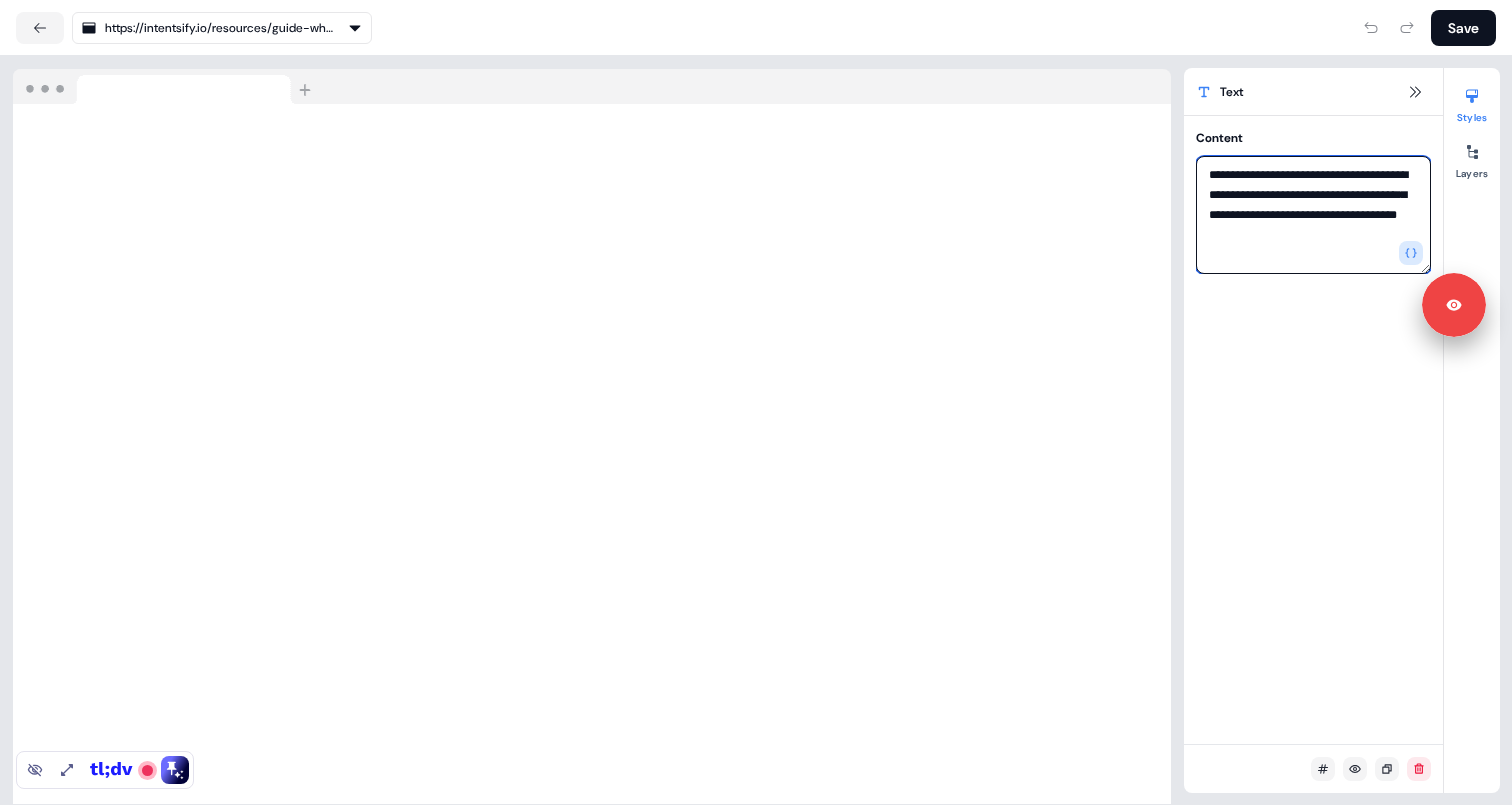 click on "**********" at bounding box center [1313, 215] 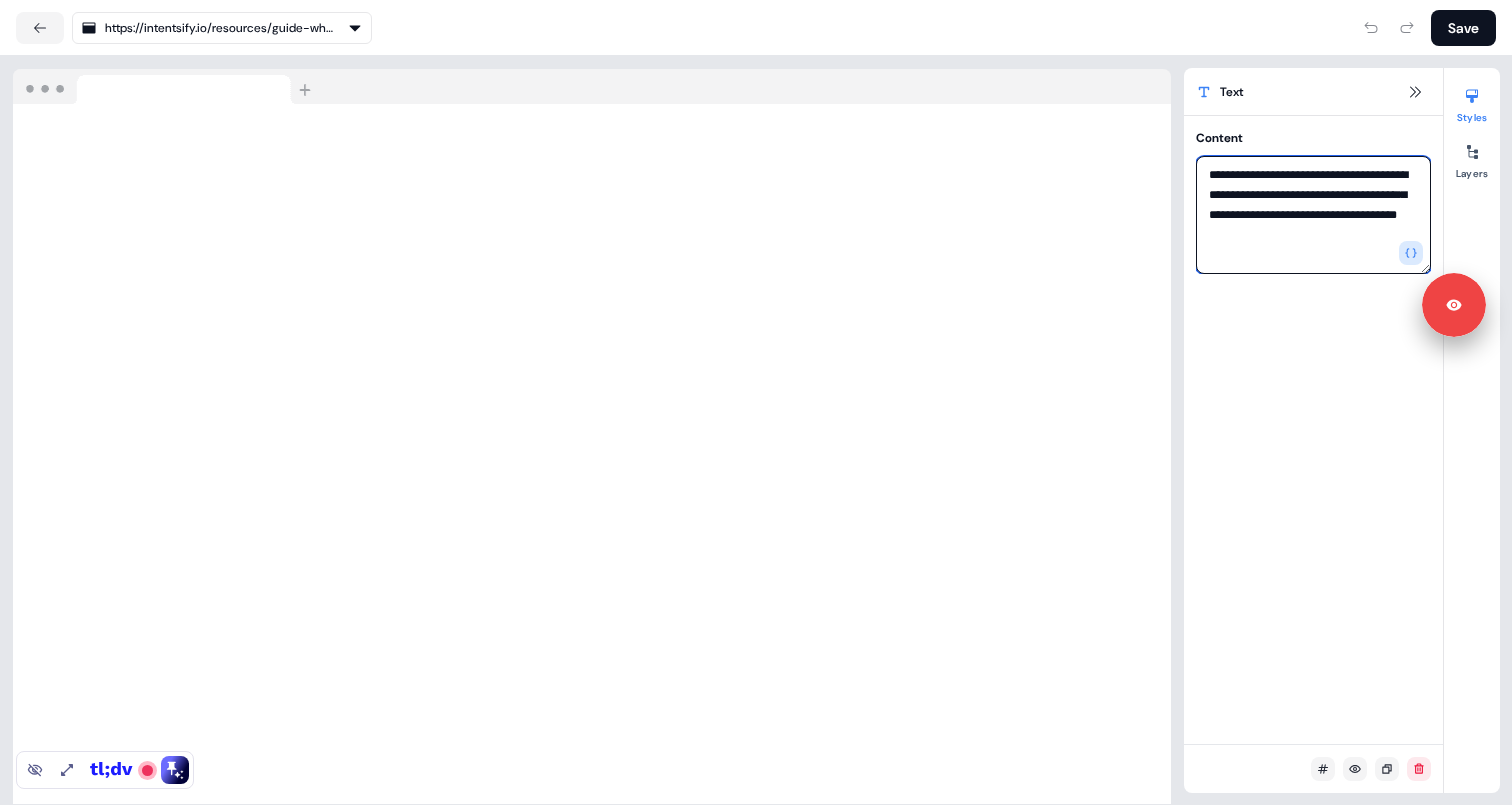 drag, startPoint x: 1269, startPoint y: 195, endPoint x: 1295, endPoint y: 236, distance: 48.548943 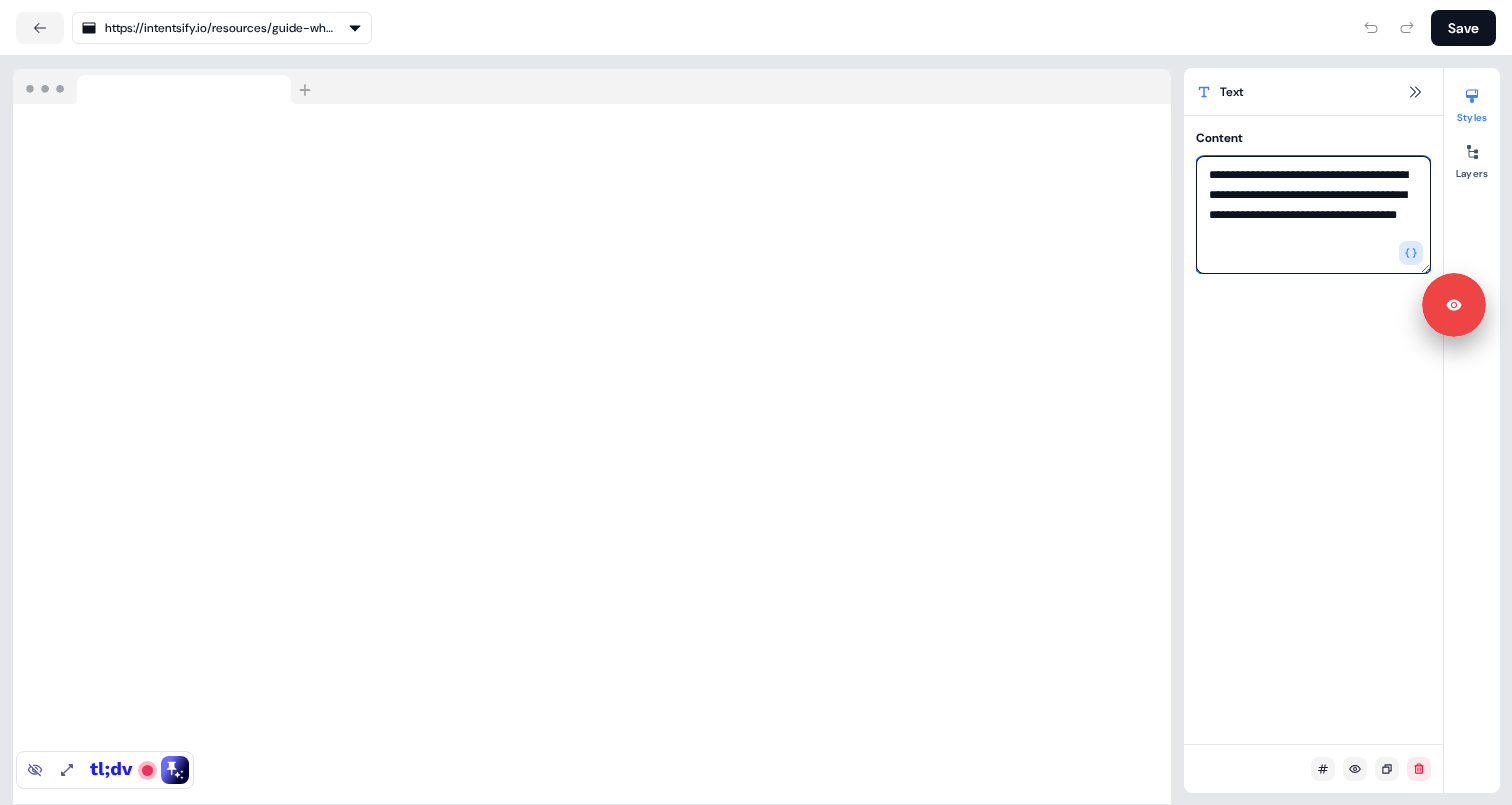 click on "**********" at bounding box center [1313, 215] 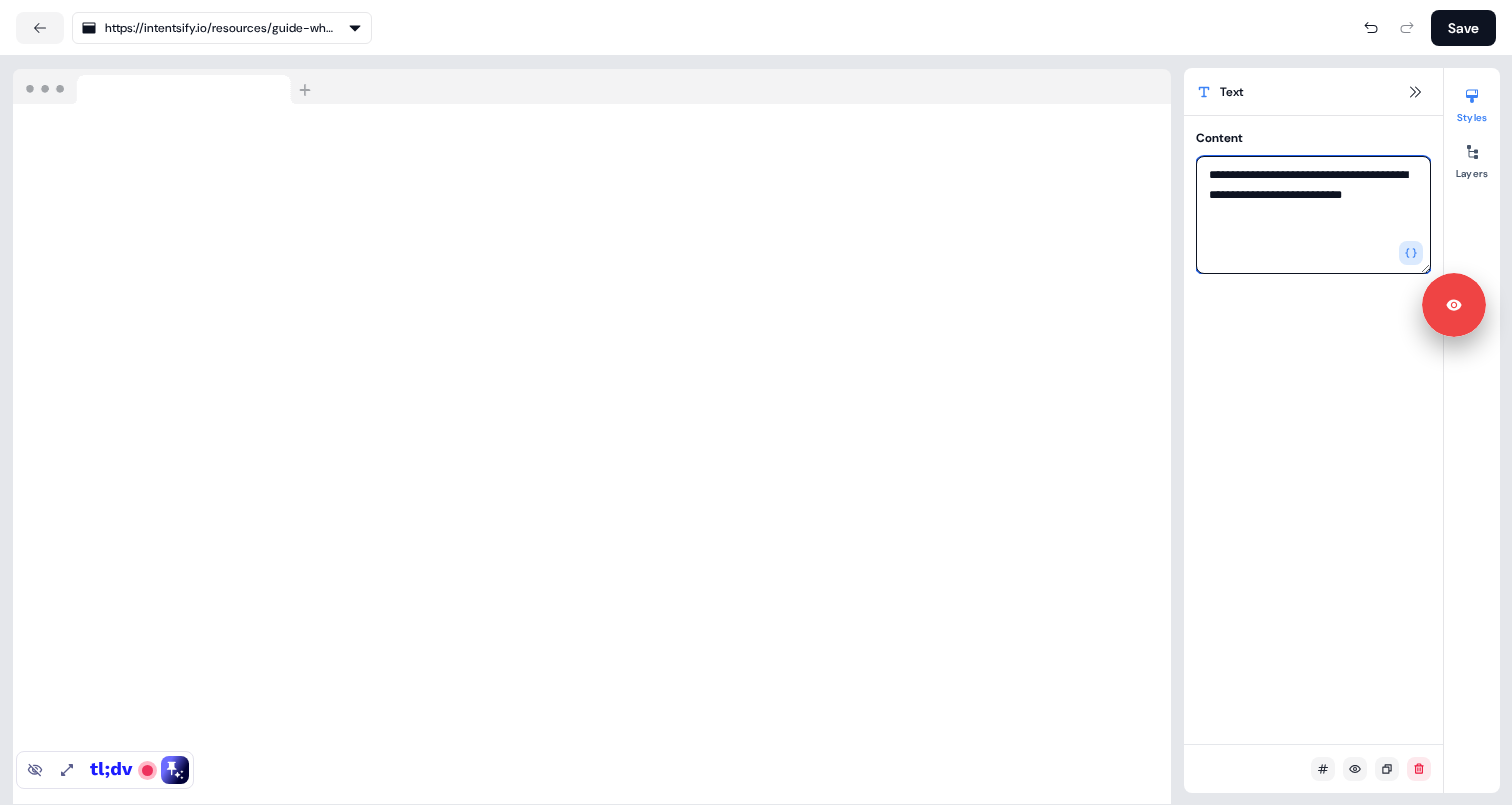 click on "**********" at bounding box center (1313, 215) 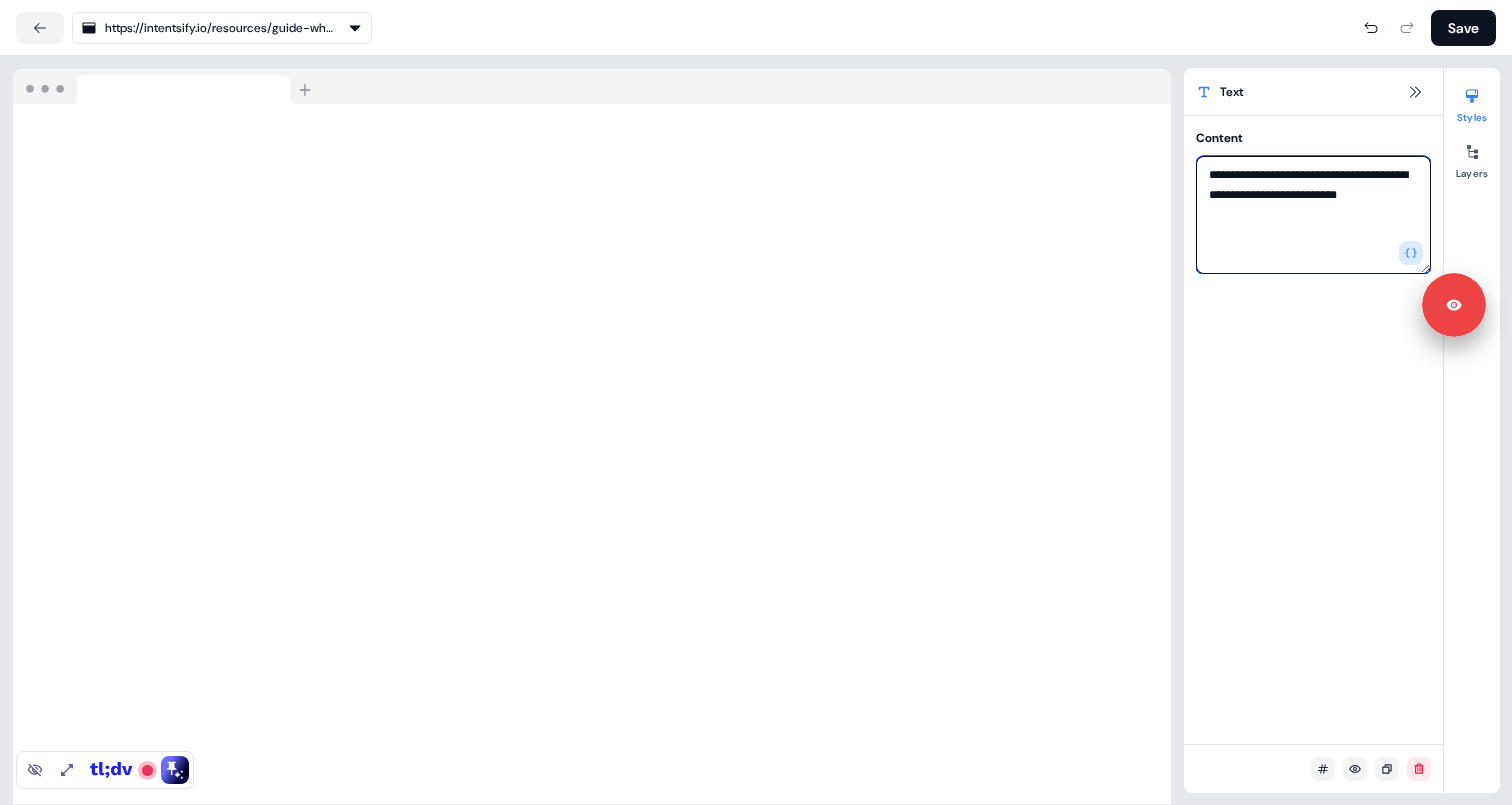 click on "**********" at bounding box center [1313, 215] 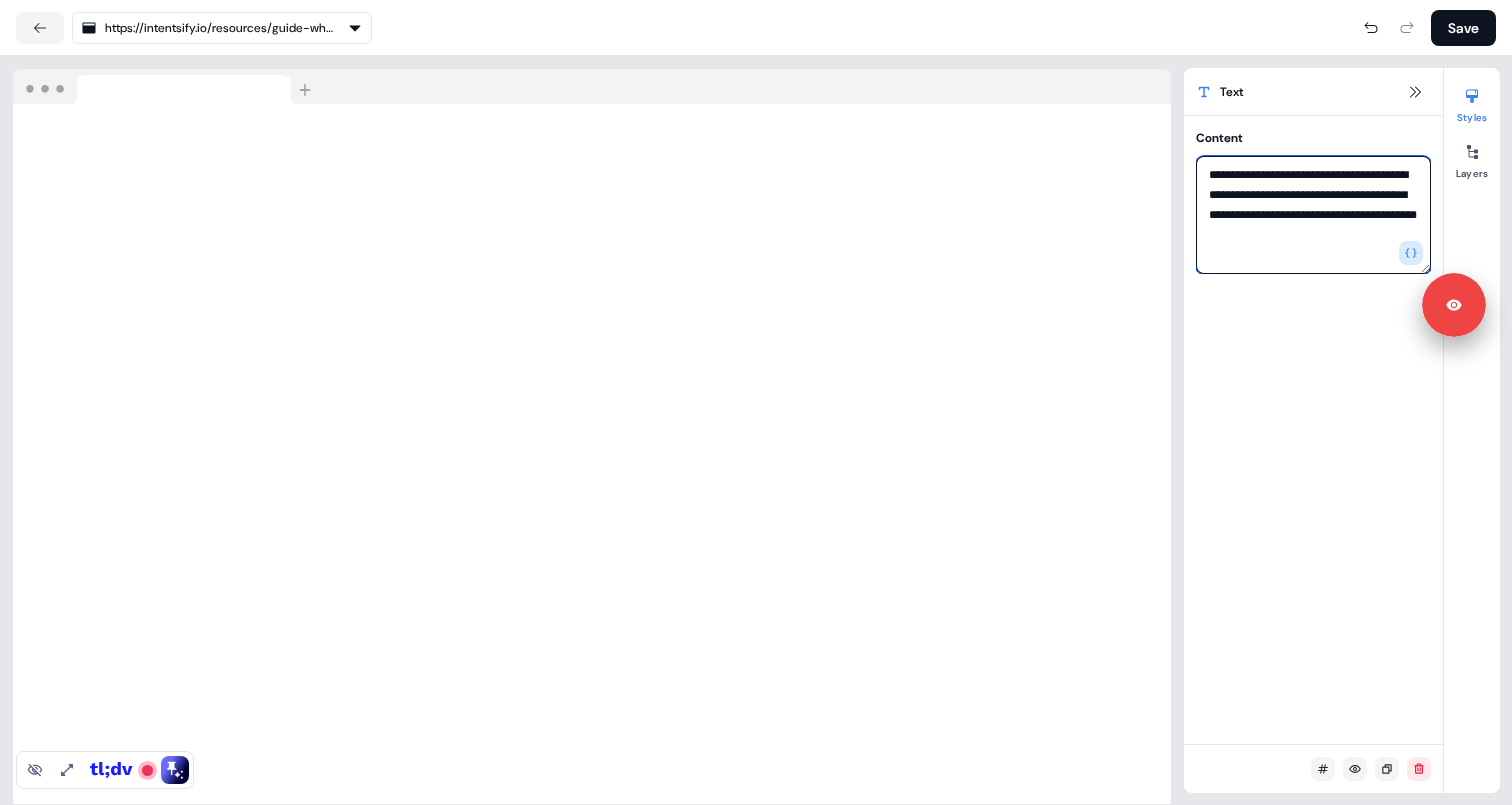 click on "**********" at bounding box center [1313, 215] 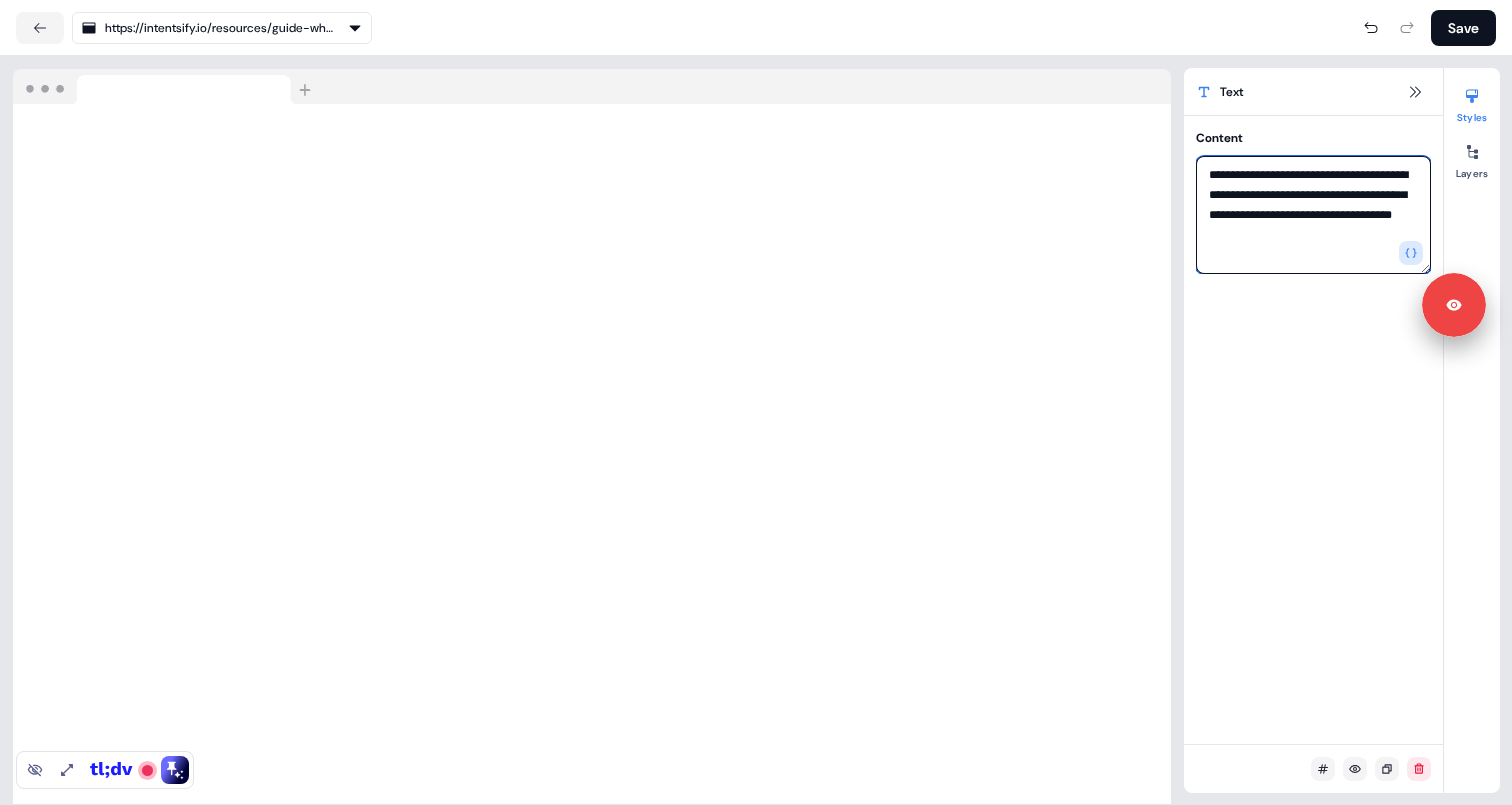 drag, startPoint x: 1303, startPoint y: 214, endPoint x: 1412, endPoint y: 217, distance: 109.041275 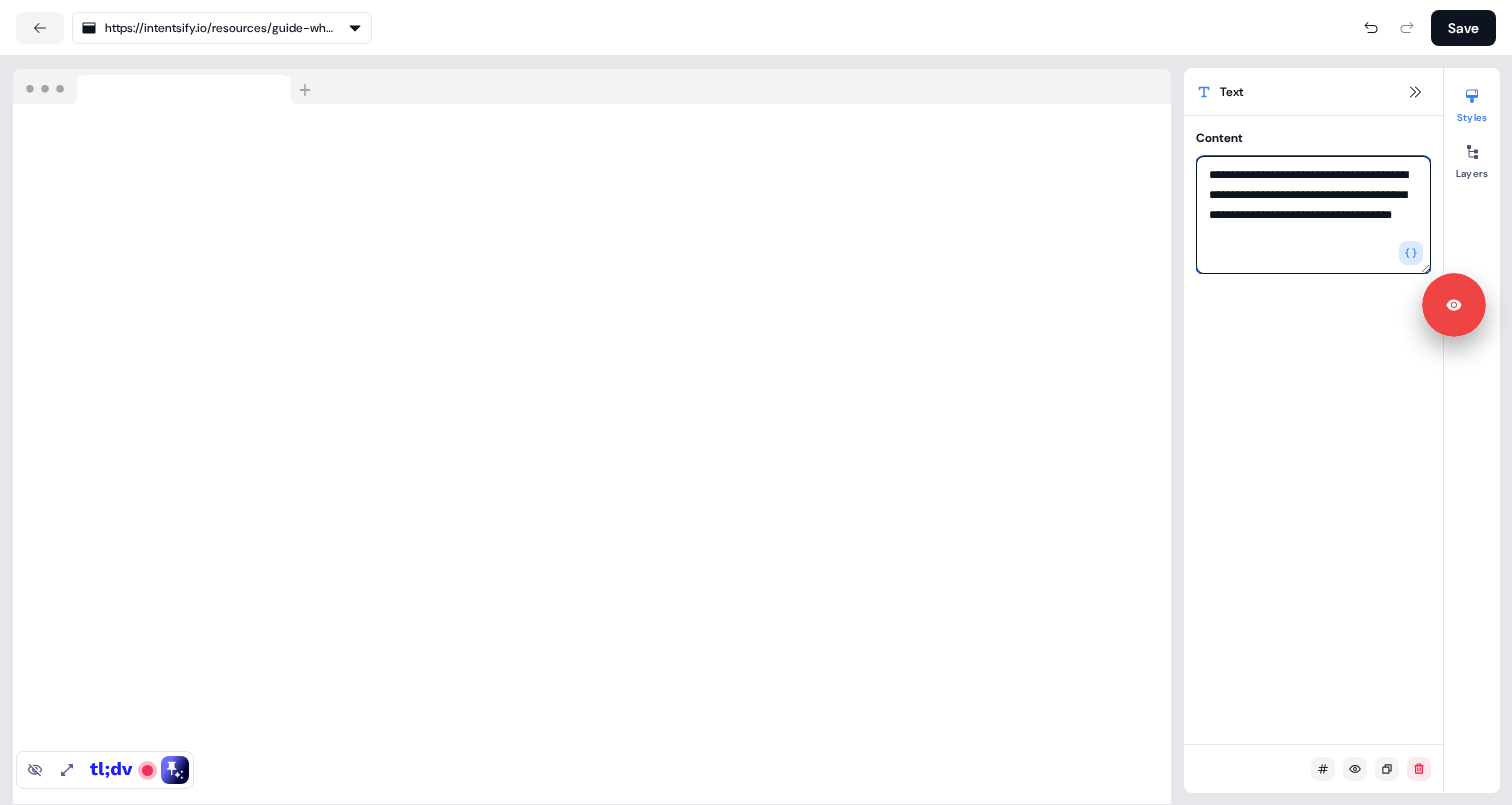 click on "**********" at bounding box center (1313, 215) 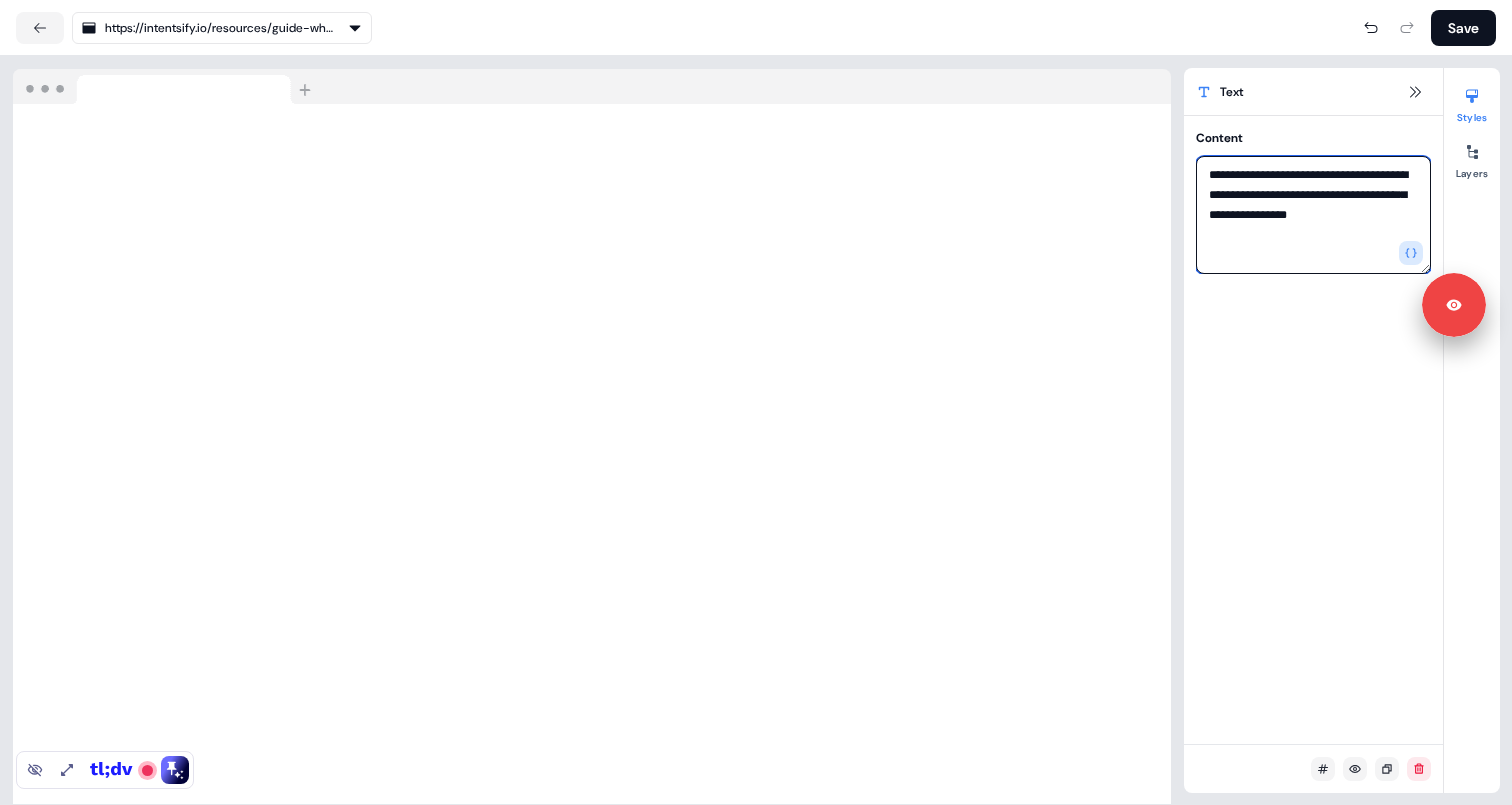 click on "**********" at bounding box center (1313, 215) 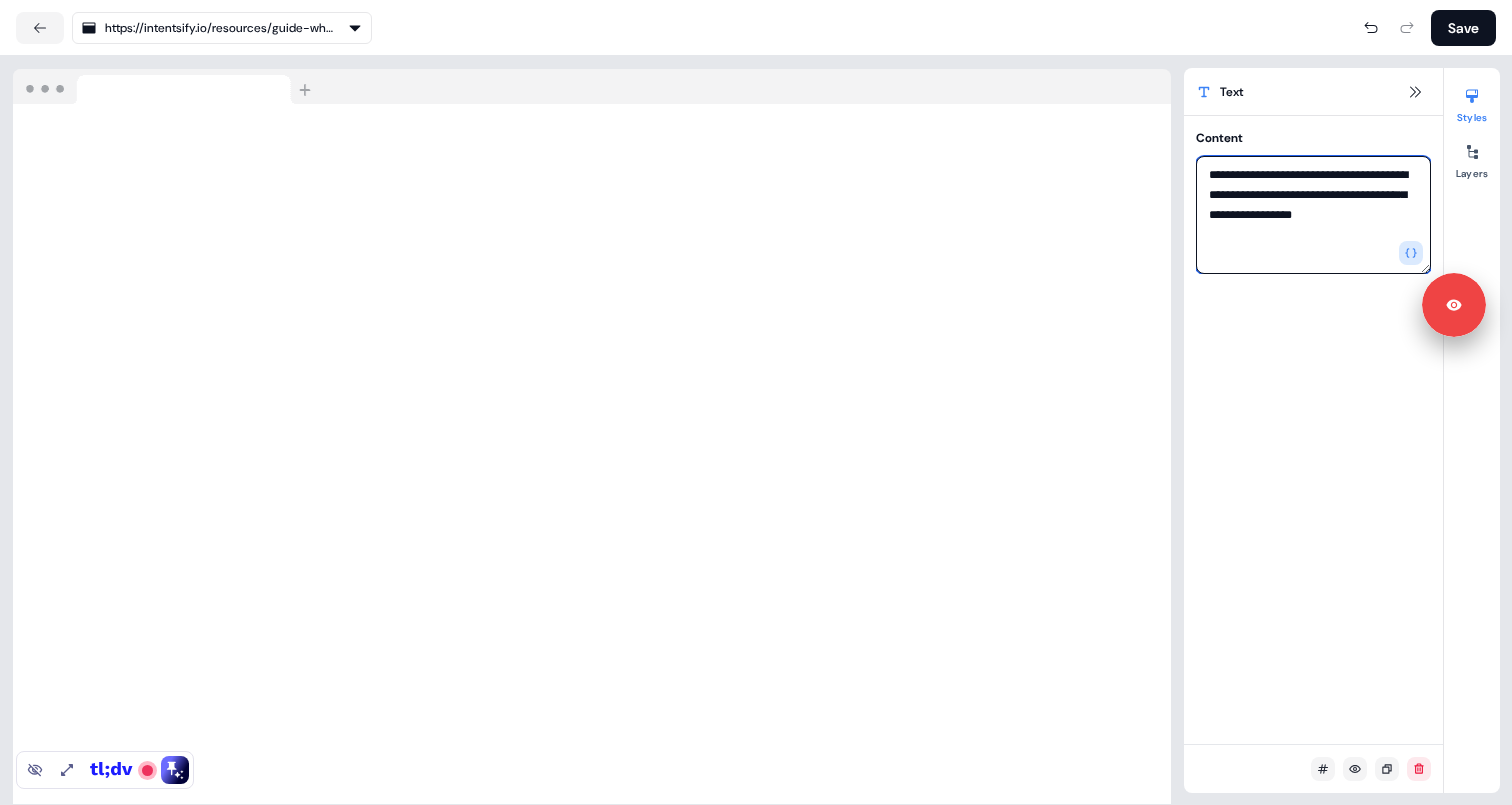 type on "**********" 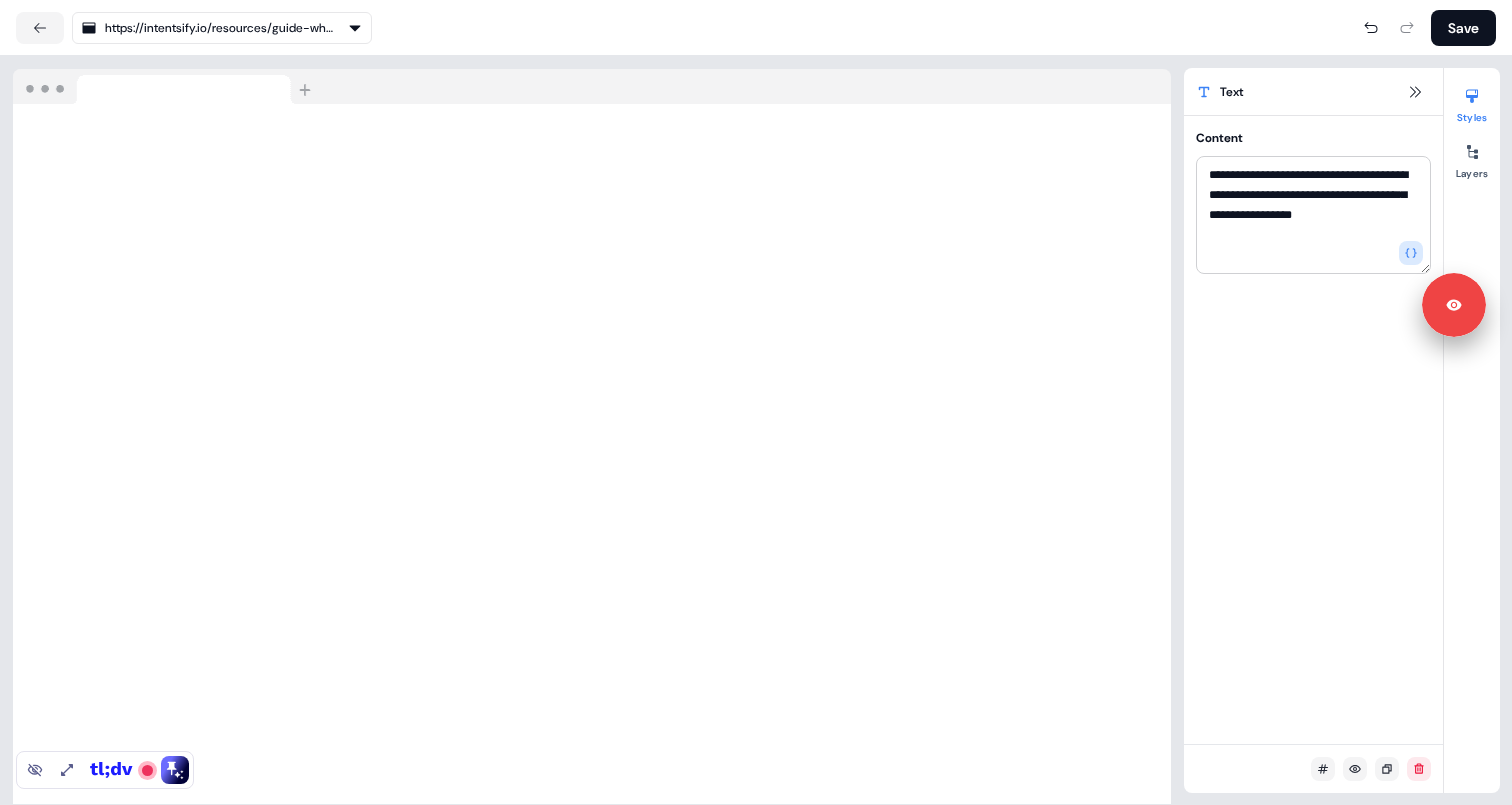click on "**********" at bounding box center [1313, 430] 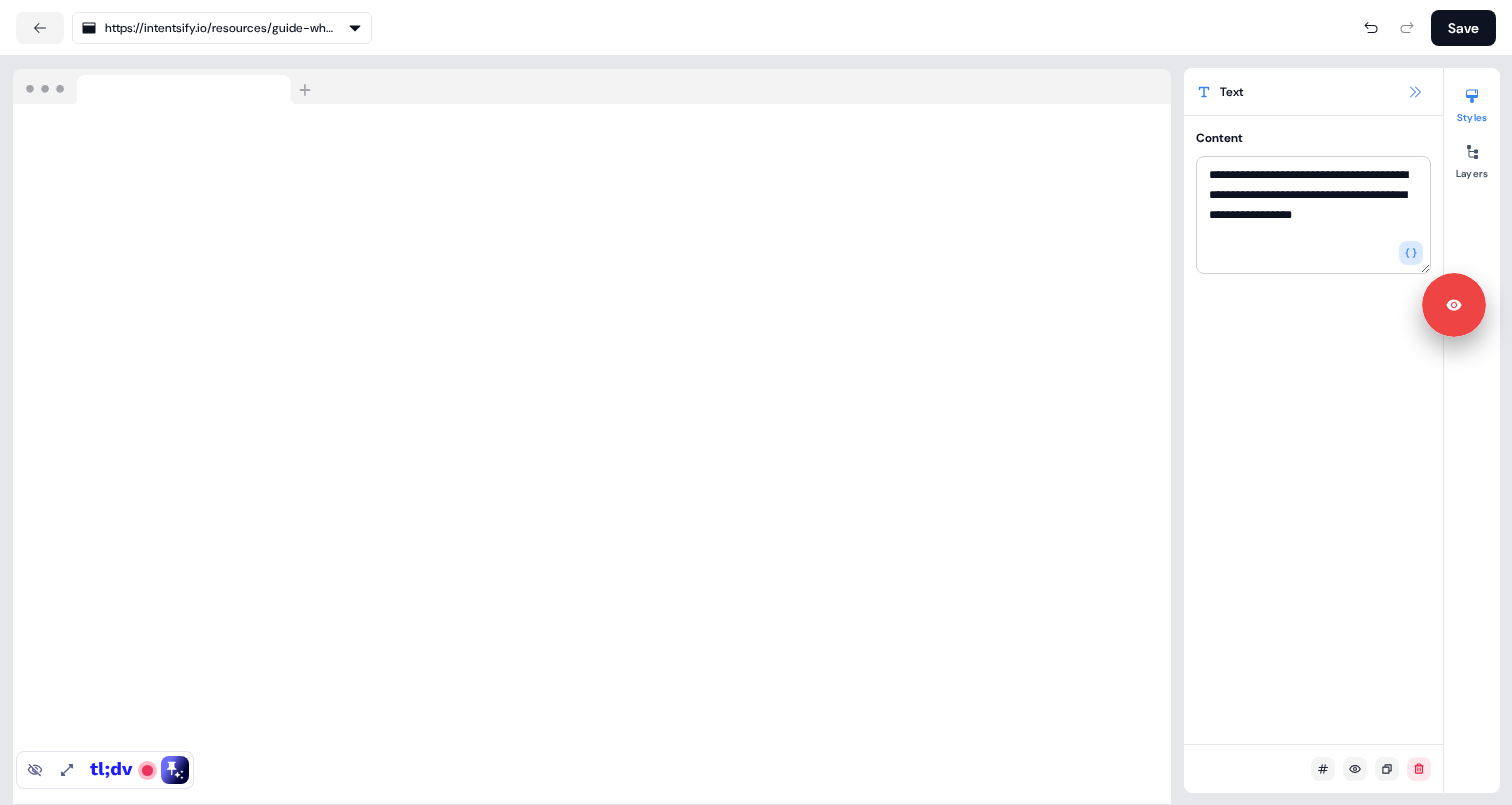 click 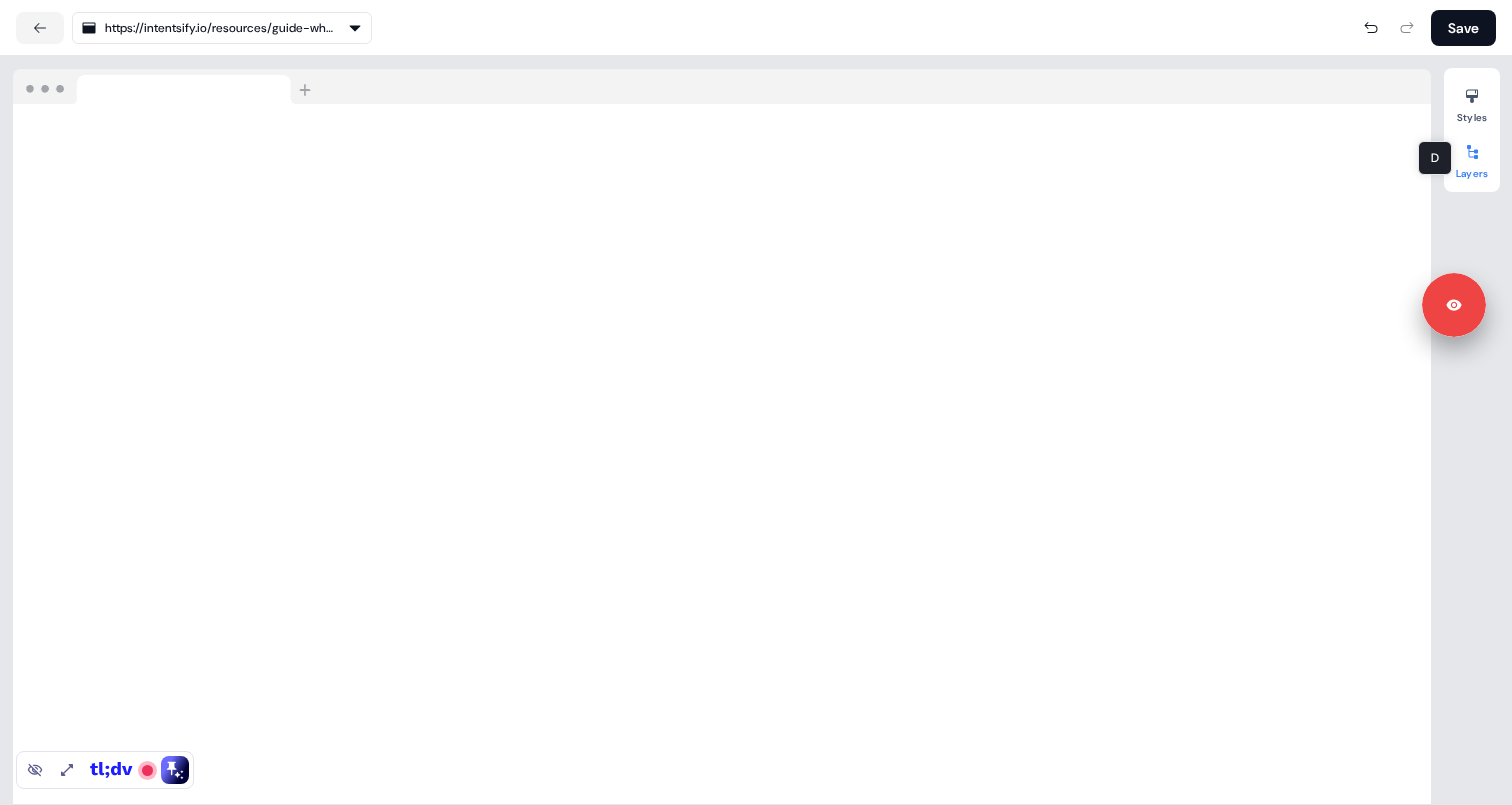 click at bounding box center [1472, 152] 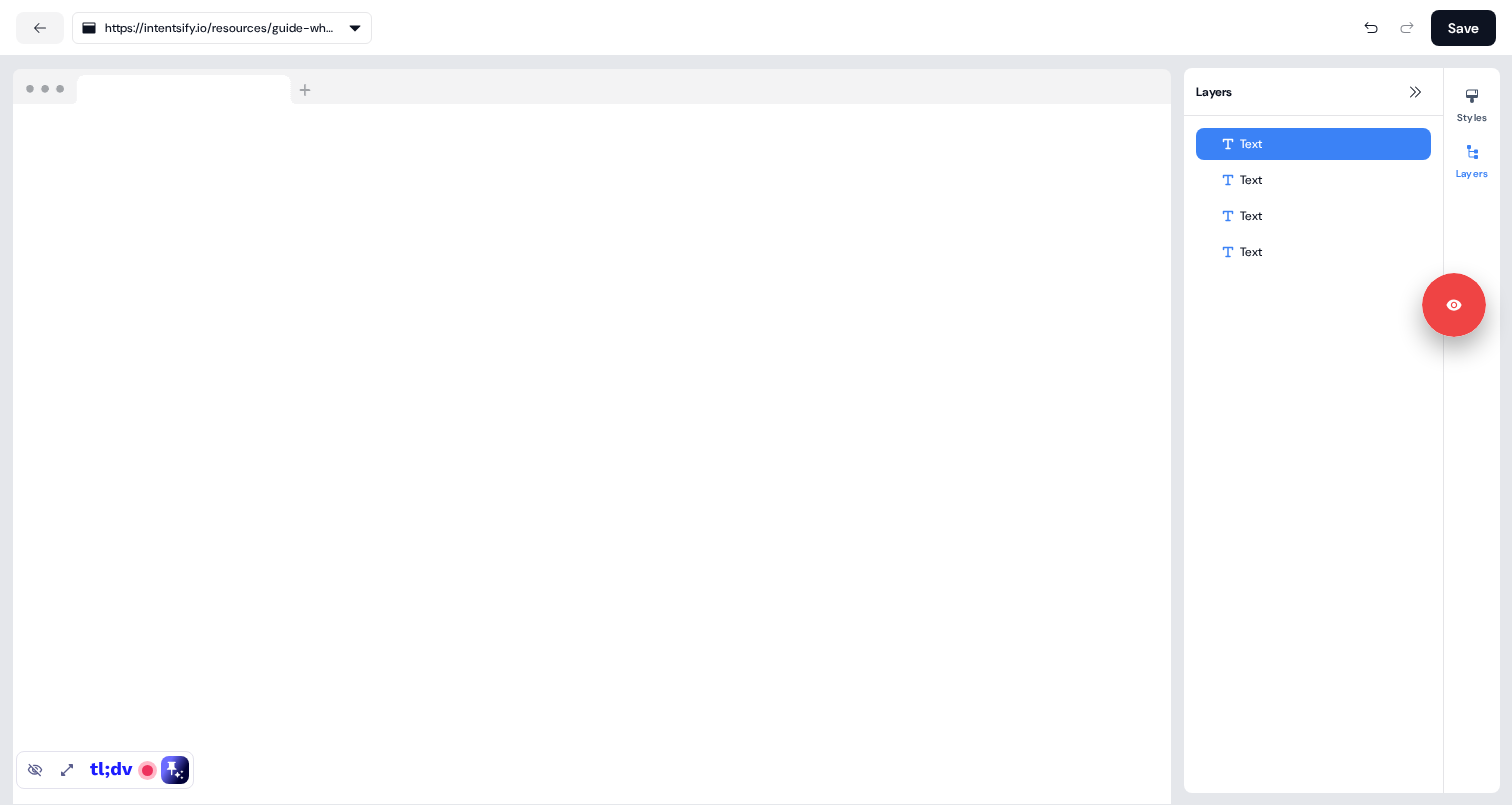 click on "Text" at bounding box center [1325, 144] 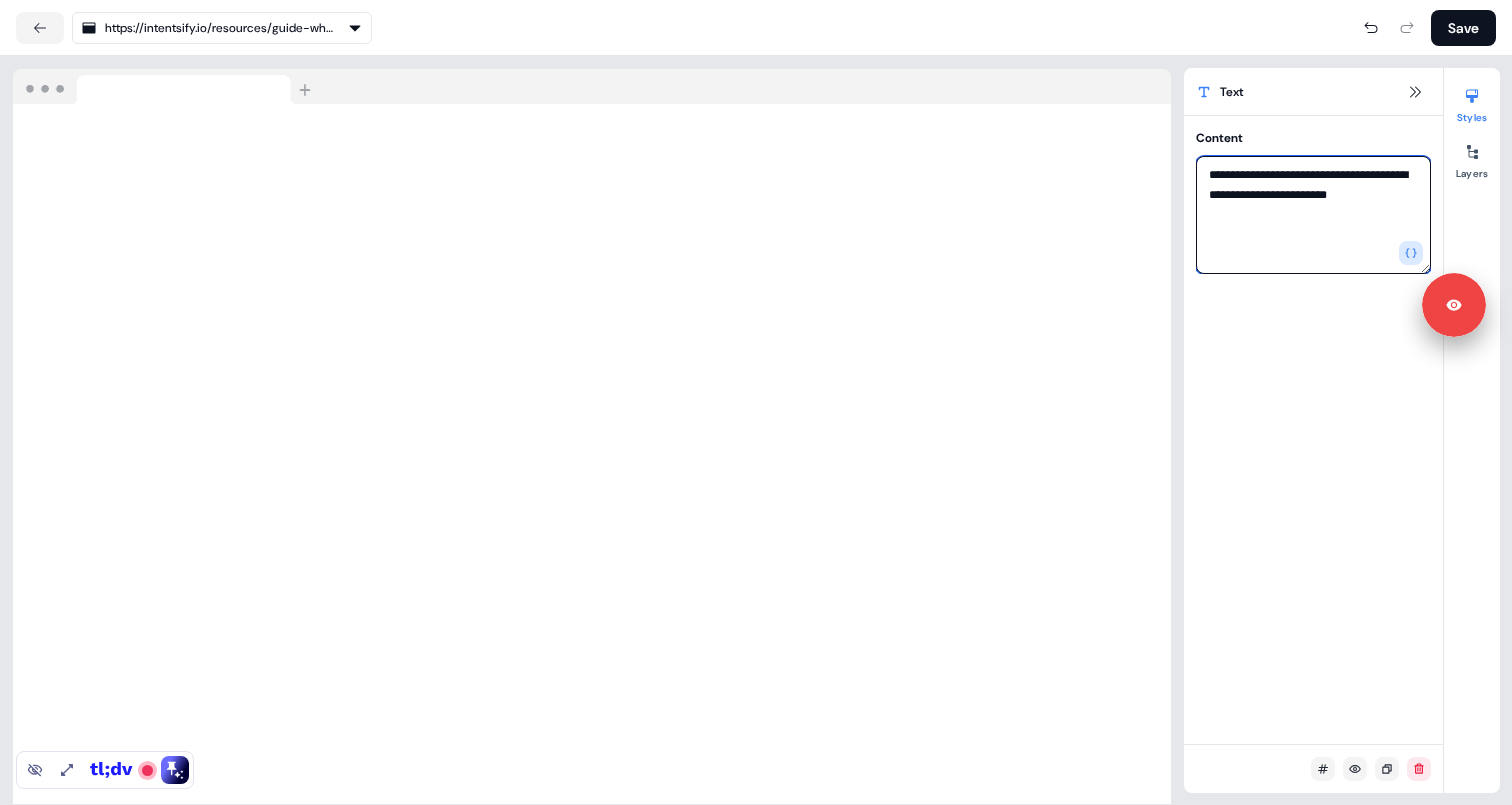 click on "**********" at bounding box center (1313, 215) 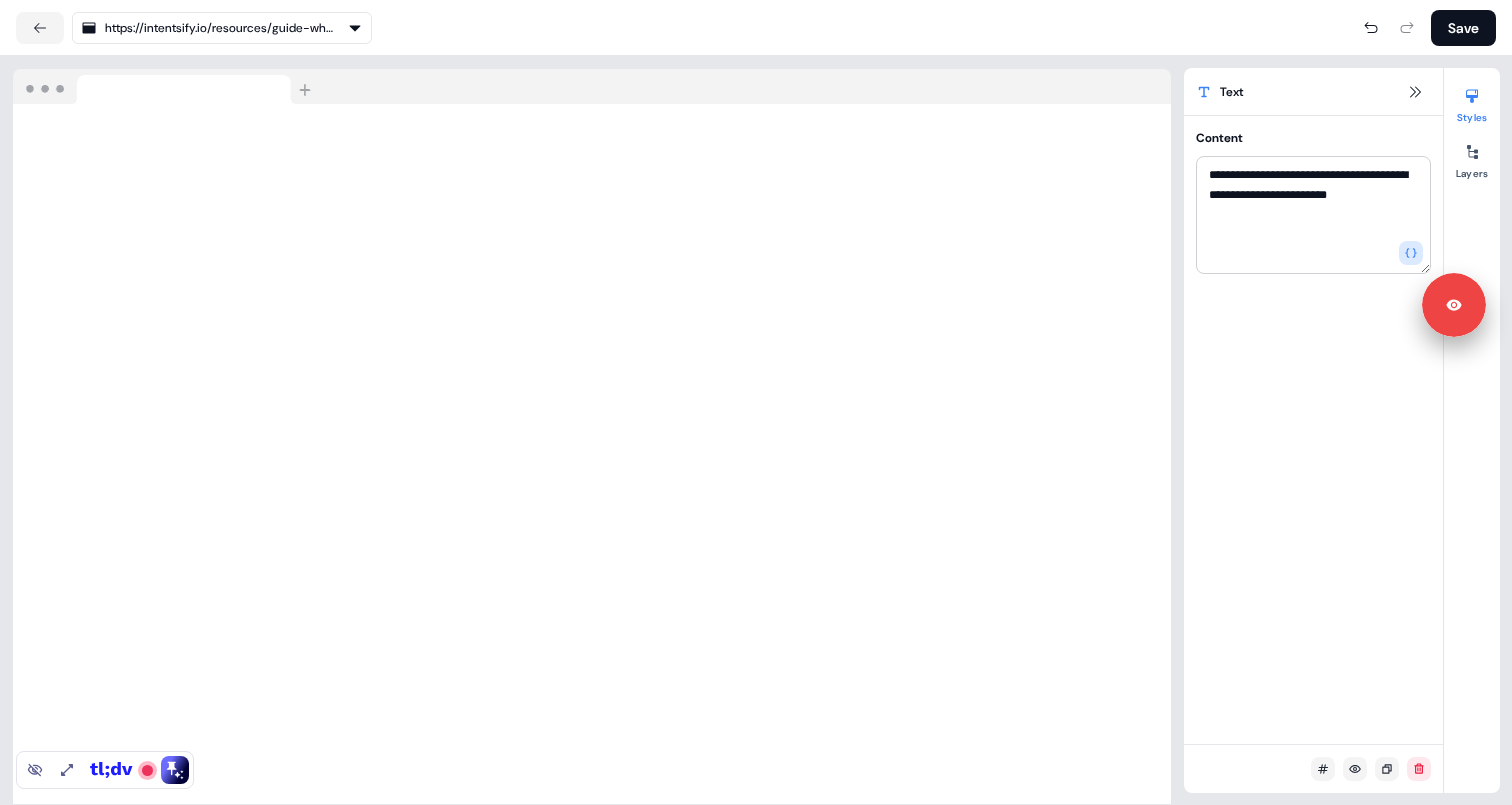 drag, startPoint x: 1308, startPoint y: 210, endPoint x: 1179, endPoint y: 172, distance: 134.48048 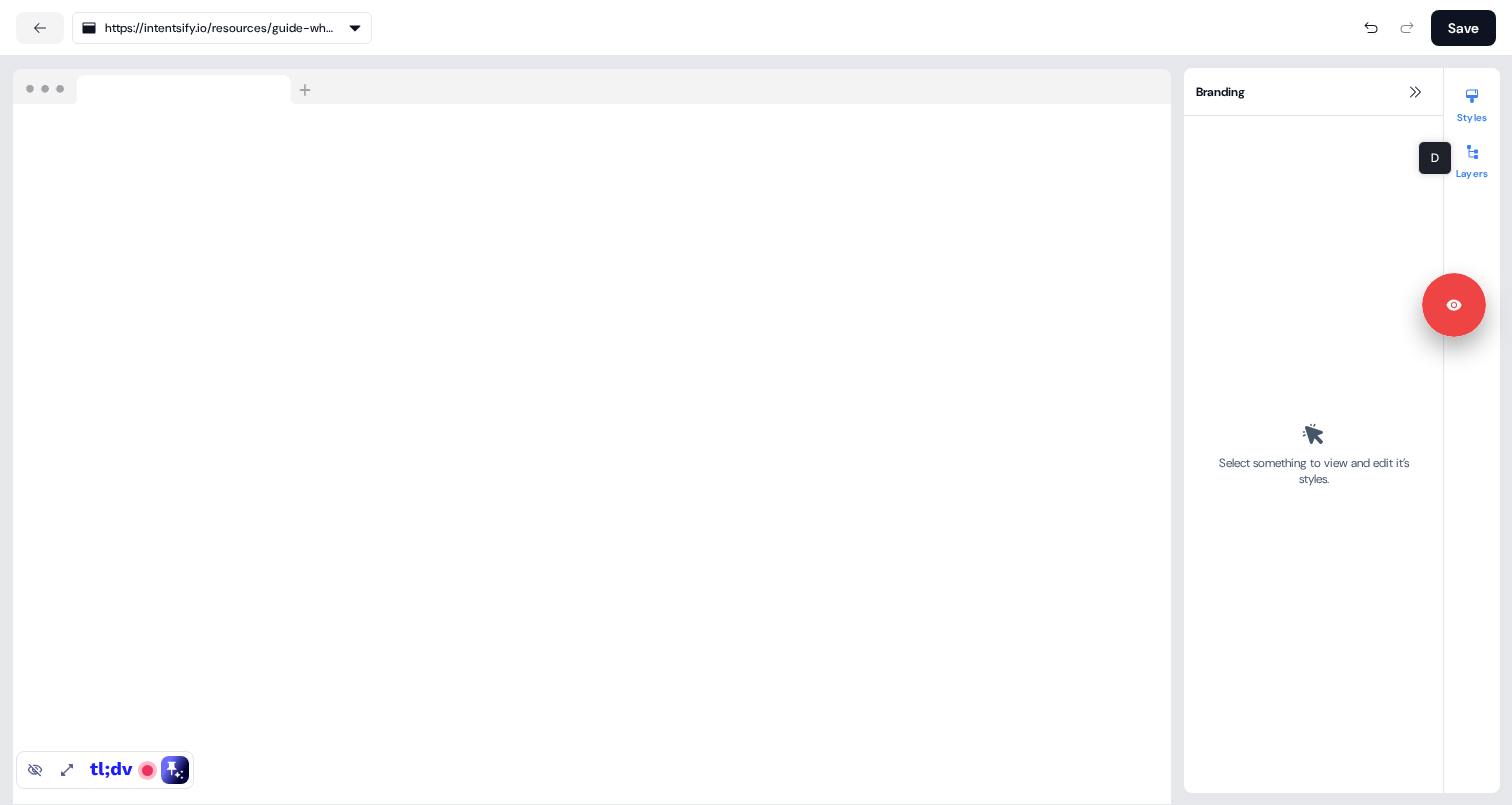 click at bounding box center (1472, 152) 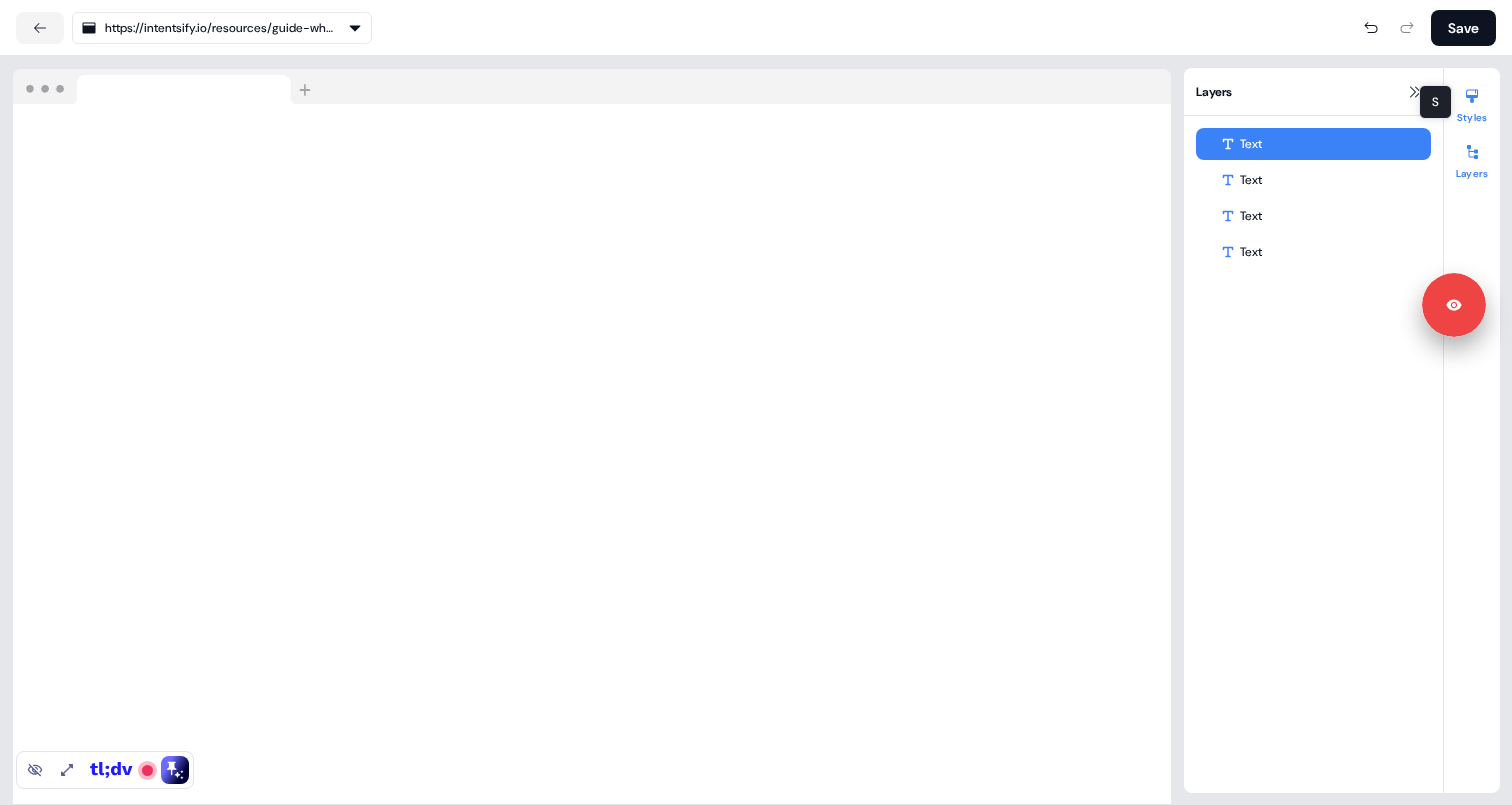 click on "Styles" at bounding box center (1472, 102) 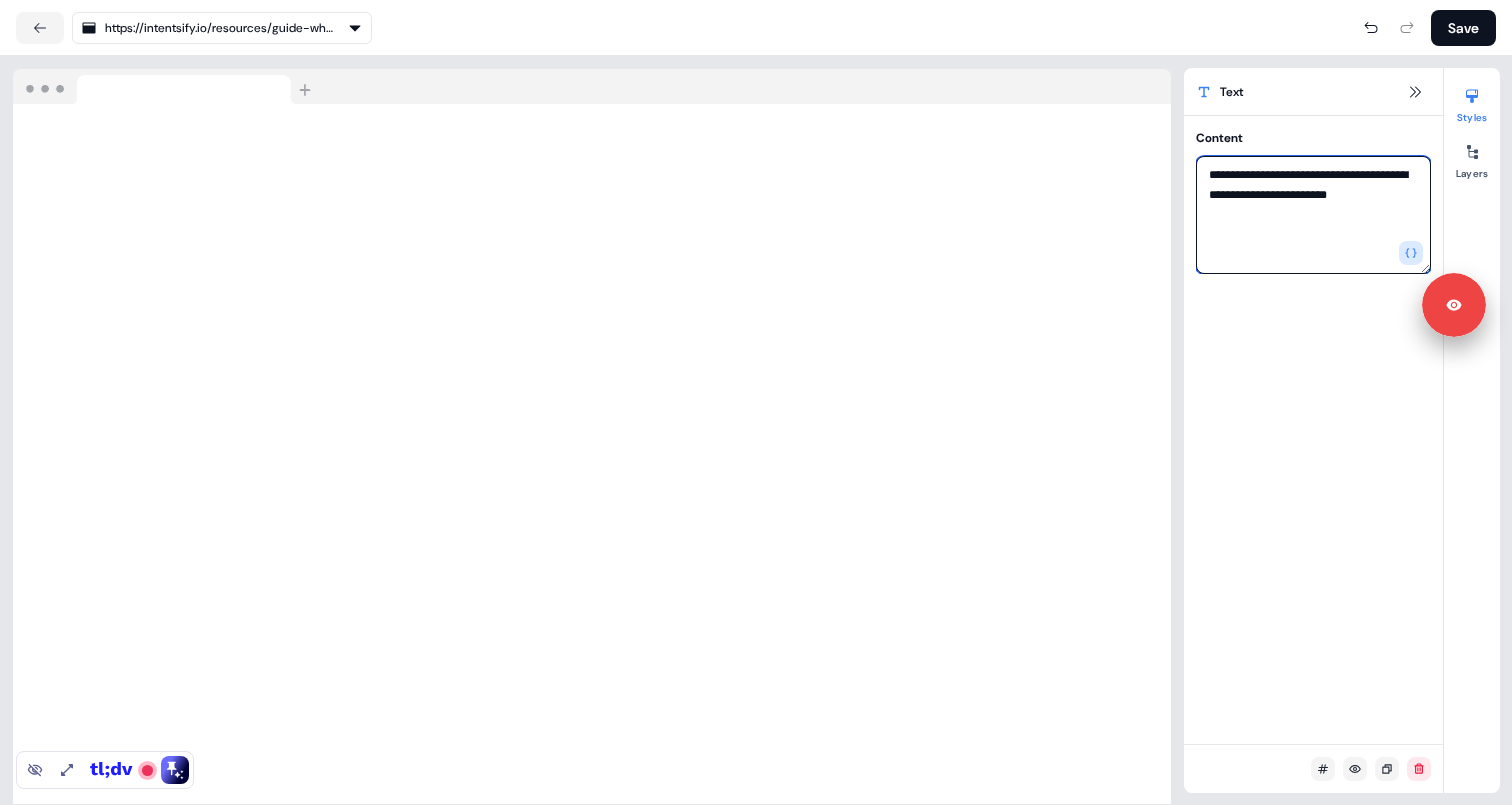 click on "**********" at bounding box center (1313, 215) 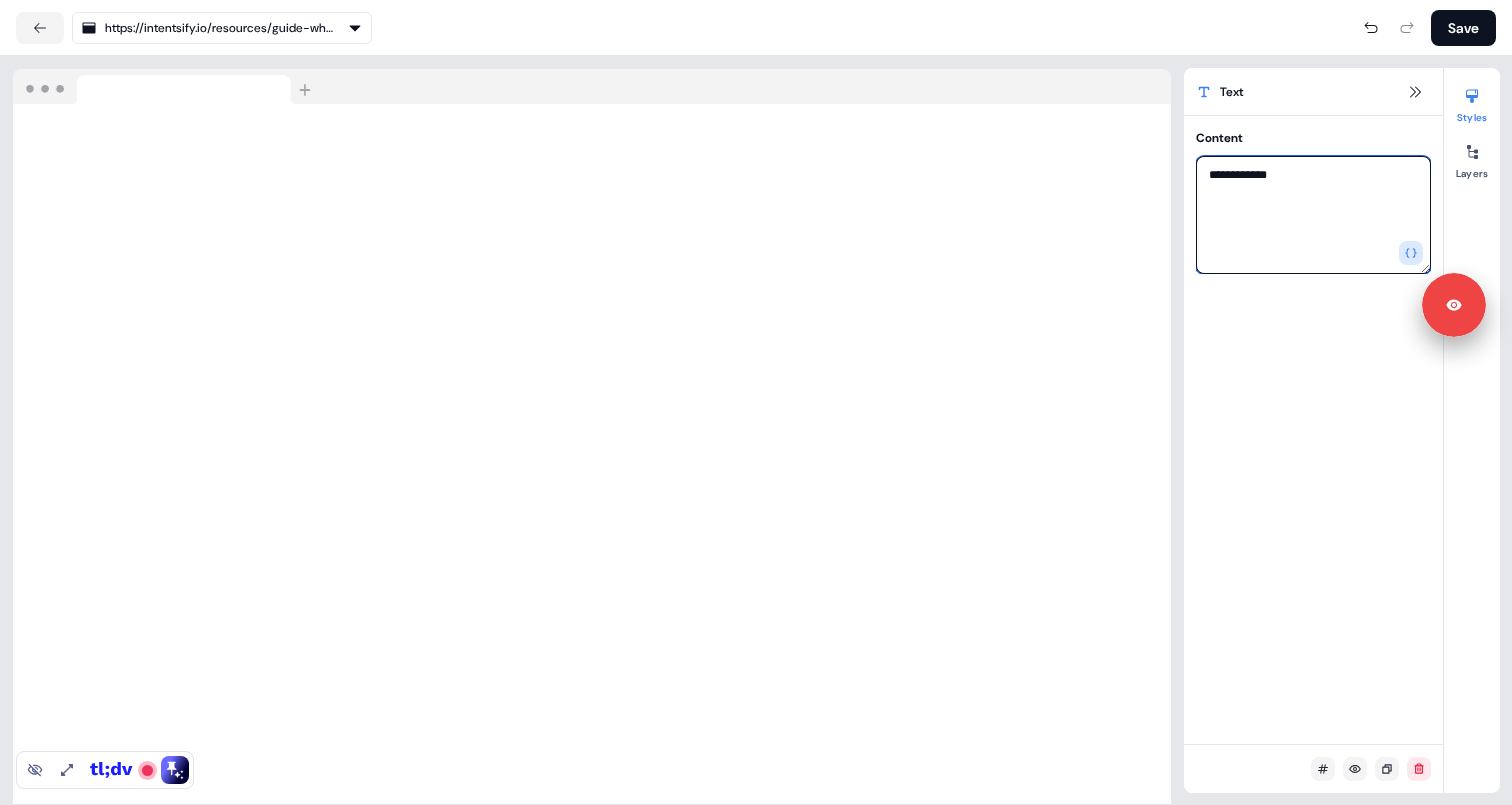 type on "**********" 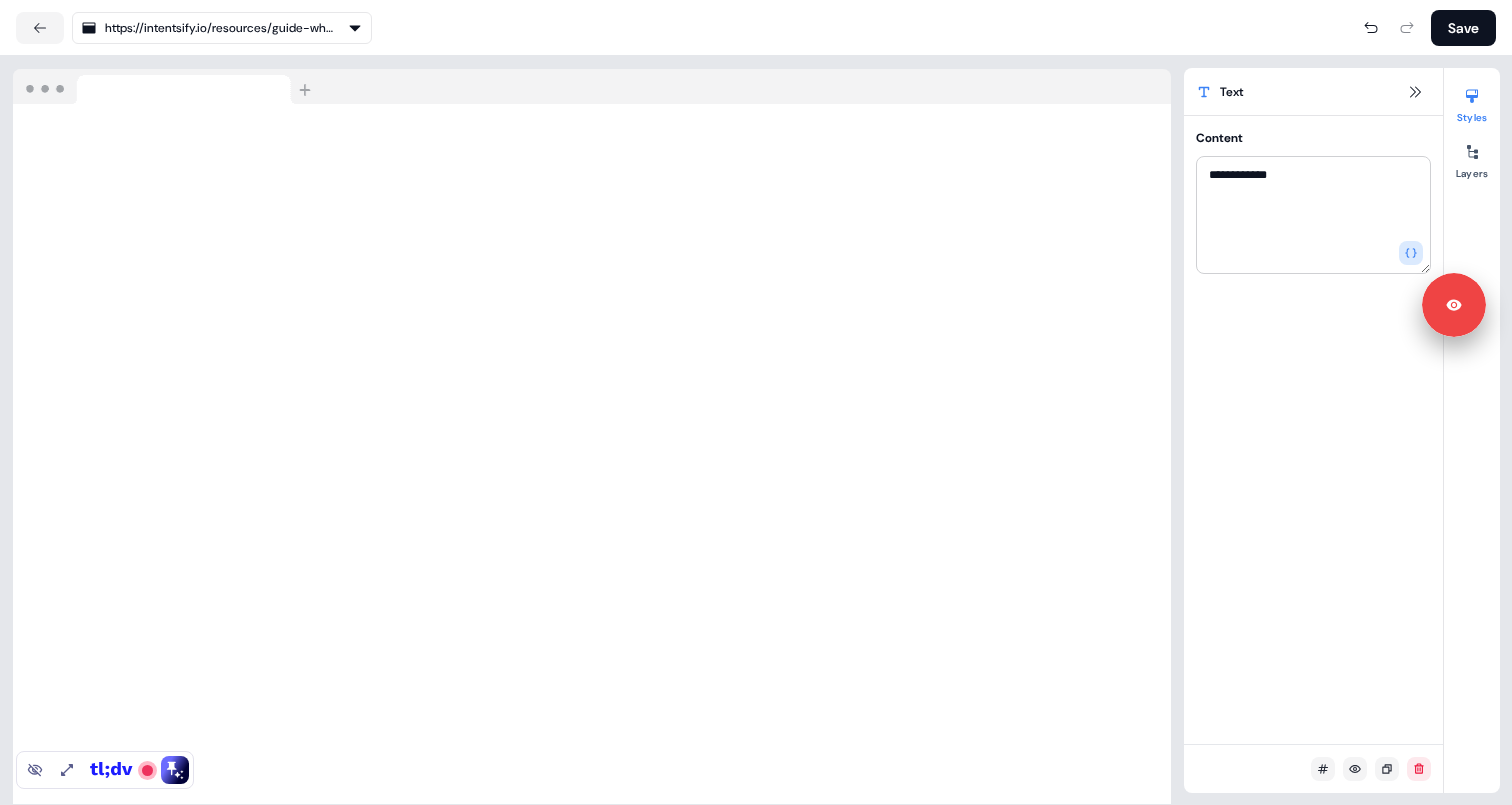 click on "**********" at bounding box center (1313, 430) 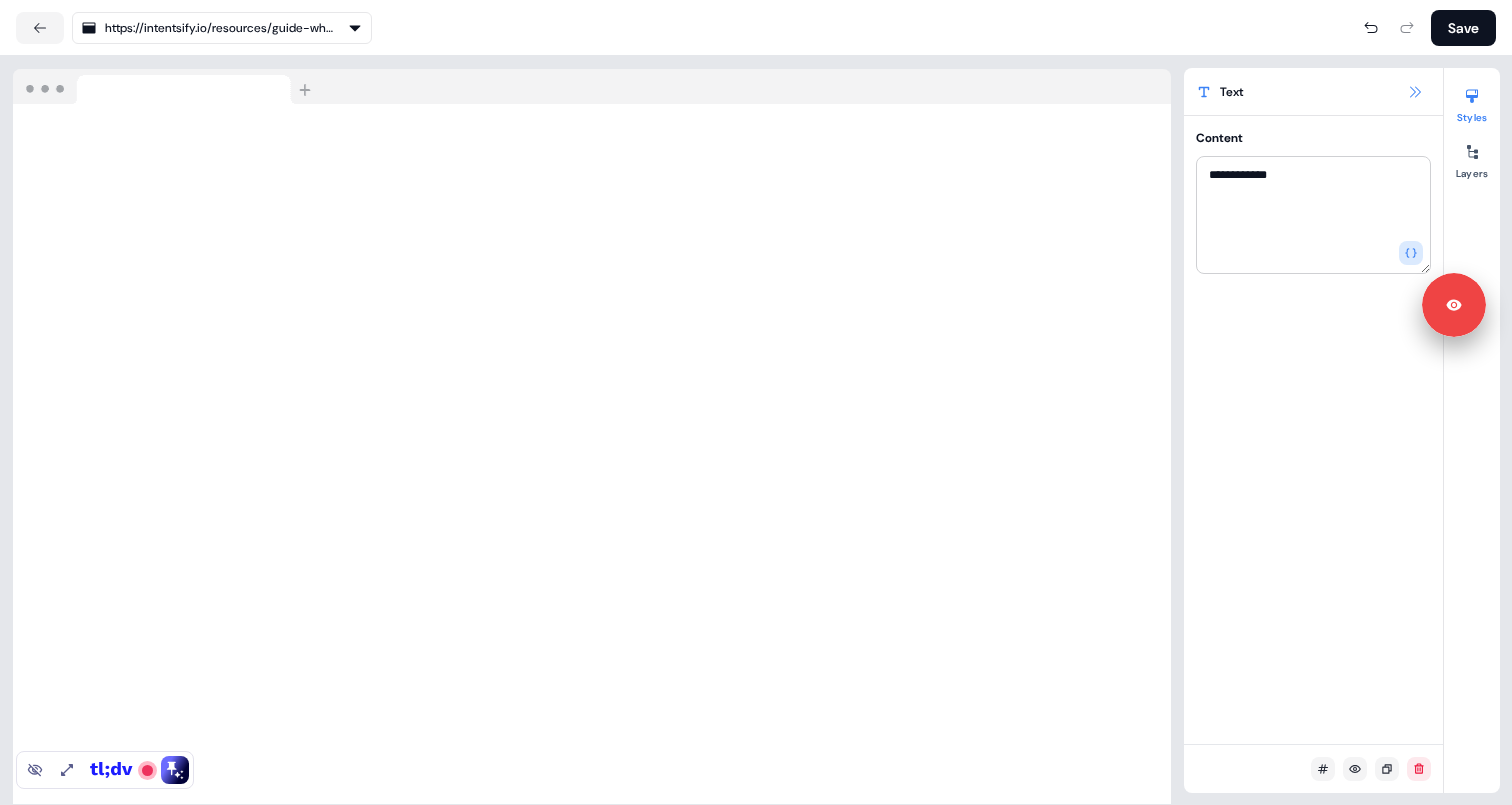 click 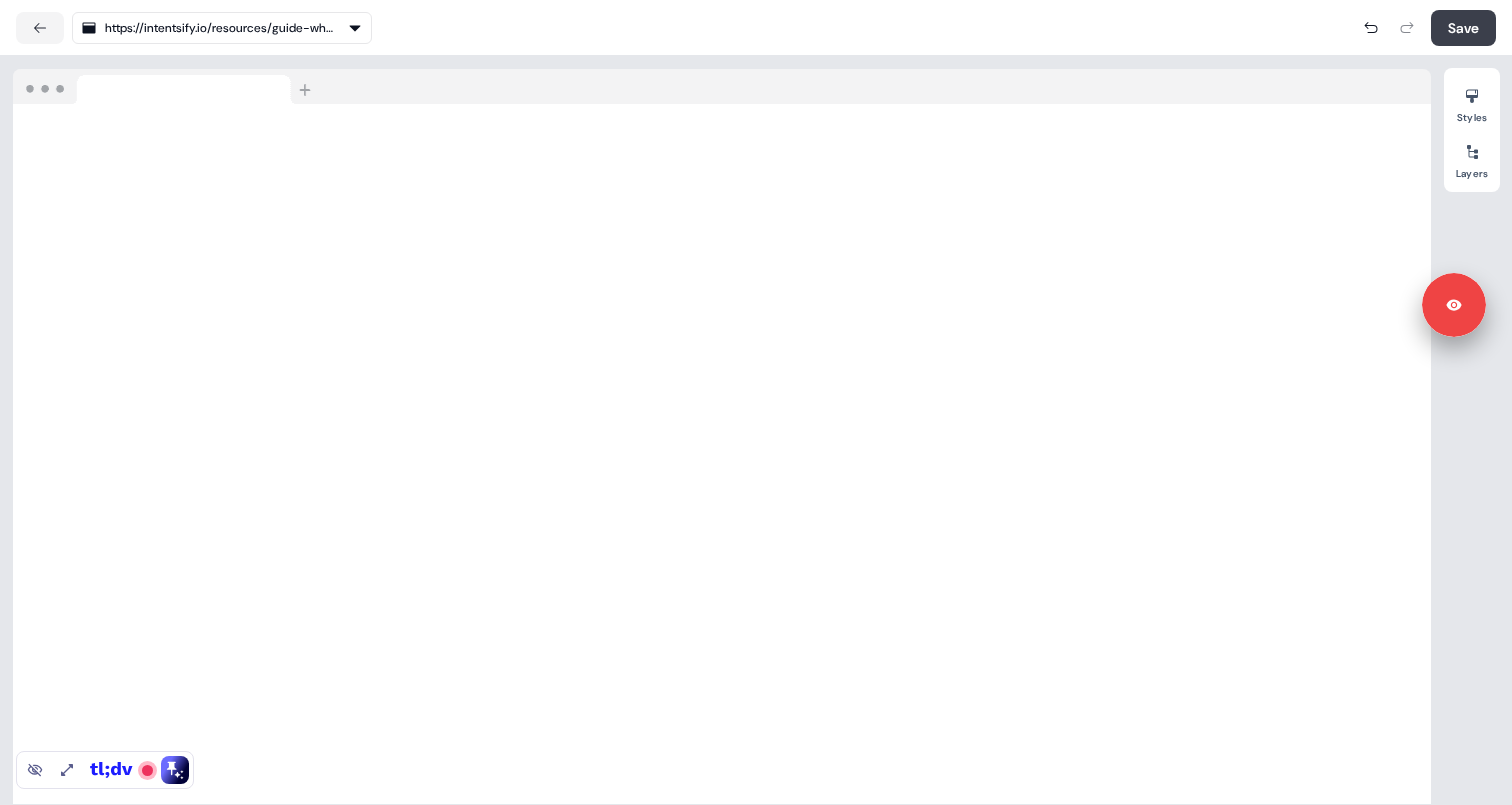 click on "Save" at bounding box center [1463, 28] 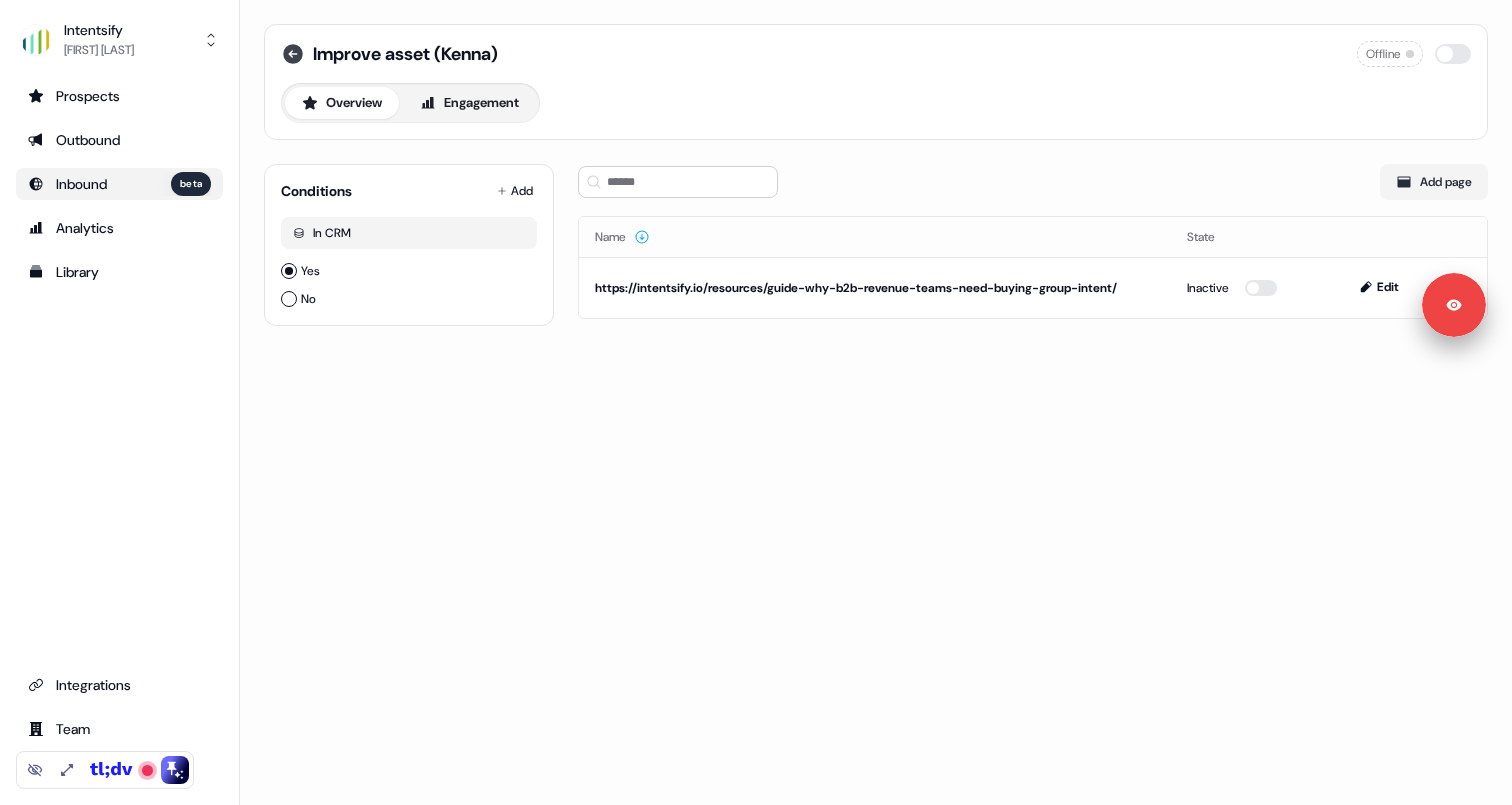 click 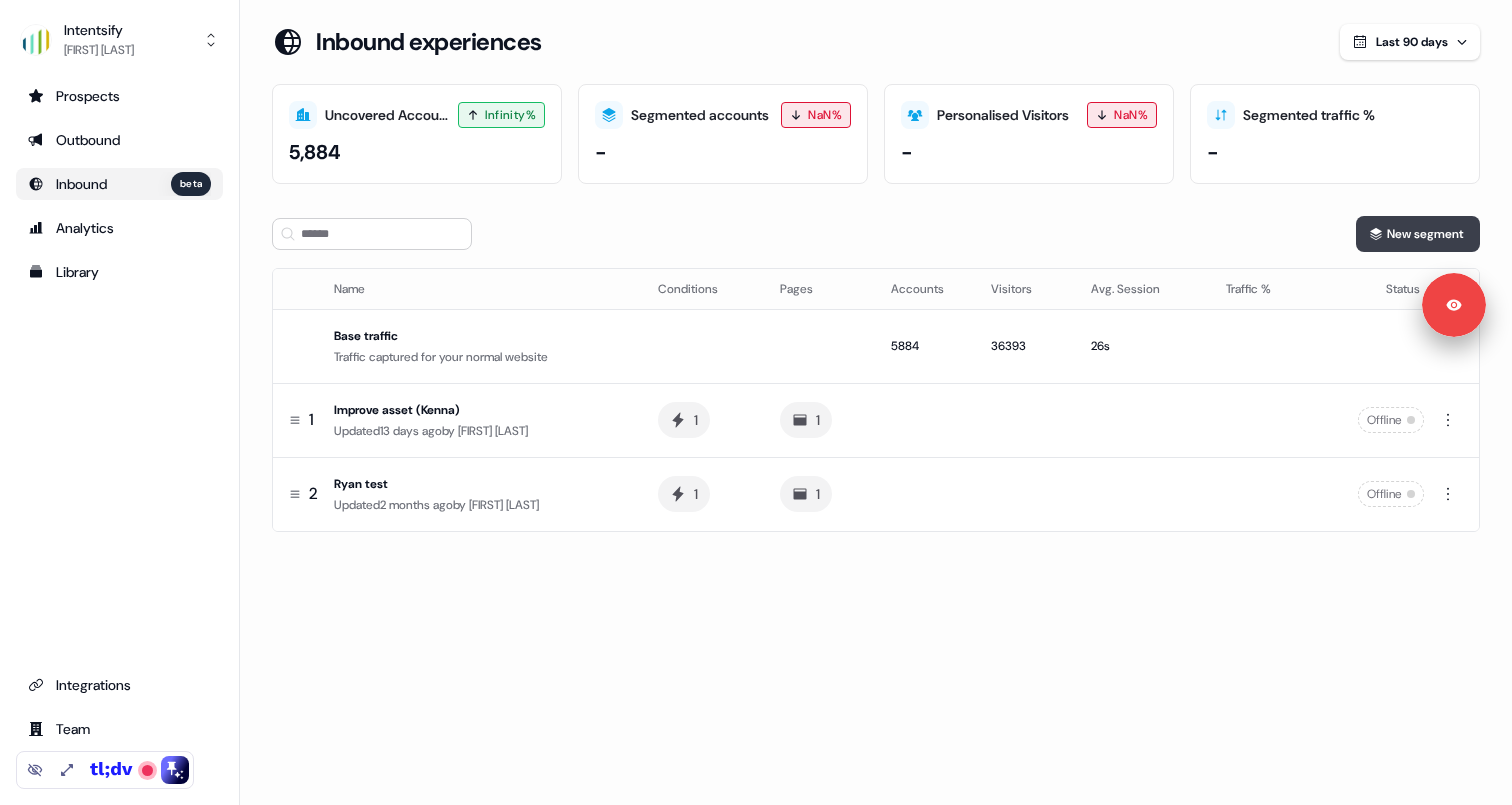 click on "New segment" at bounding box center [1418, 234] 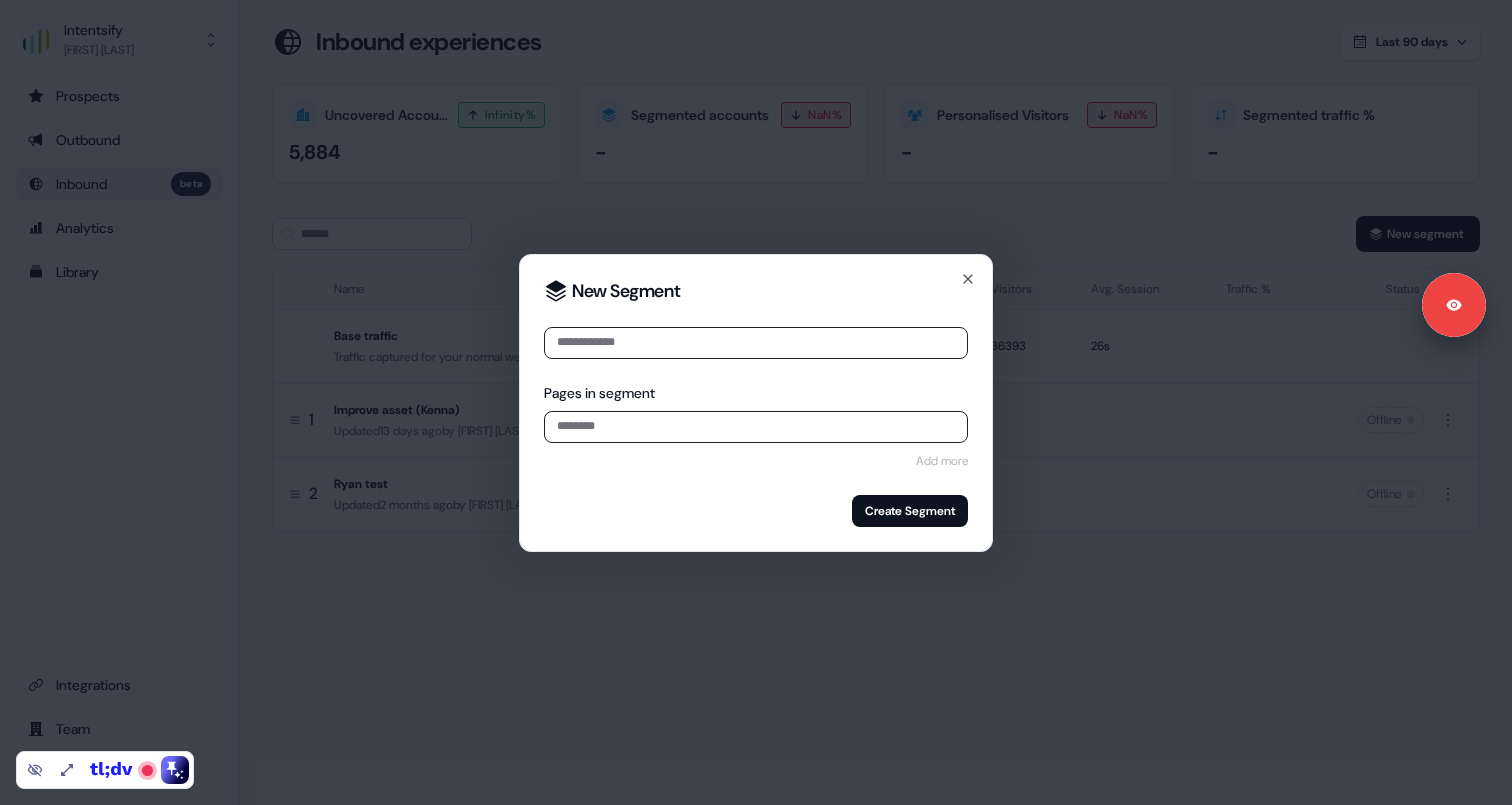 click at bounding box center (756, 343) 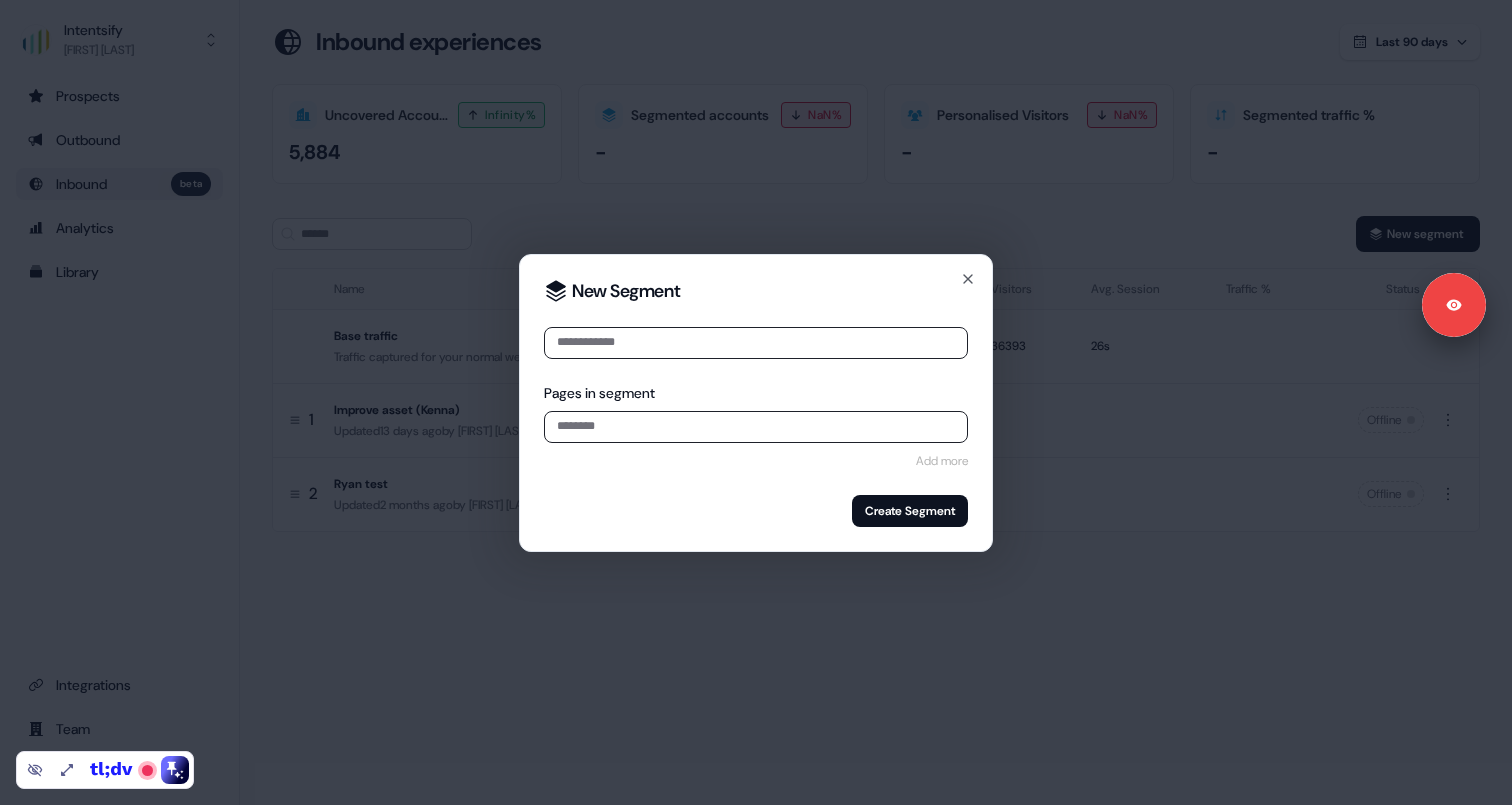 click at bounding box center [756, 343] 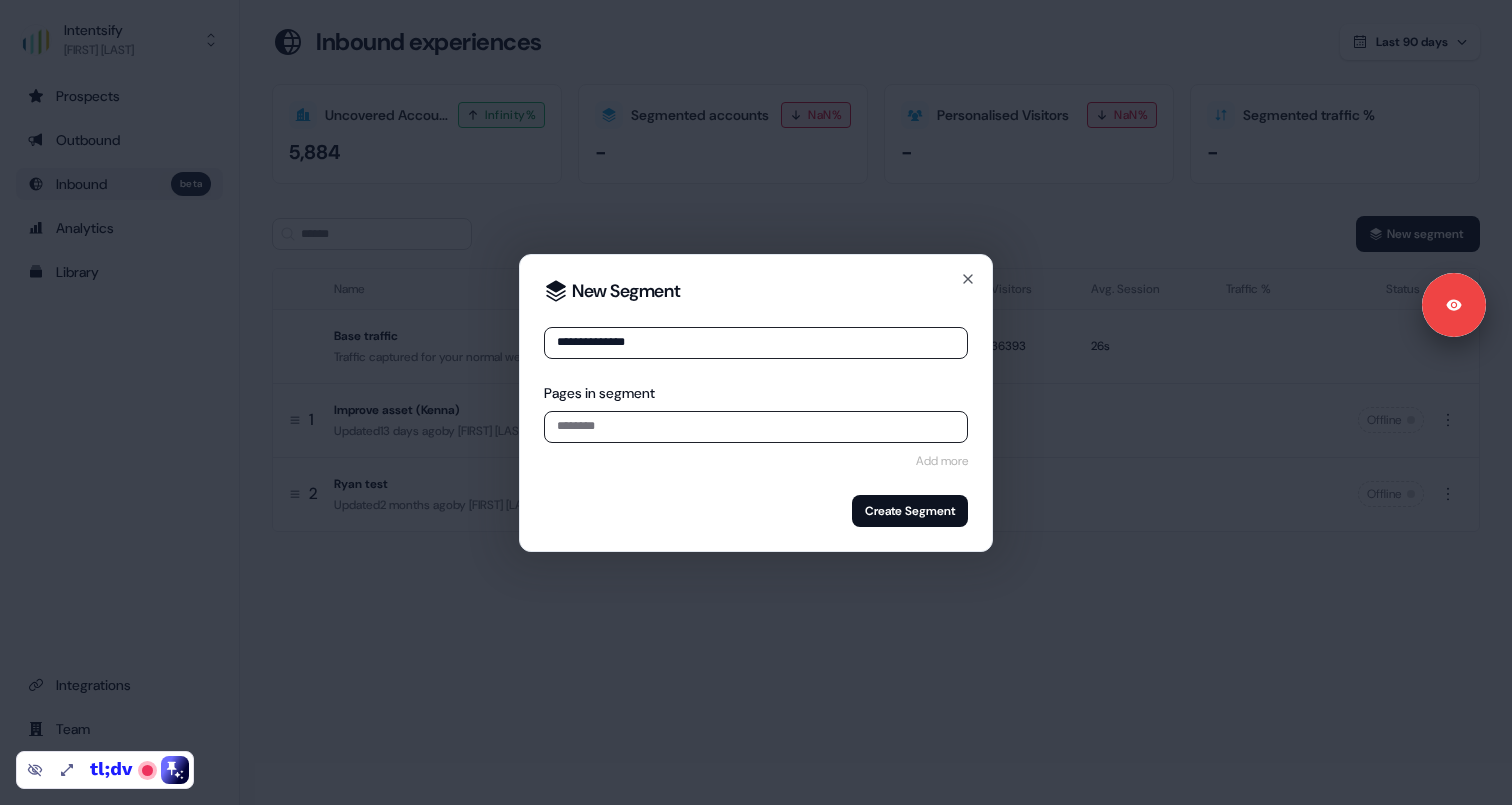 type on "**********" 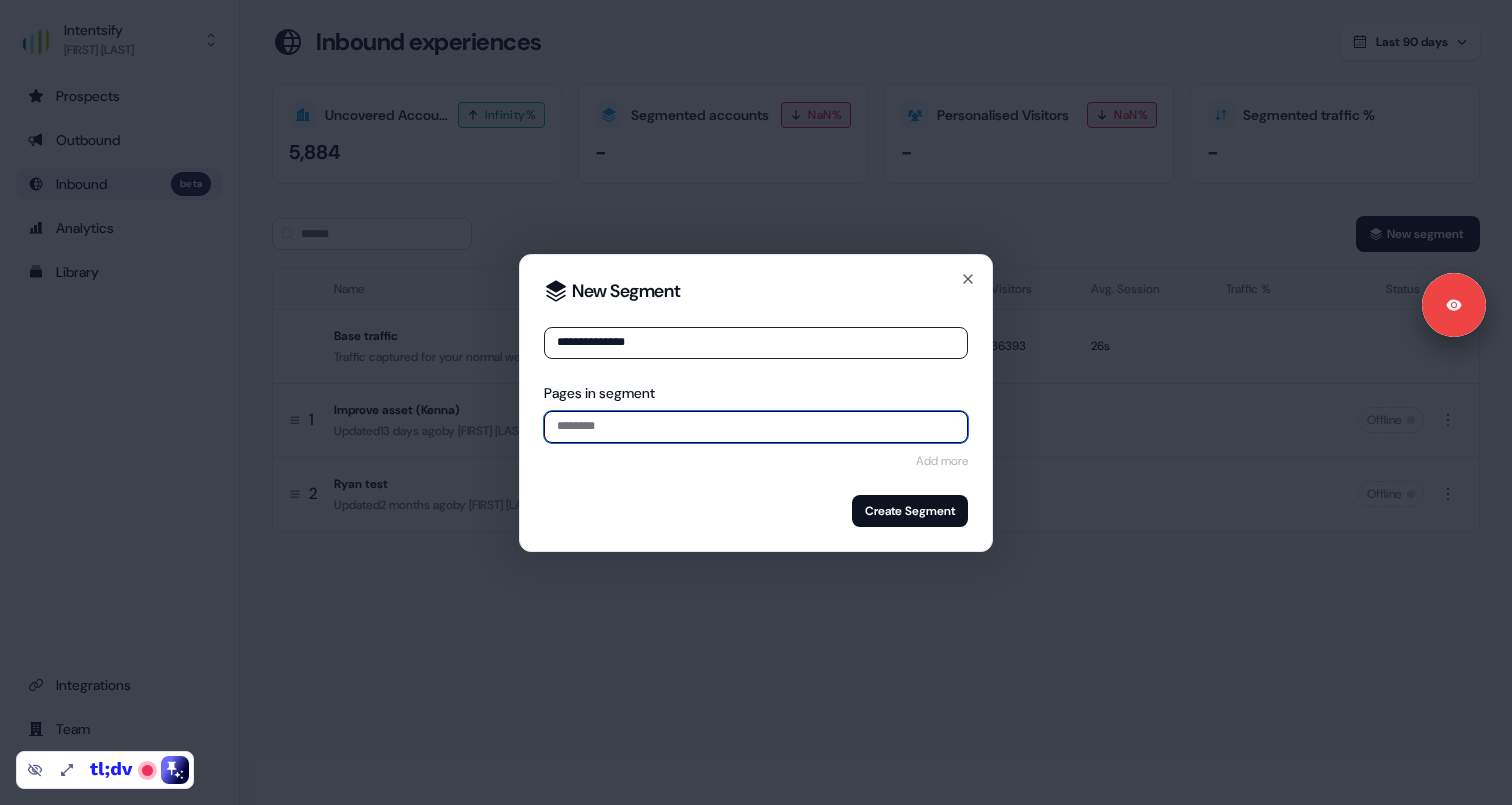 click at bounding box center [756, 427] 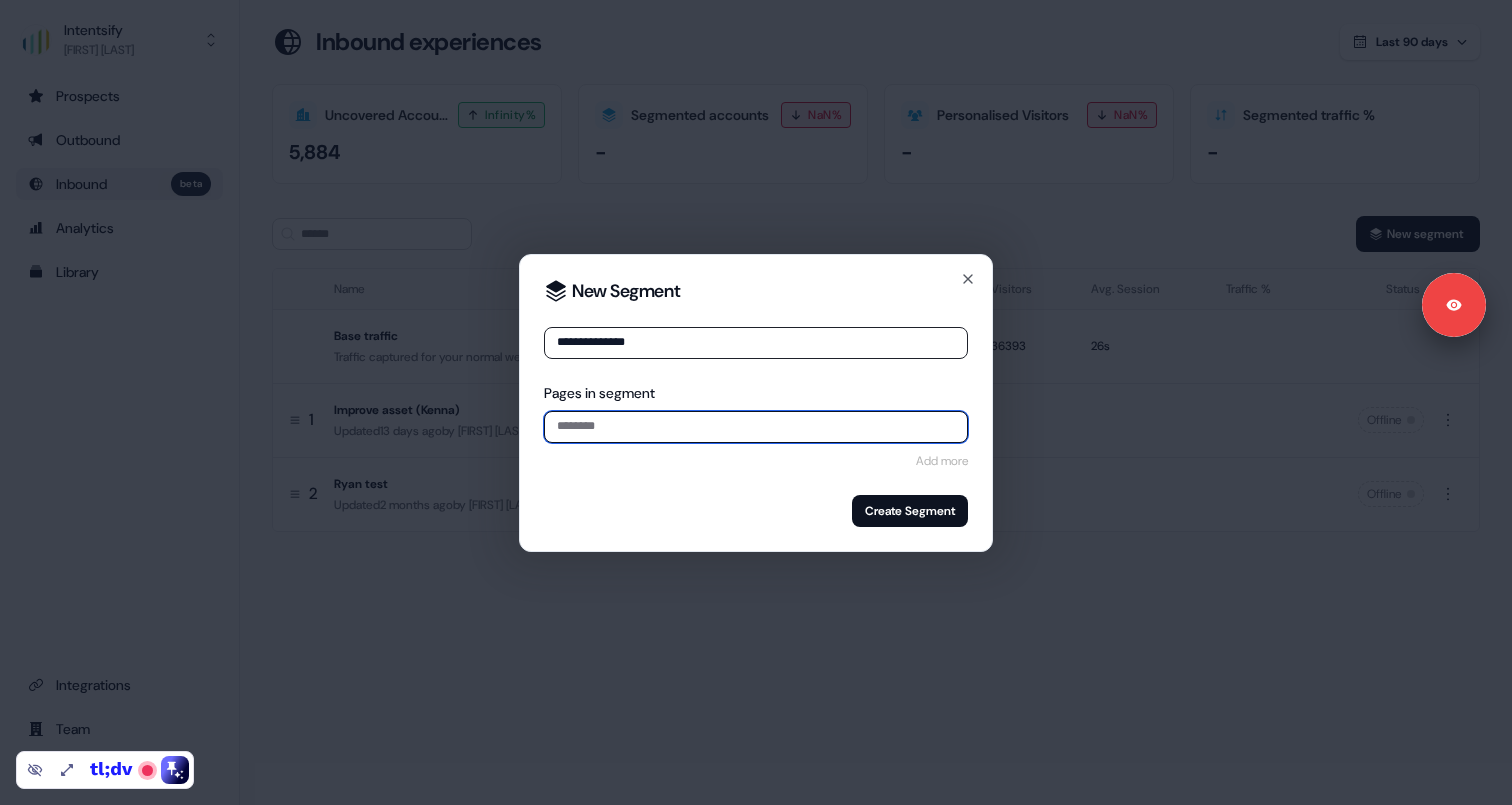 click at bounding box center [756, 427] 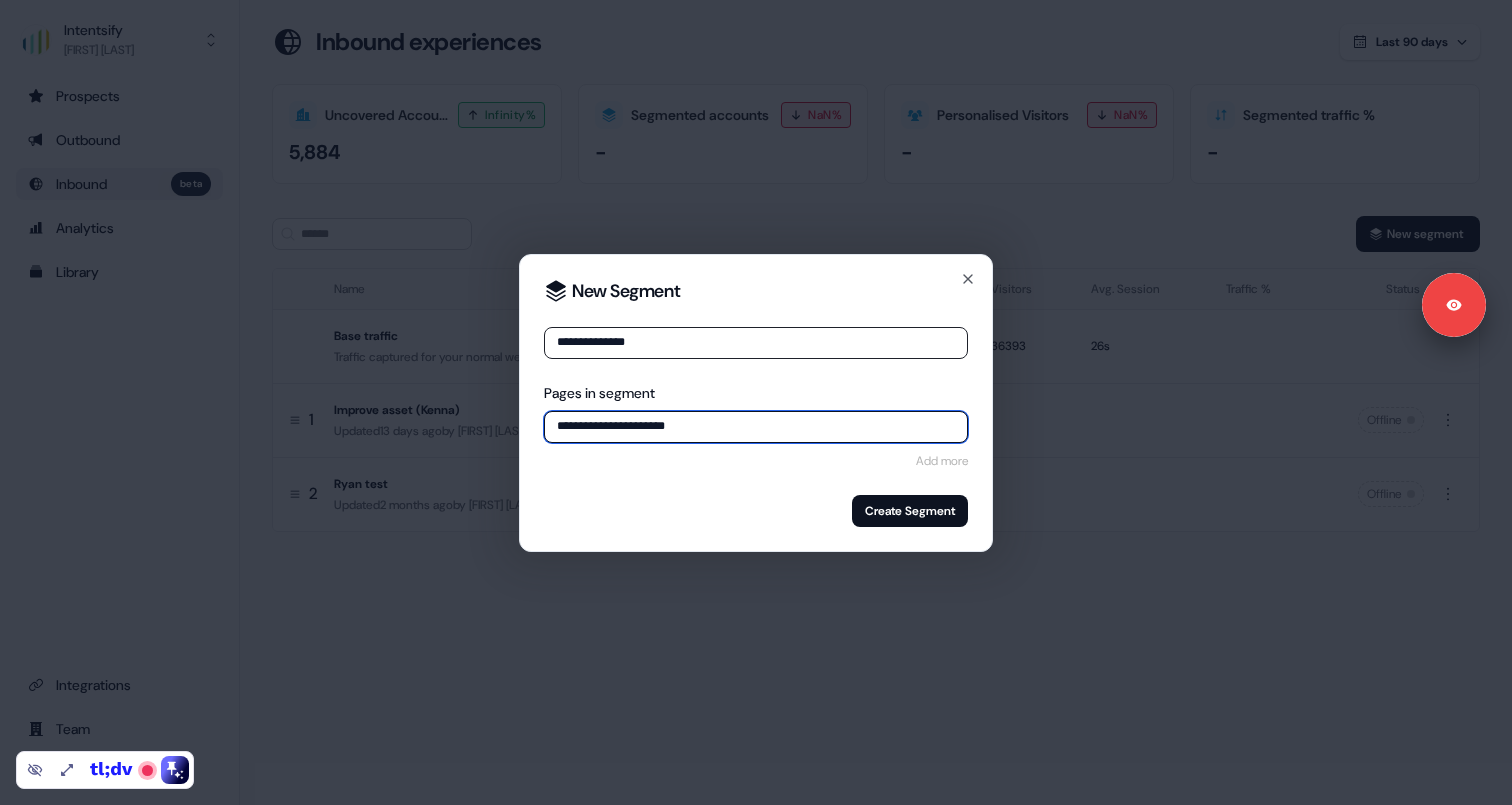 type on "**********" 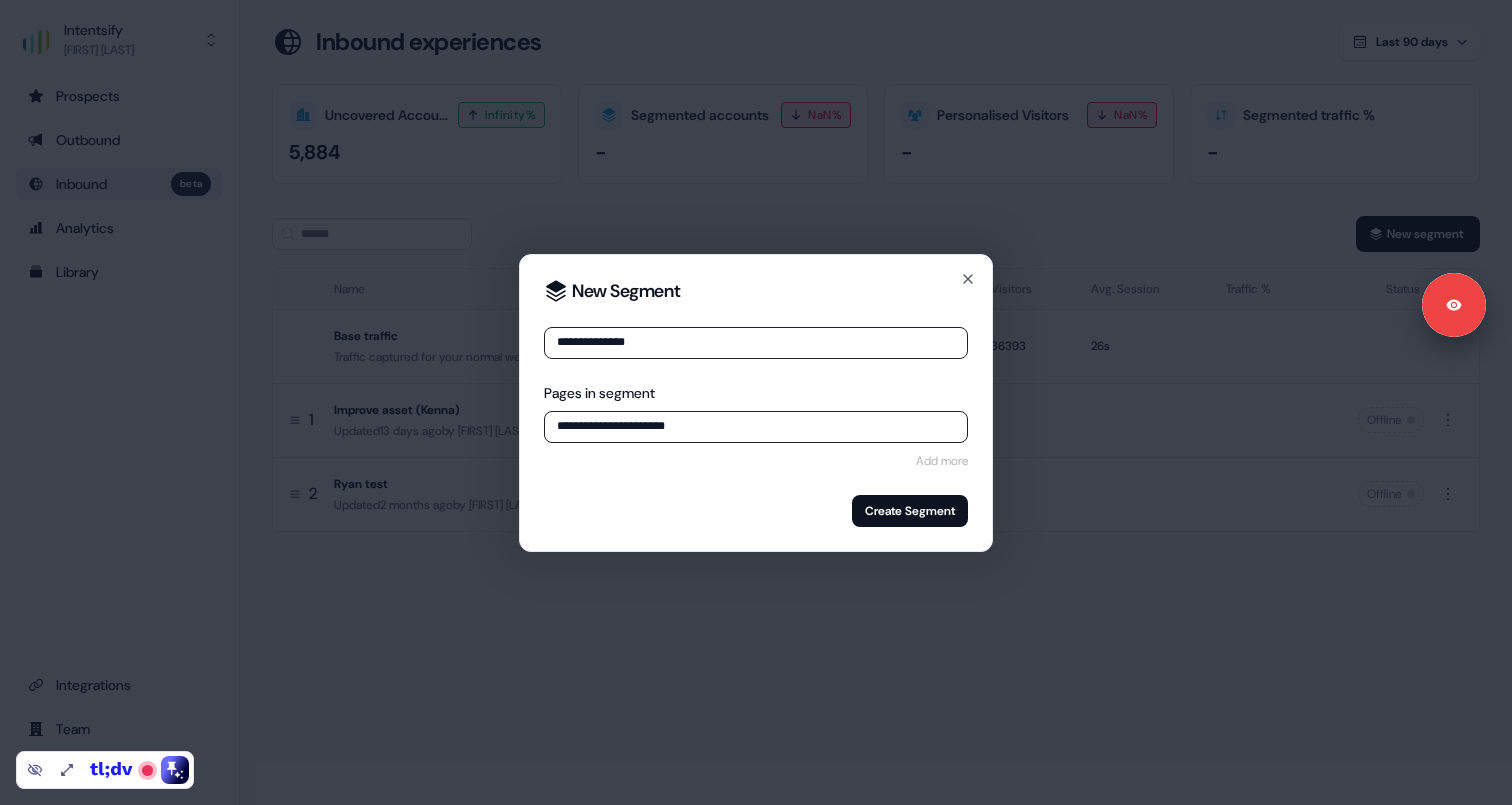 click on "Add more" at bounding box center (942, 461) 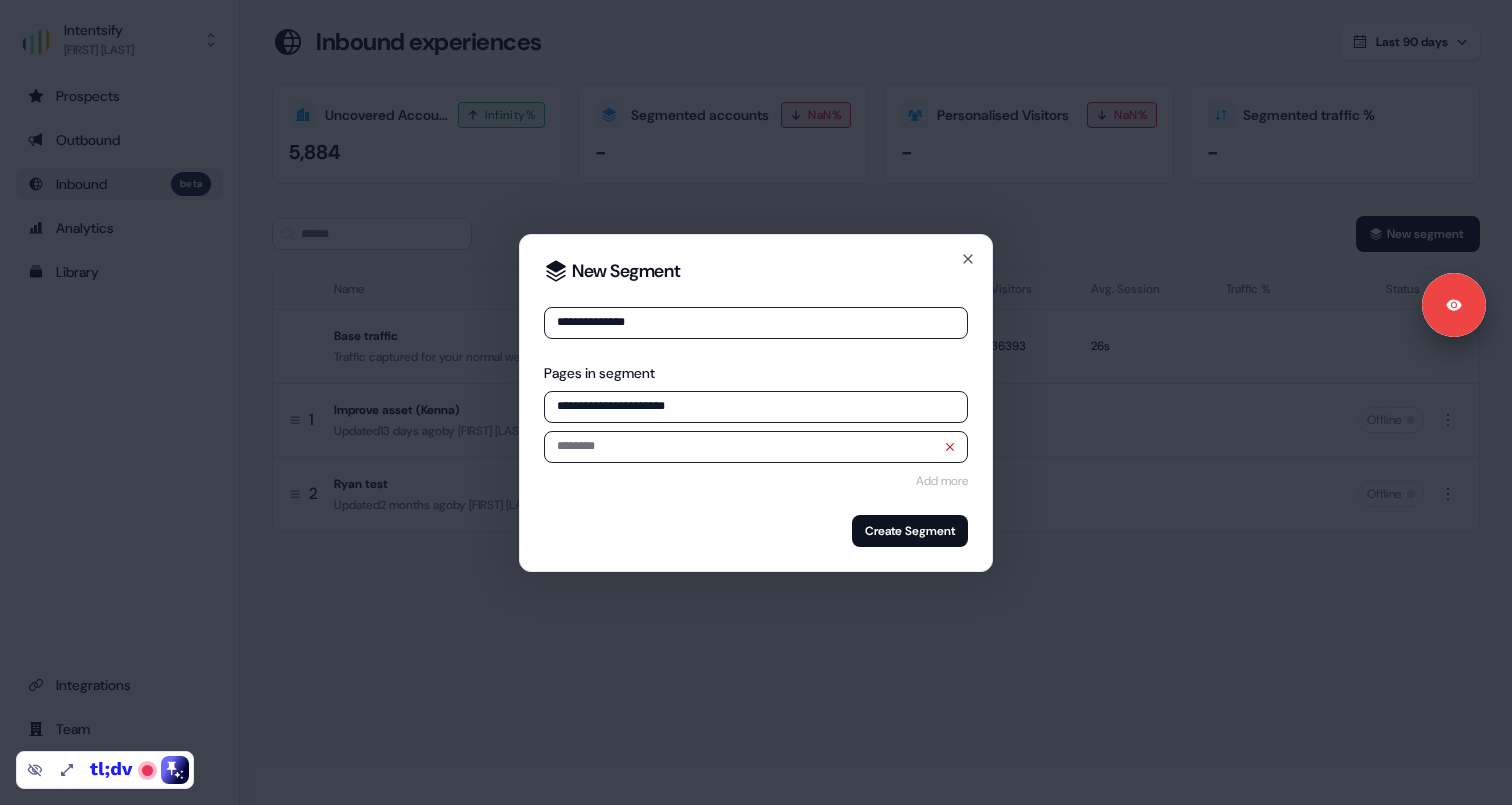 click 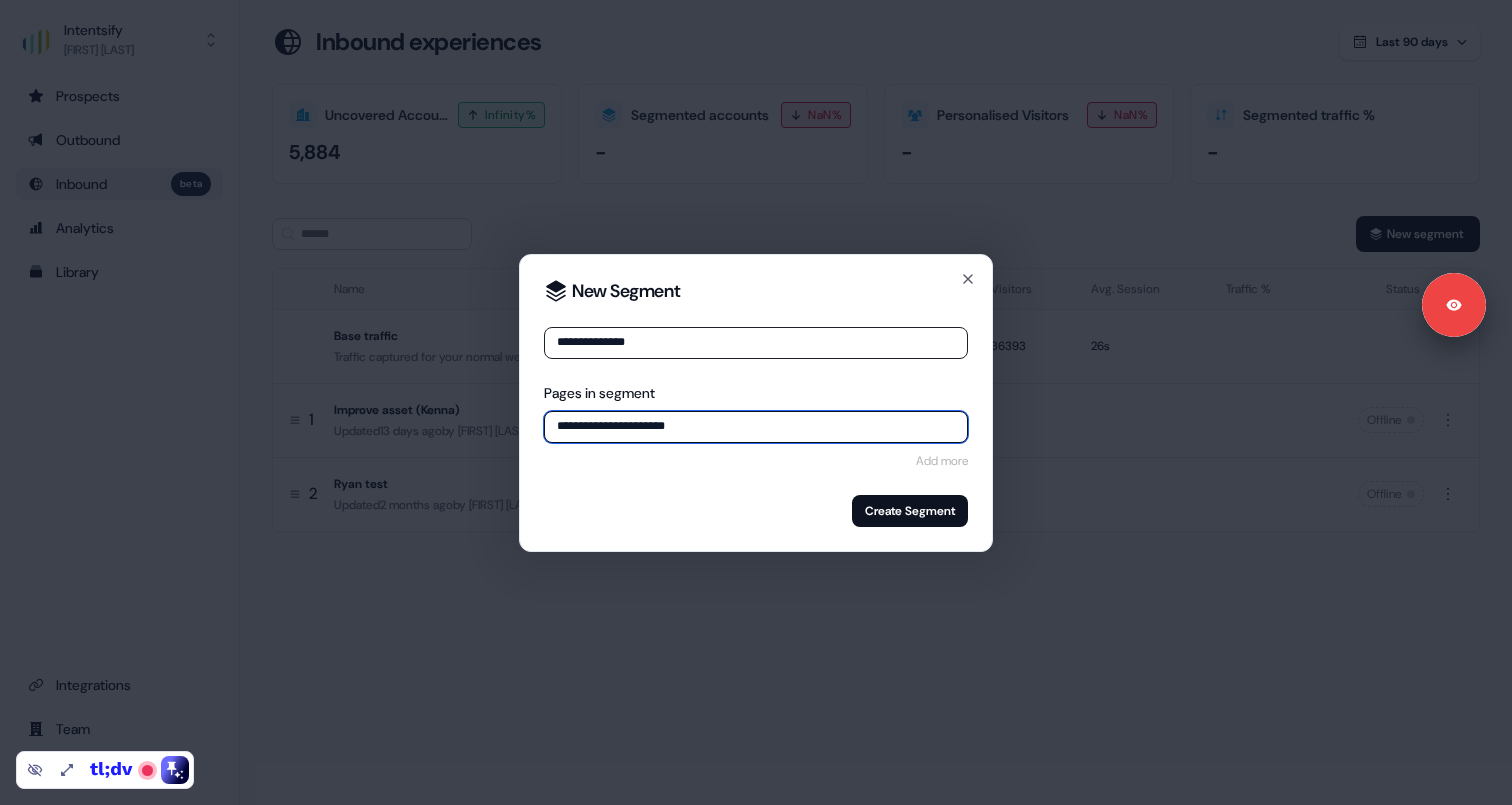 click on "**********" at bounding box center [756, 427] 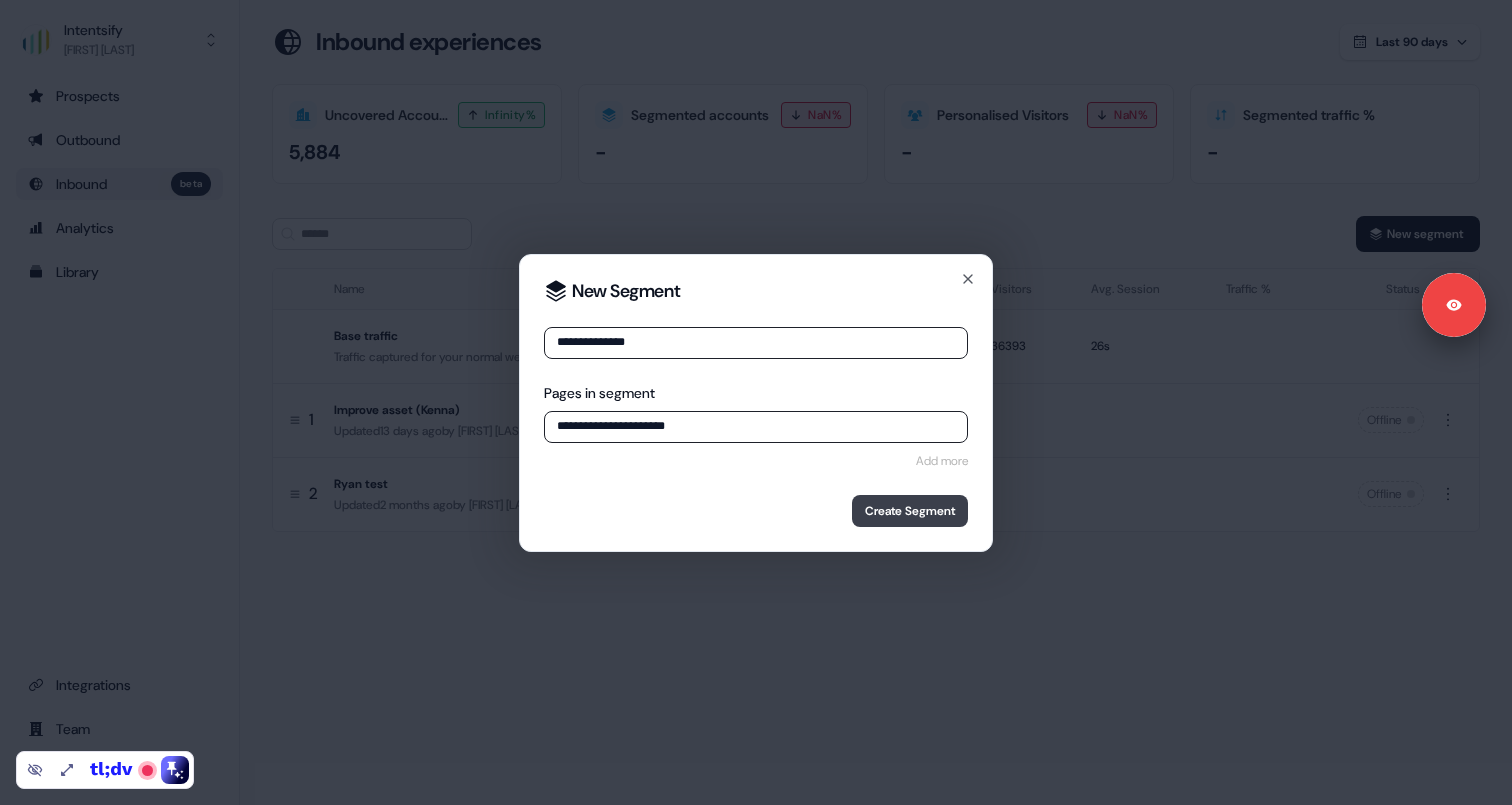 click on "Create Segment" at bounding box center (910, 511) 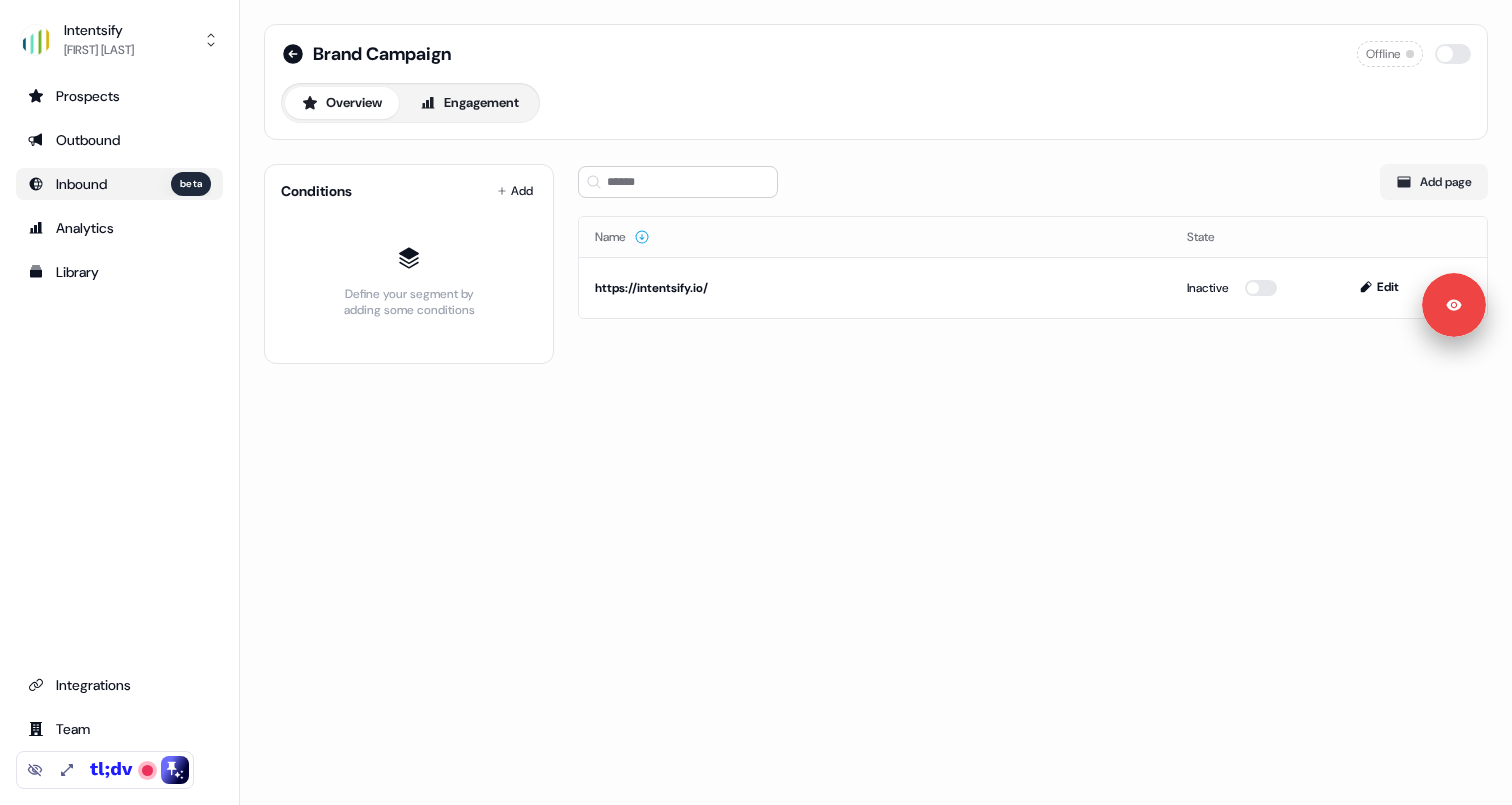 click on "Brand Campaign Offline Overview Engagement Conditions Add Define your segment by adding some conditions Add page Name State https://intentsify.io/ Inactive Edit" at bounding box center [876, 402] 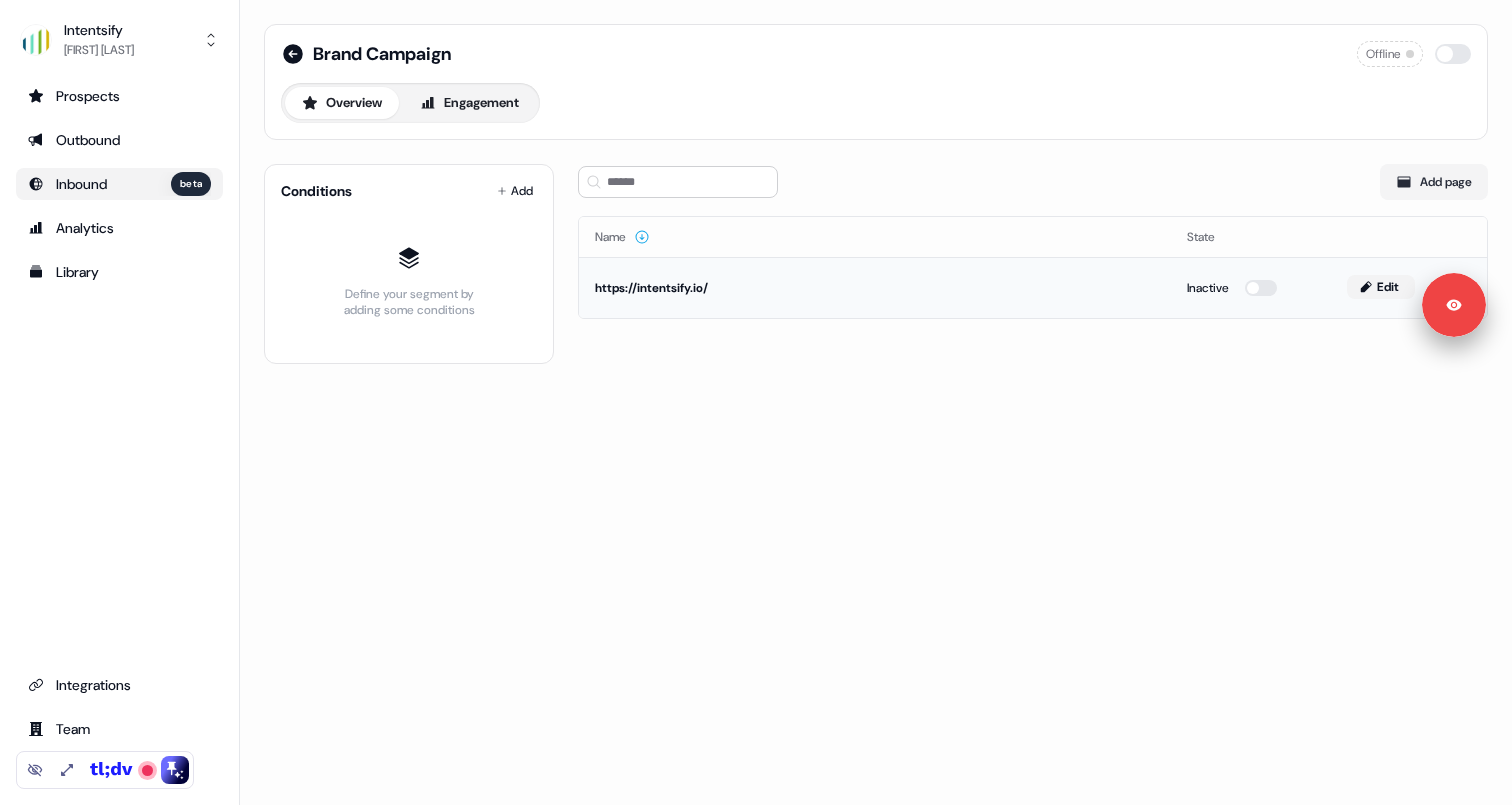 click on "Edit" at bounding box center (1381, 287) 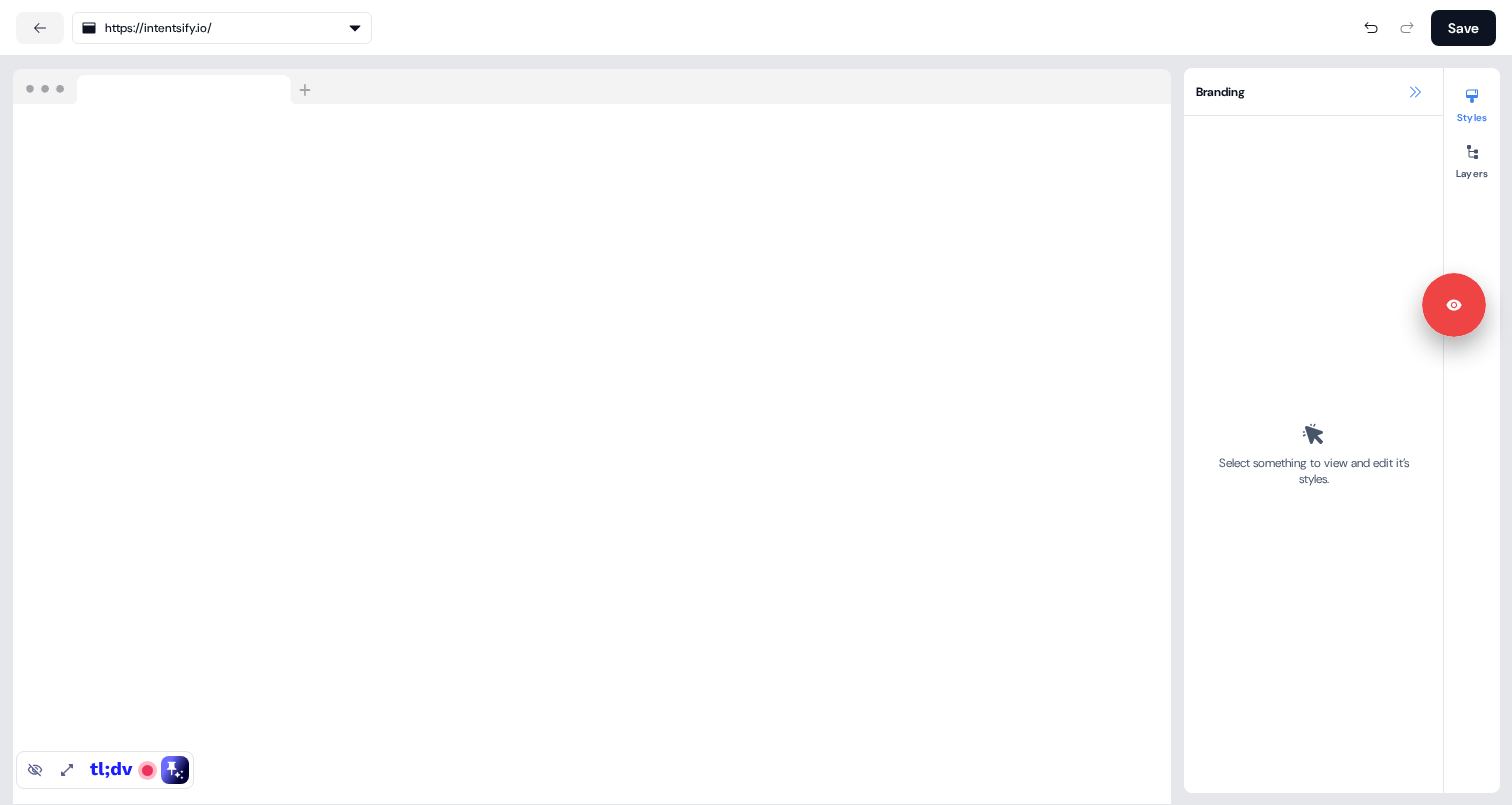 click at bounding box center (1415, 92) 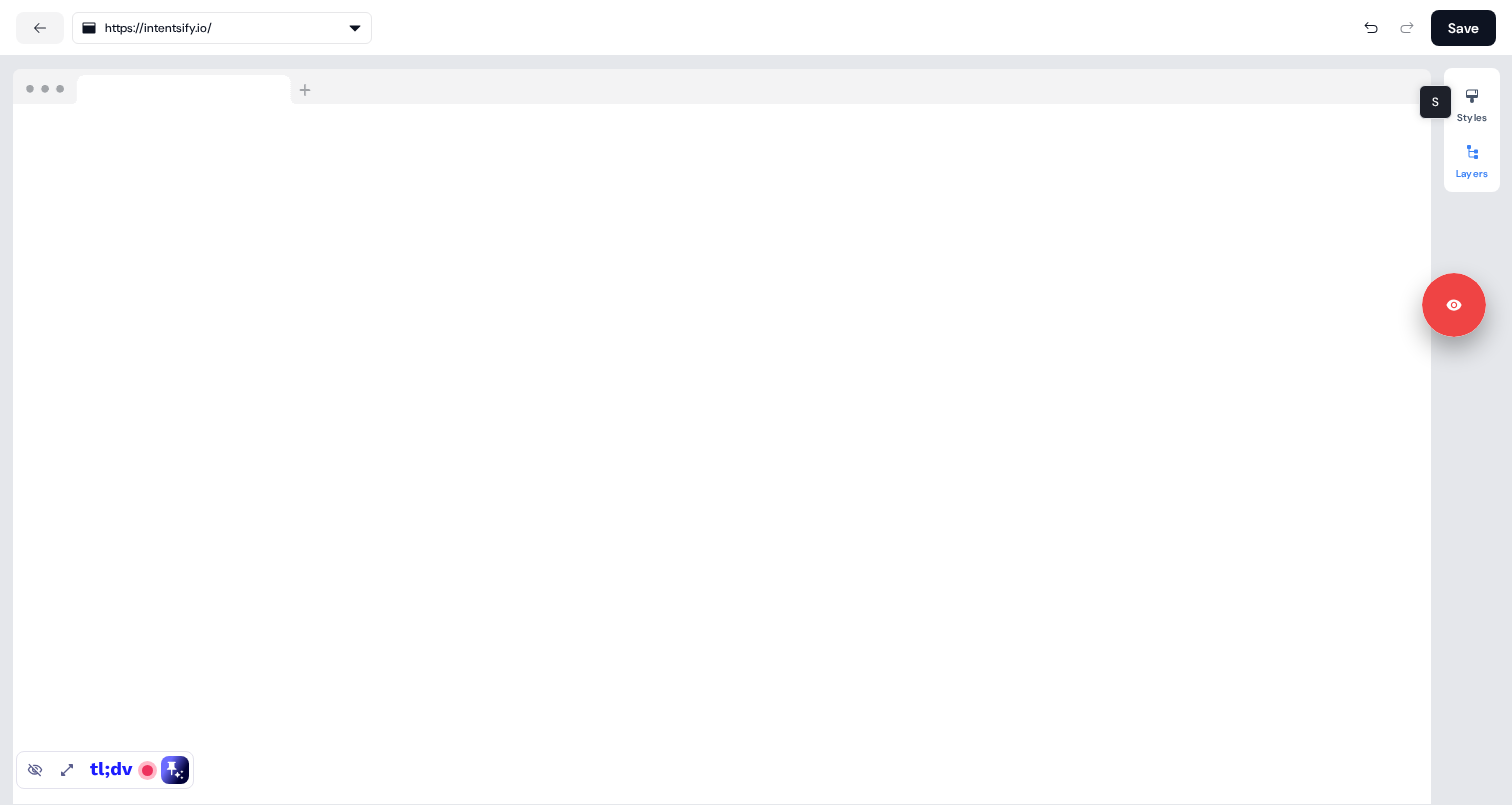 click 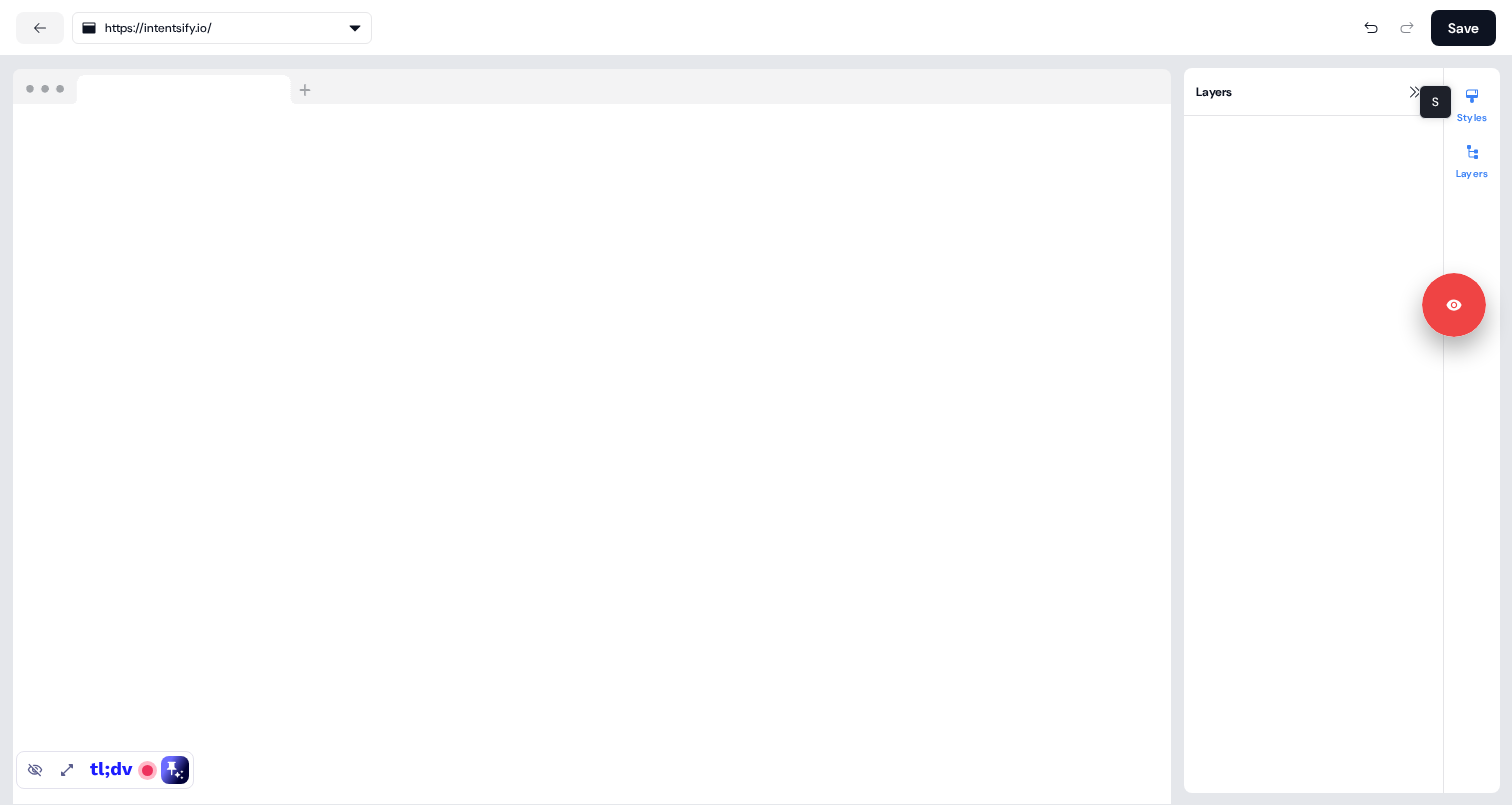 click at bounding box center [1472, 96] 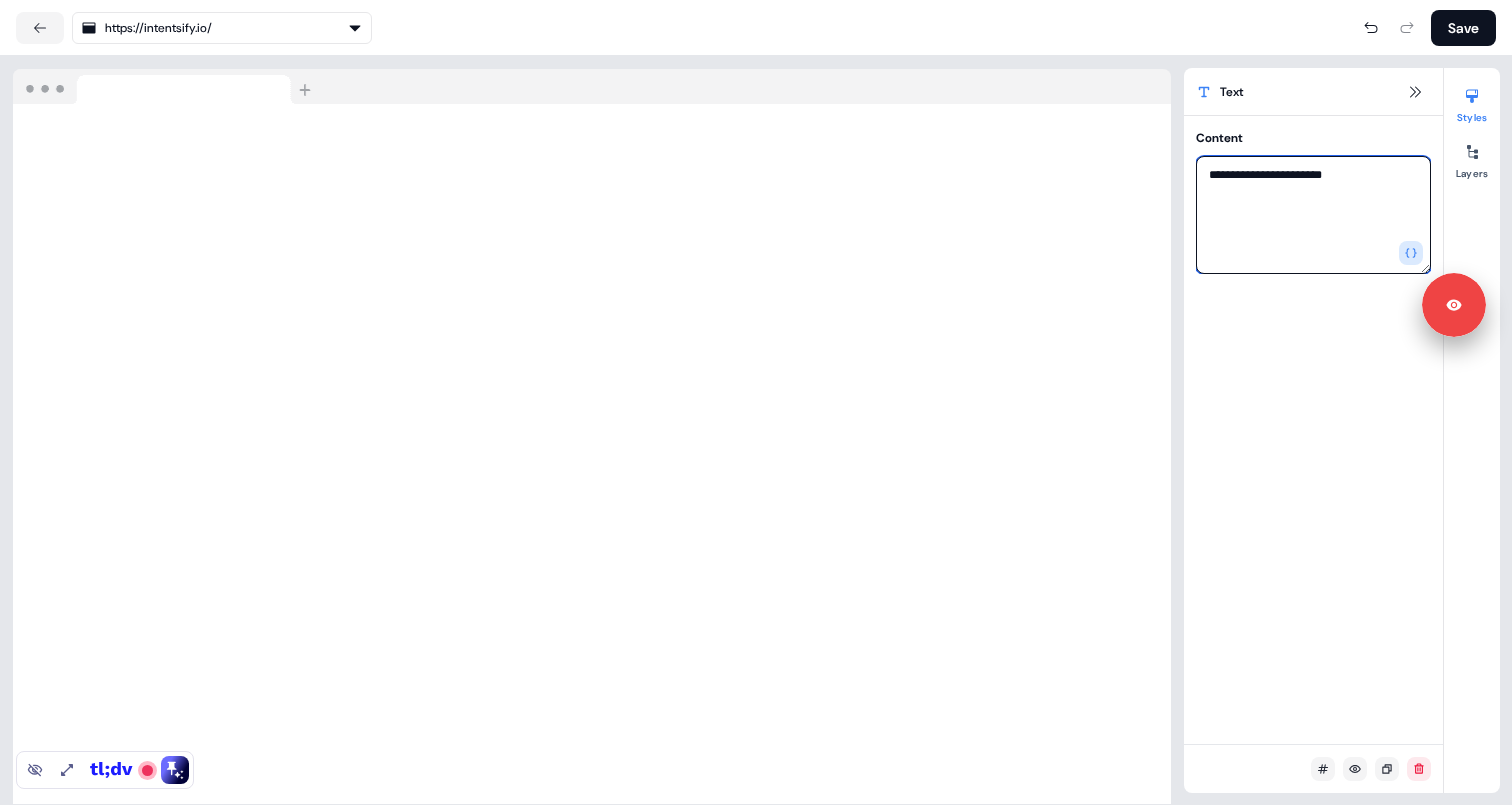 click on "**********" at bounding box center (1313, 215) 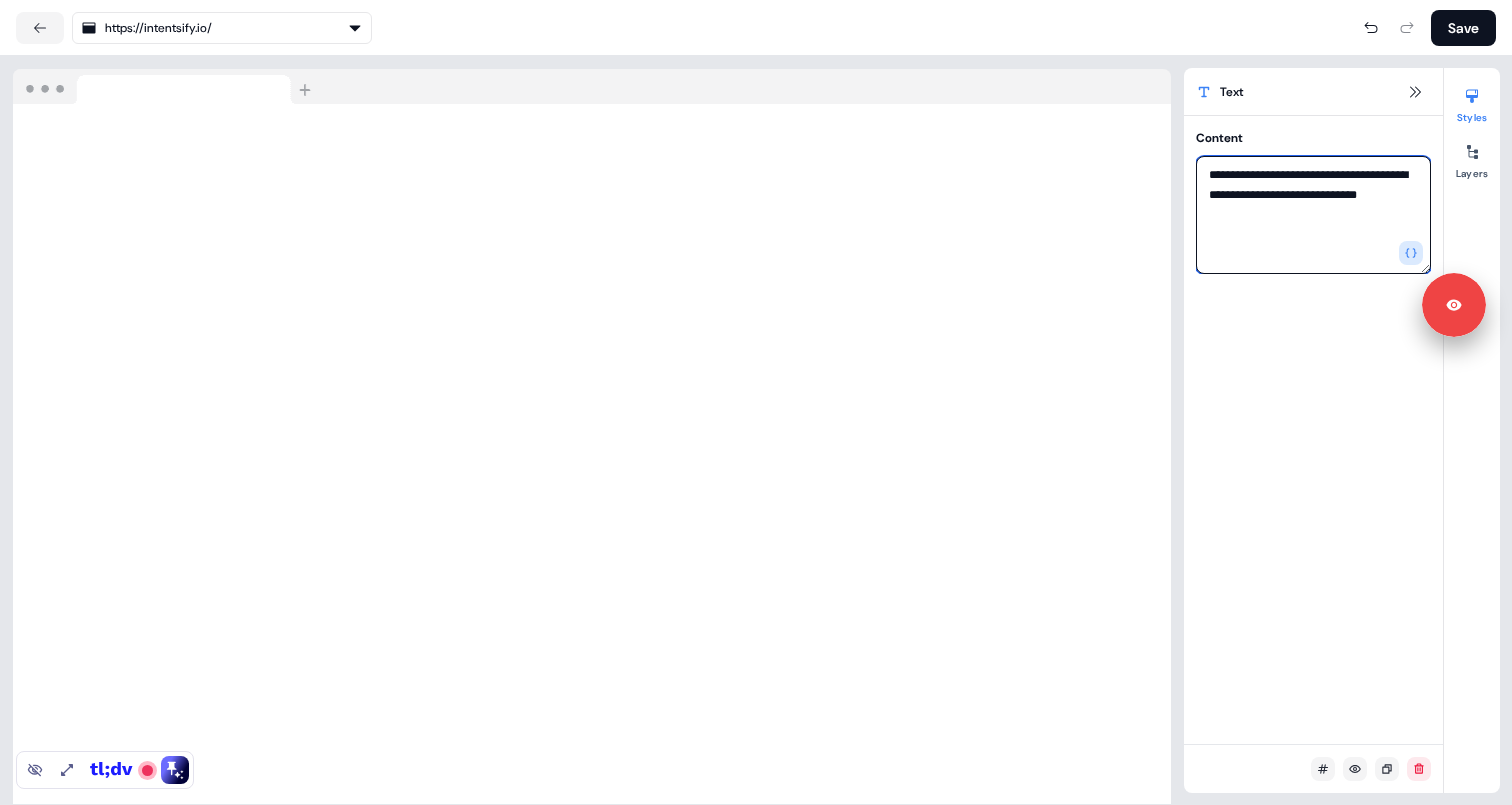 click on "**********" at bounding box center [1313, 215] 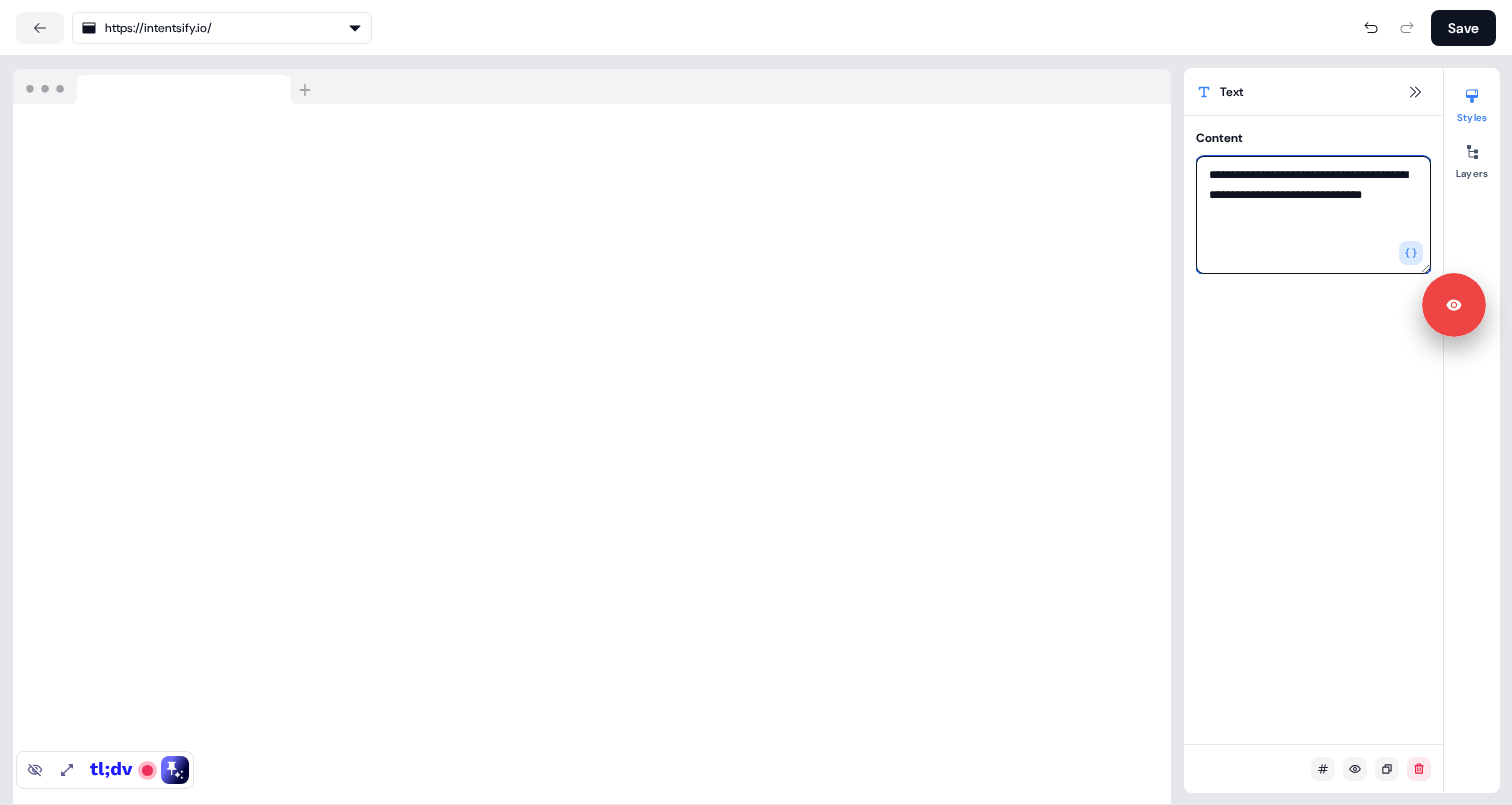 click on "**********" at bounding box center [1313, 215] 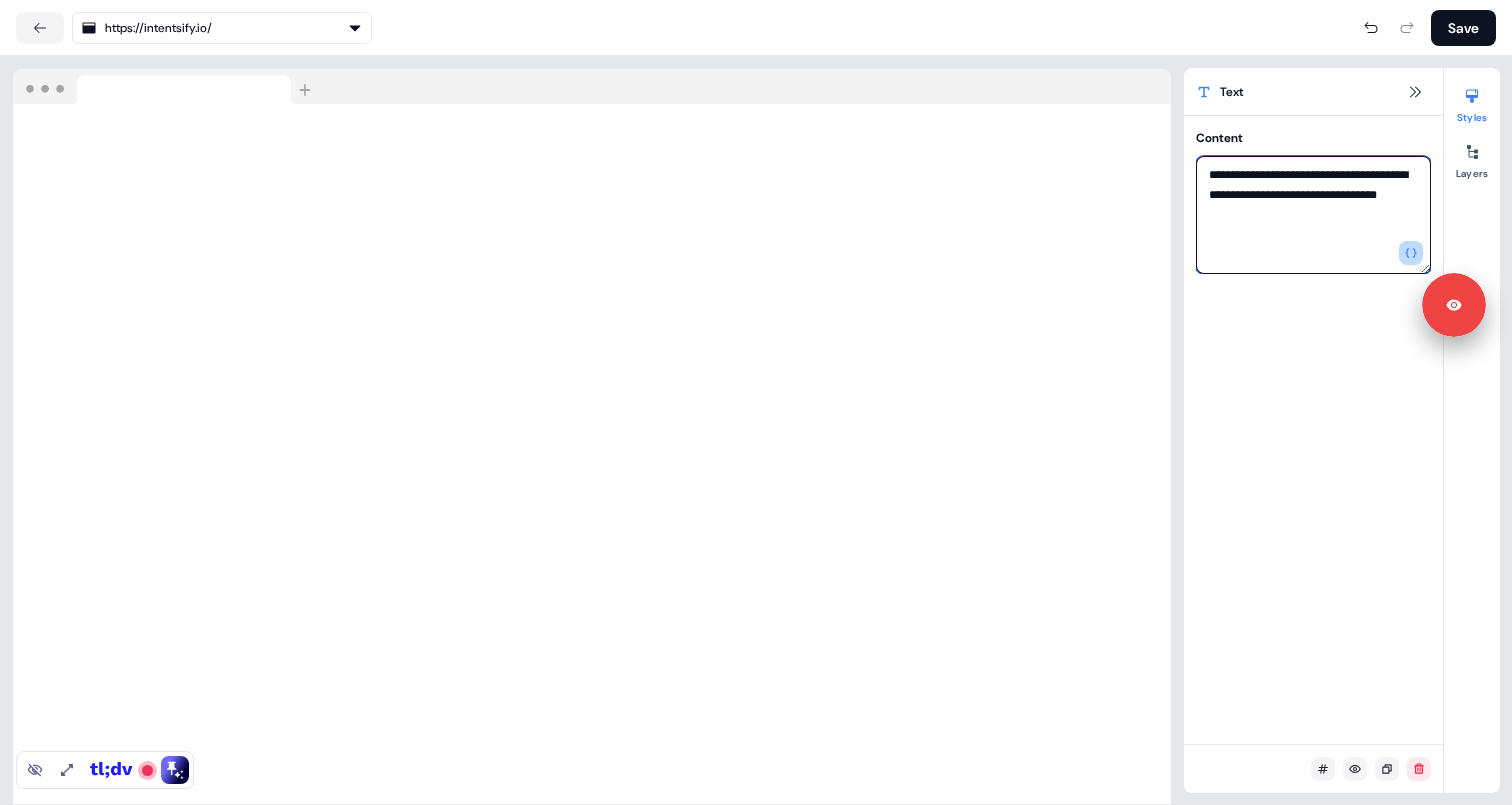 type on "**********" 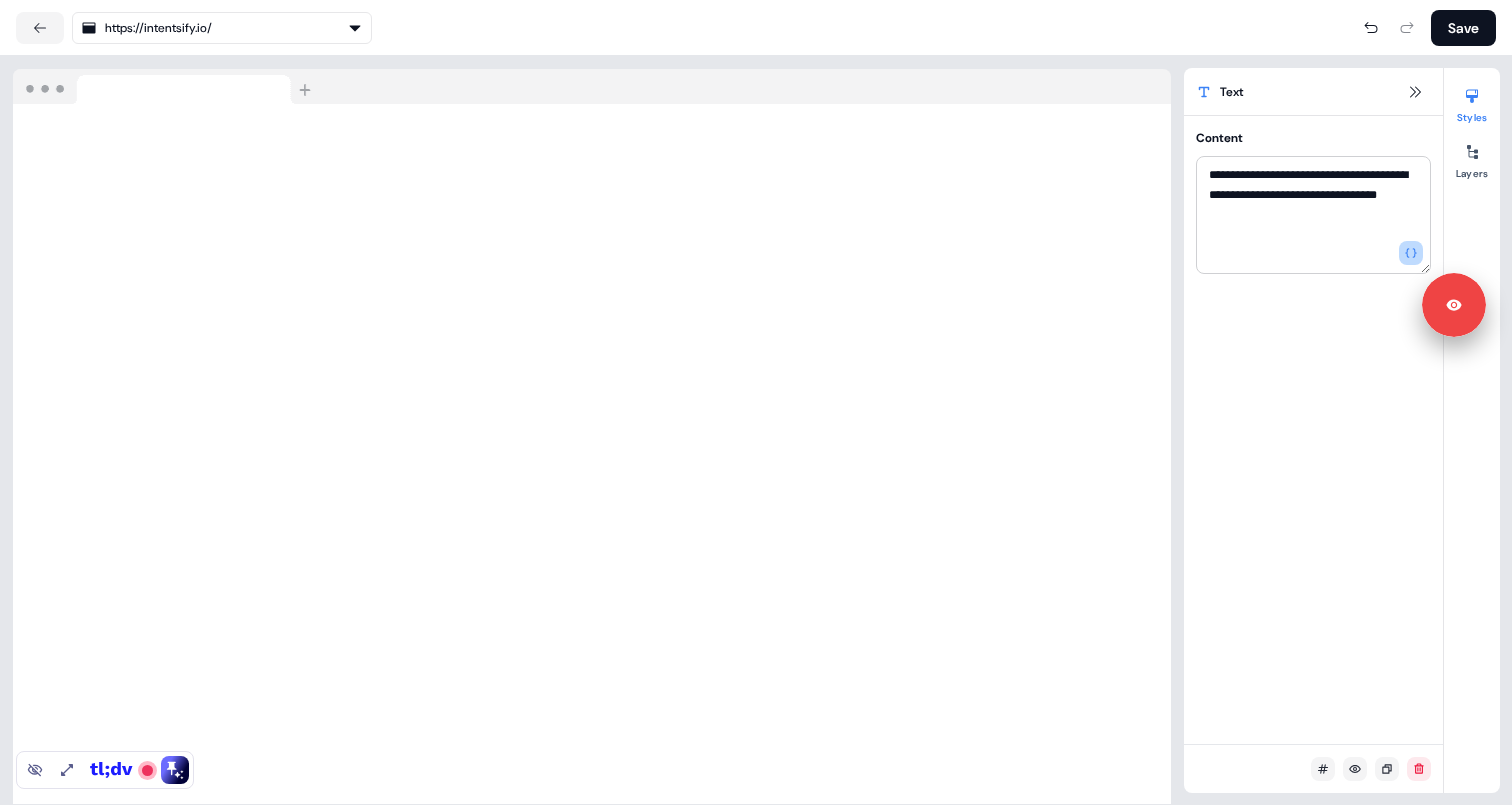 click 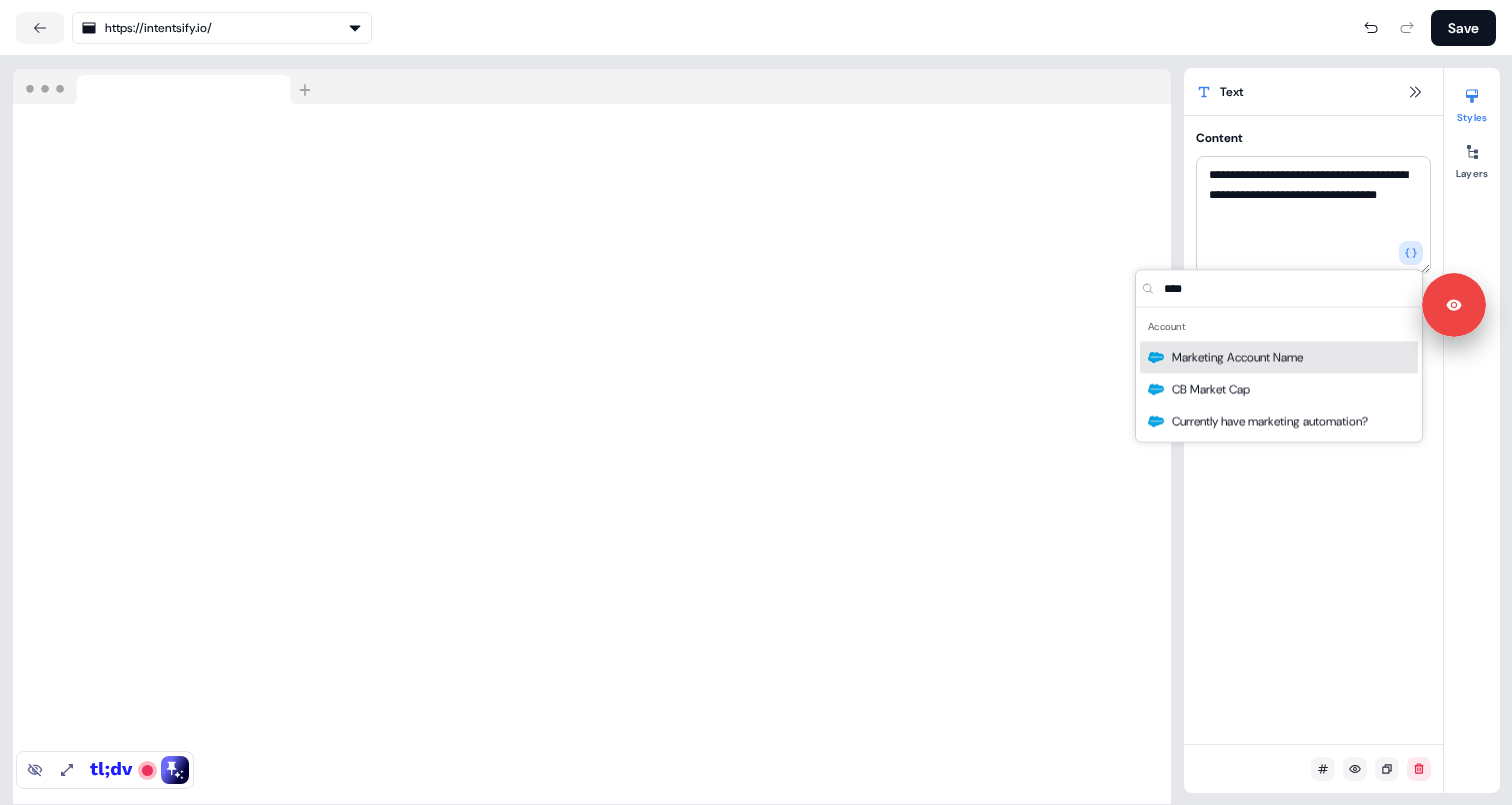 type on "****" 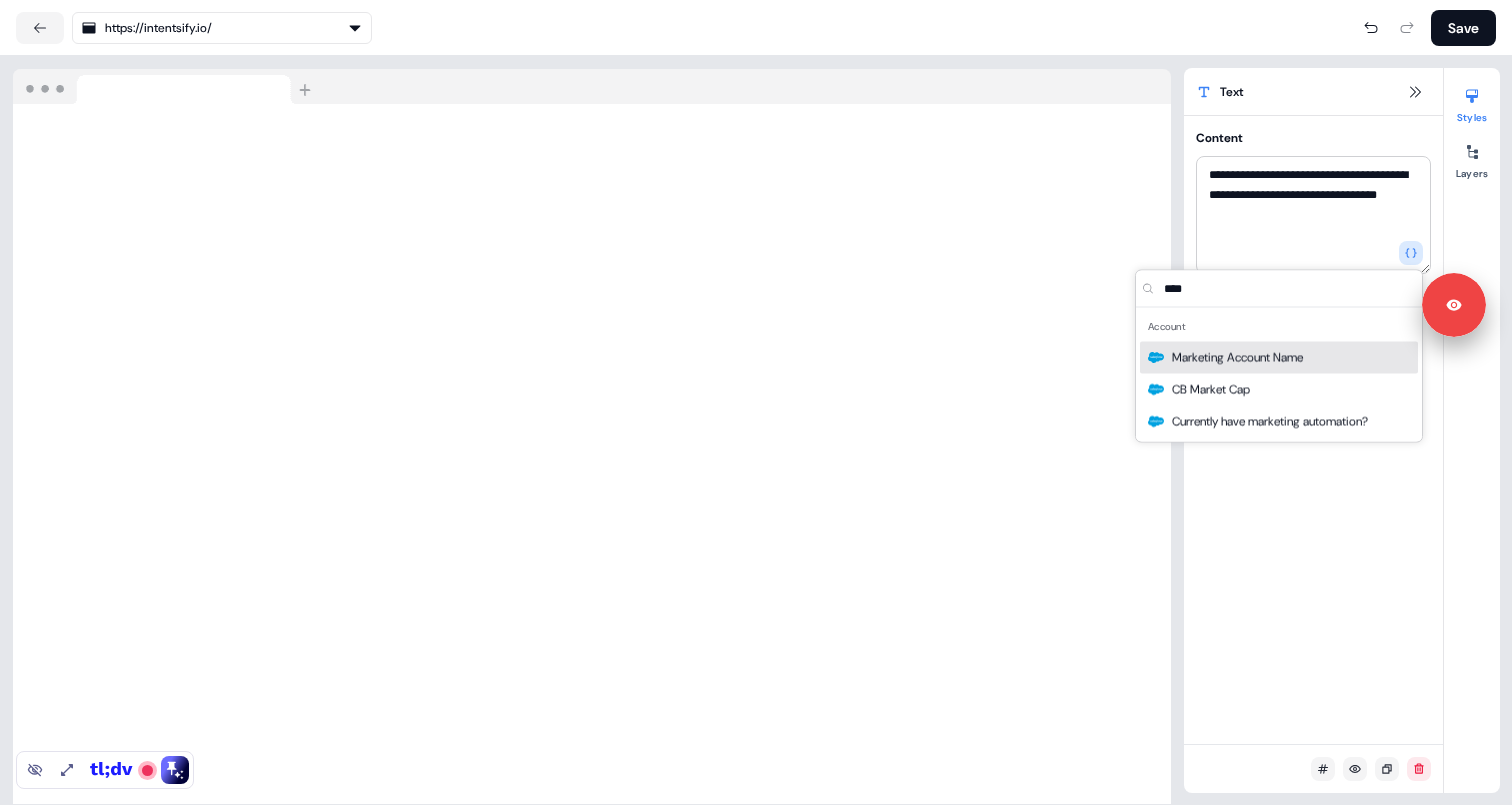 click on "Marketing Account Name" at bounding box center (1237, 358) 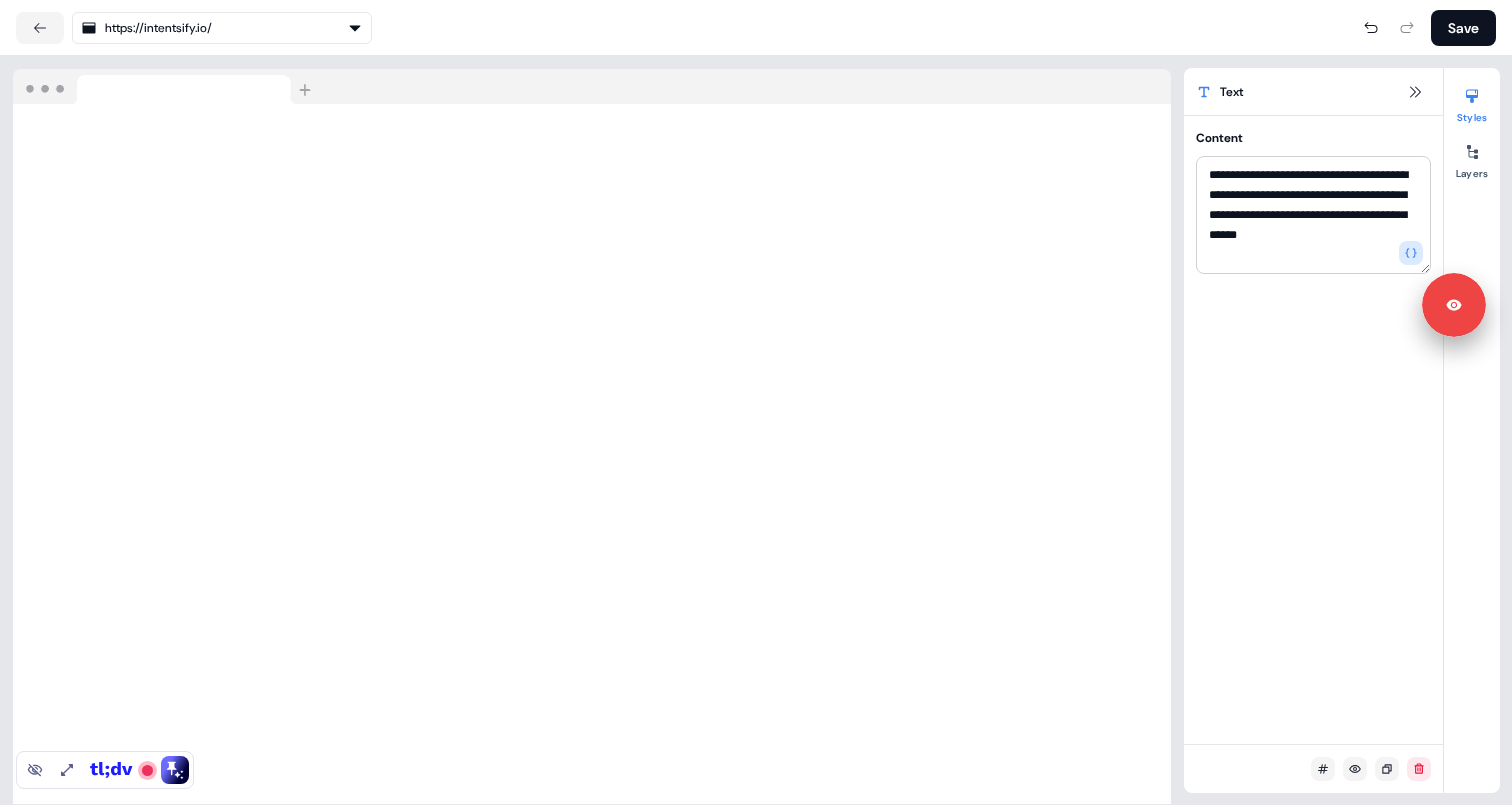 click on "**********" at bounding box center [1313, 430] 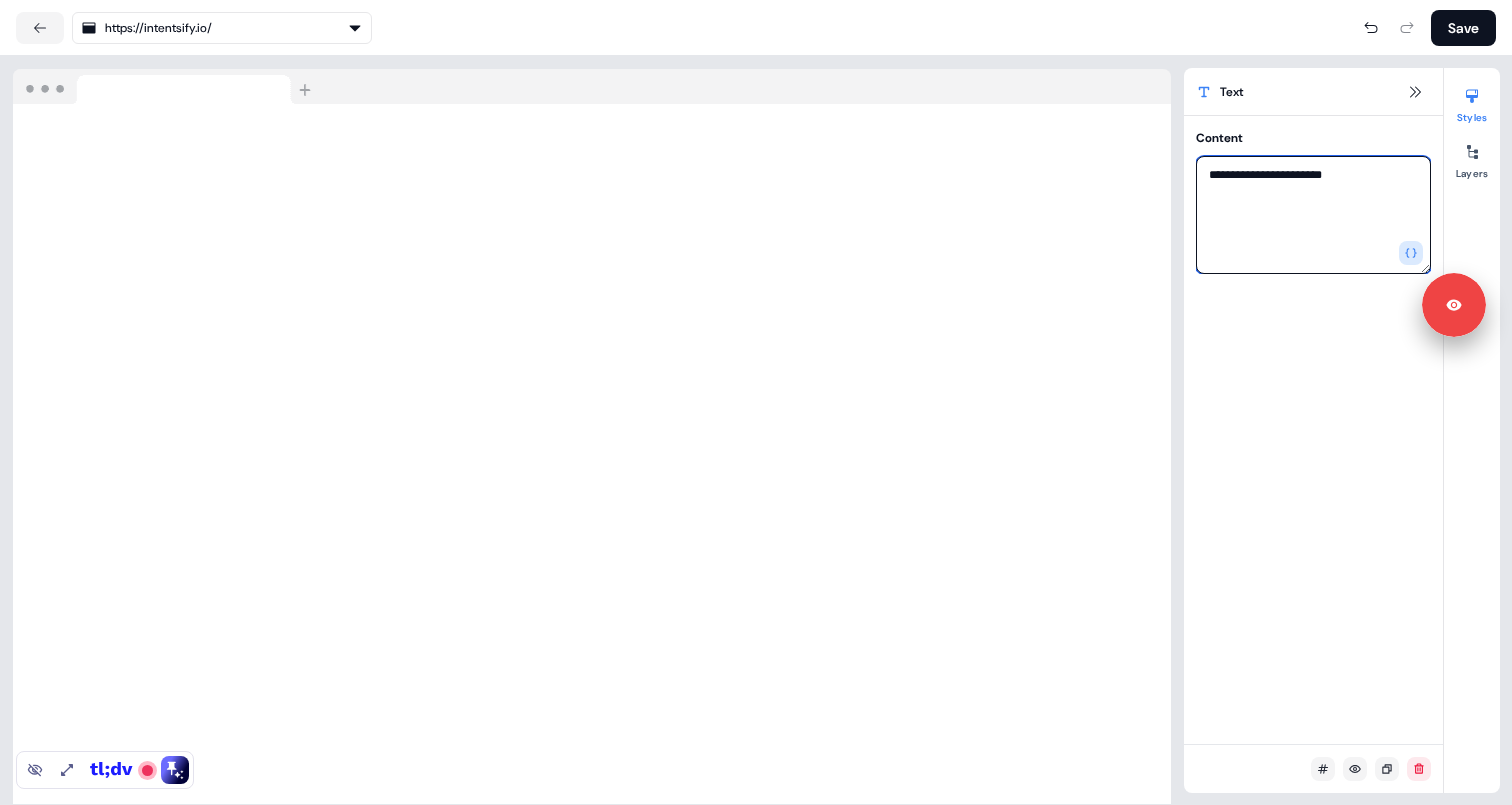 click on "**********" at bounding box center (1313, 215) 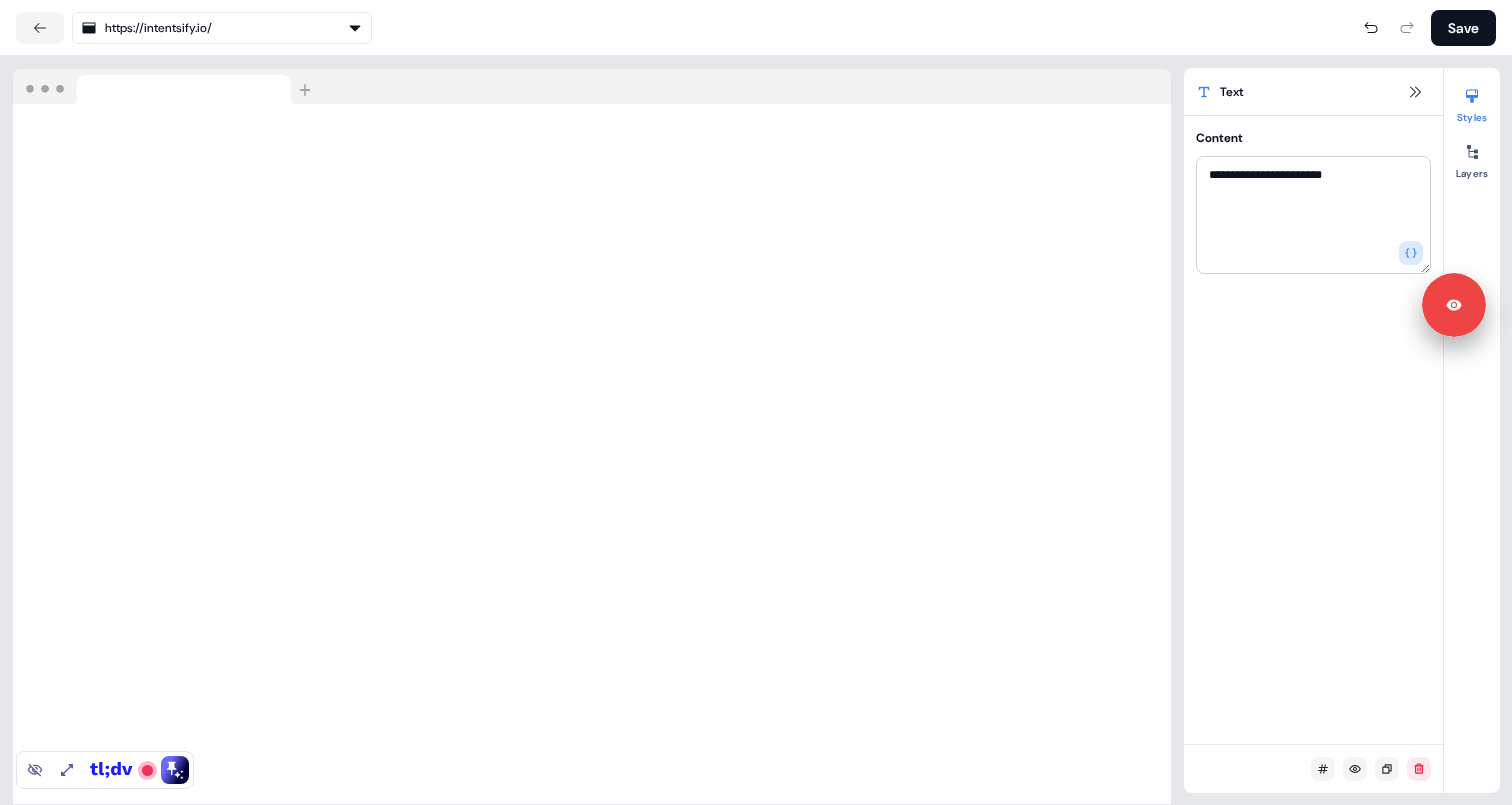 click on "**********" at bounding box center [1313, 430] 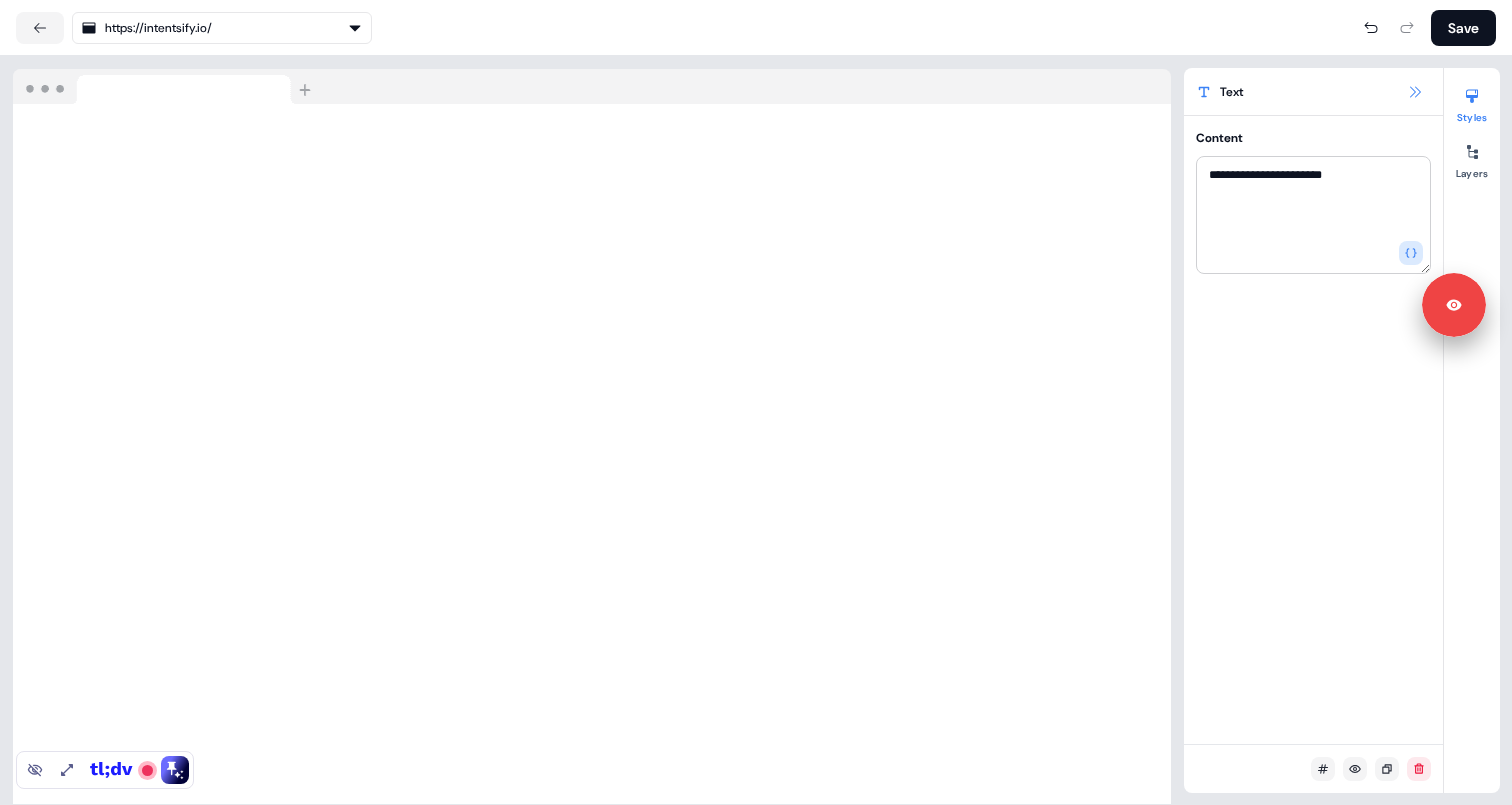 click 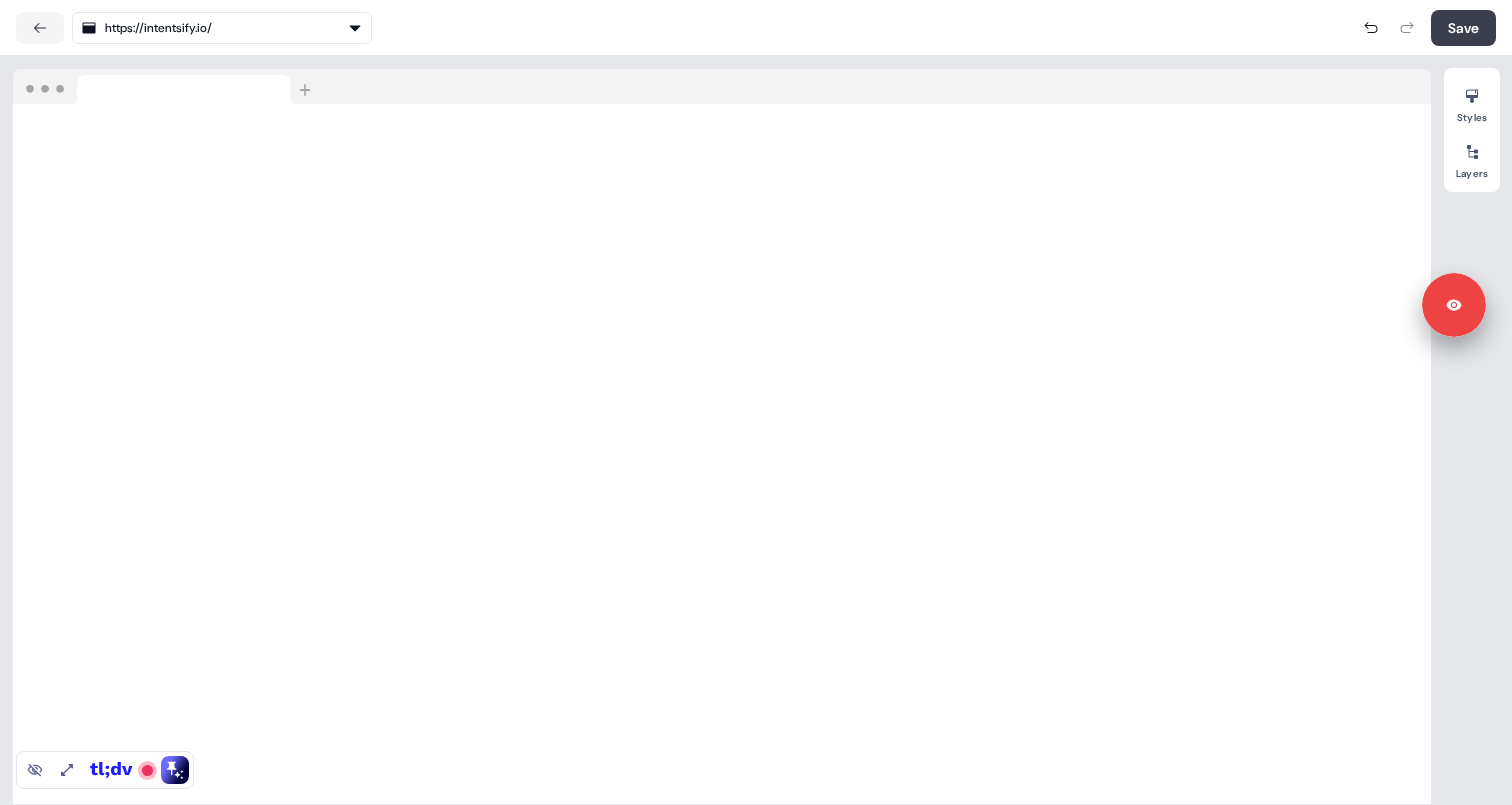 click on "Save" at bounding box center (1463, 28) 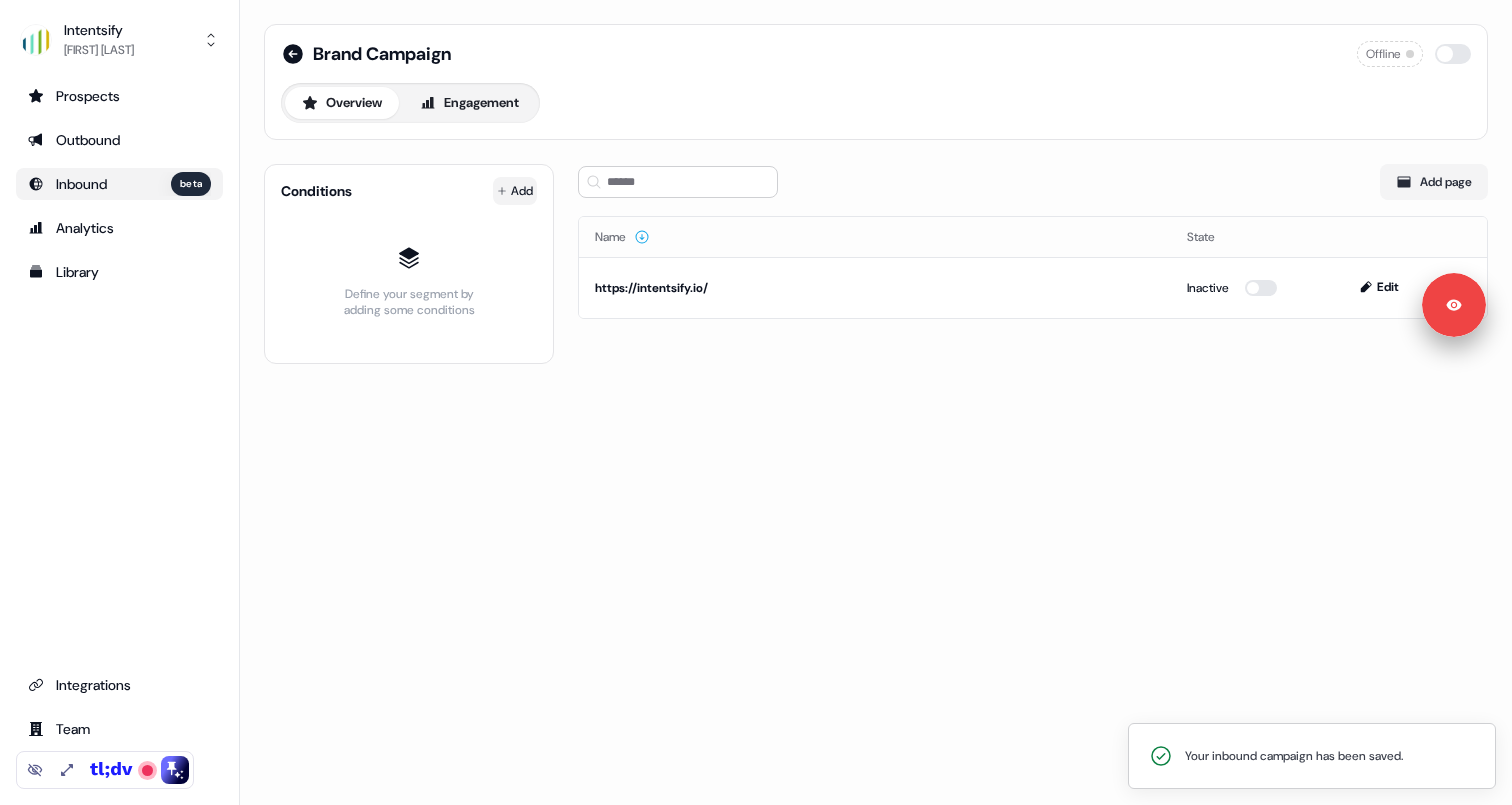 click on "Your inbound campaign has been saved. For the best experience switch devices to a bigger screen. Go to Userled.io Intentsify [FIRST] [LAST] Prospects Outbound Inbound beta Analytics Library Integrations Team Profile Brand Campaign Offline Overview Engagement Conditions Add Define your segment by adding some conditions Add page Name State https://intentsify.io/ Inactive Edit Signed in as [FIRST] [LAST] Sign out" at bounding box center (756, 402) 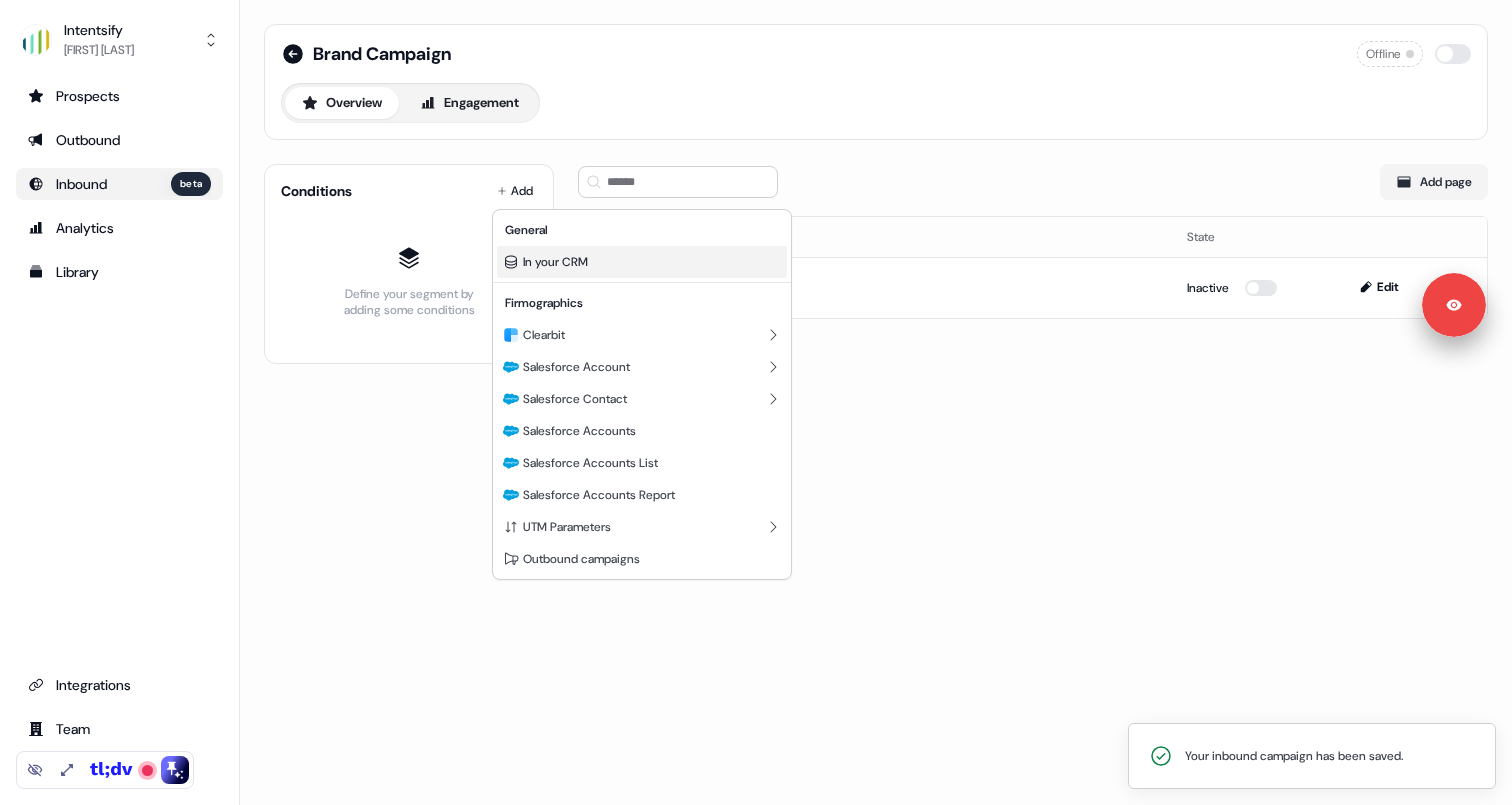 click on "In your CRM" at bounding box center [555, 262] 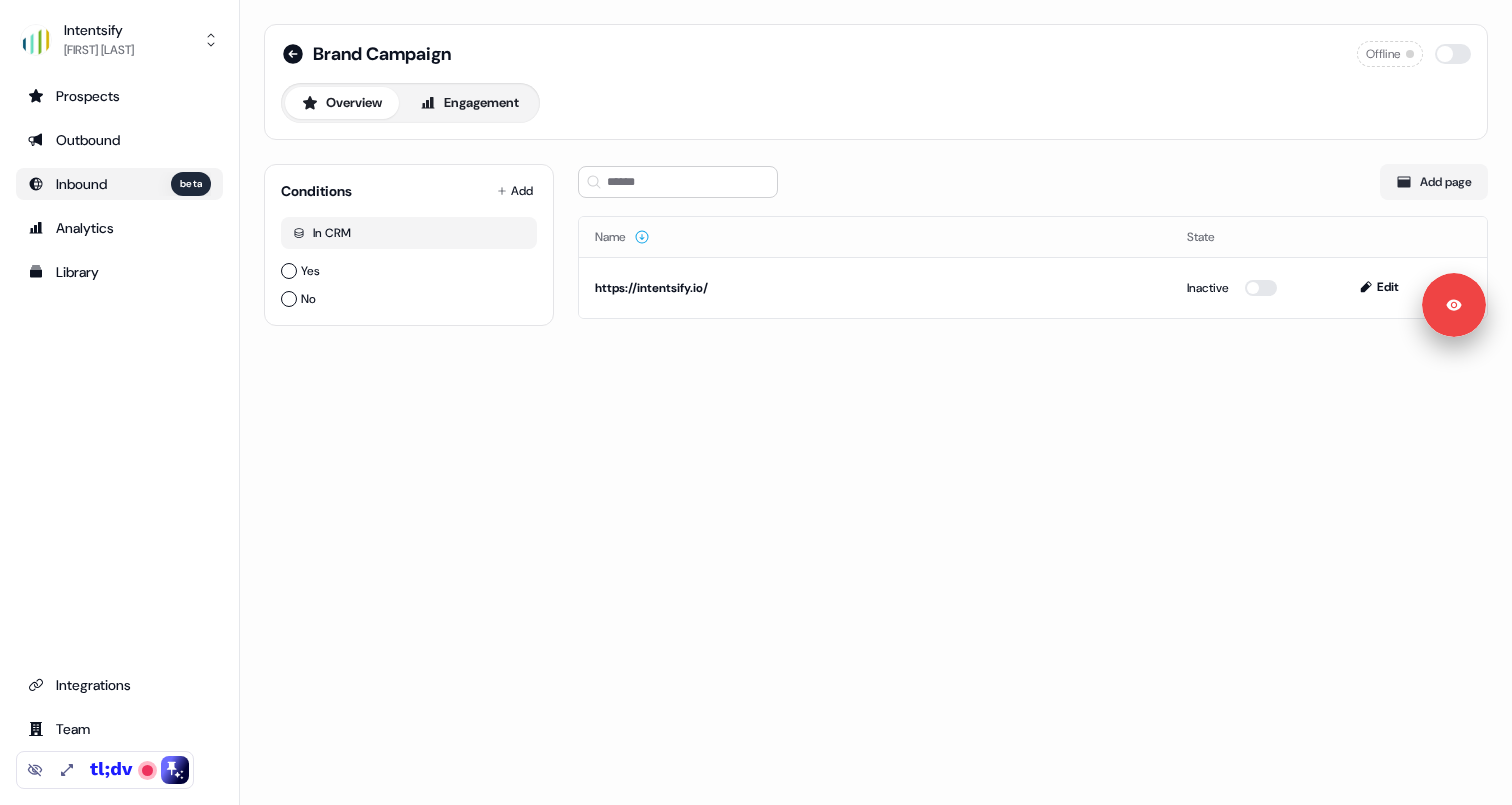click on "Yes" at bounding box center (289, 271) 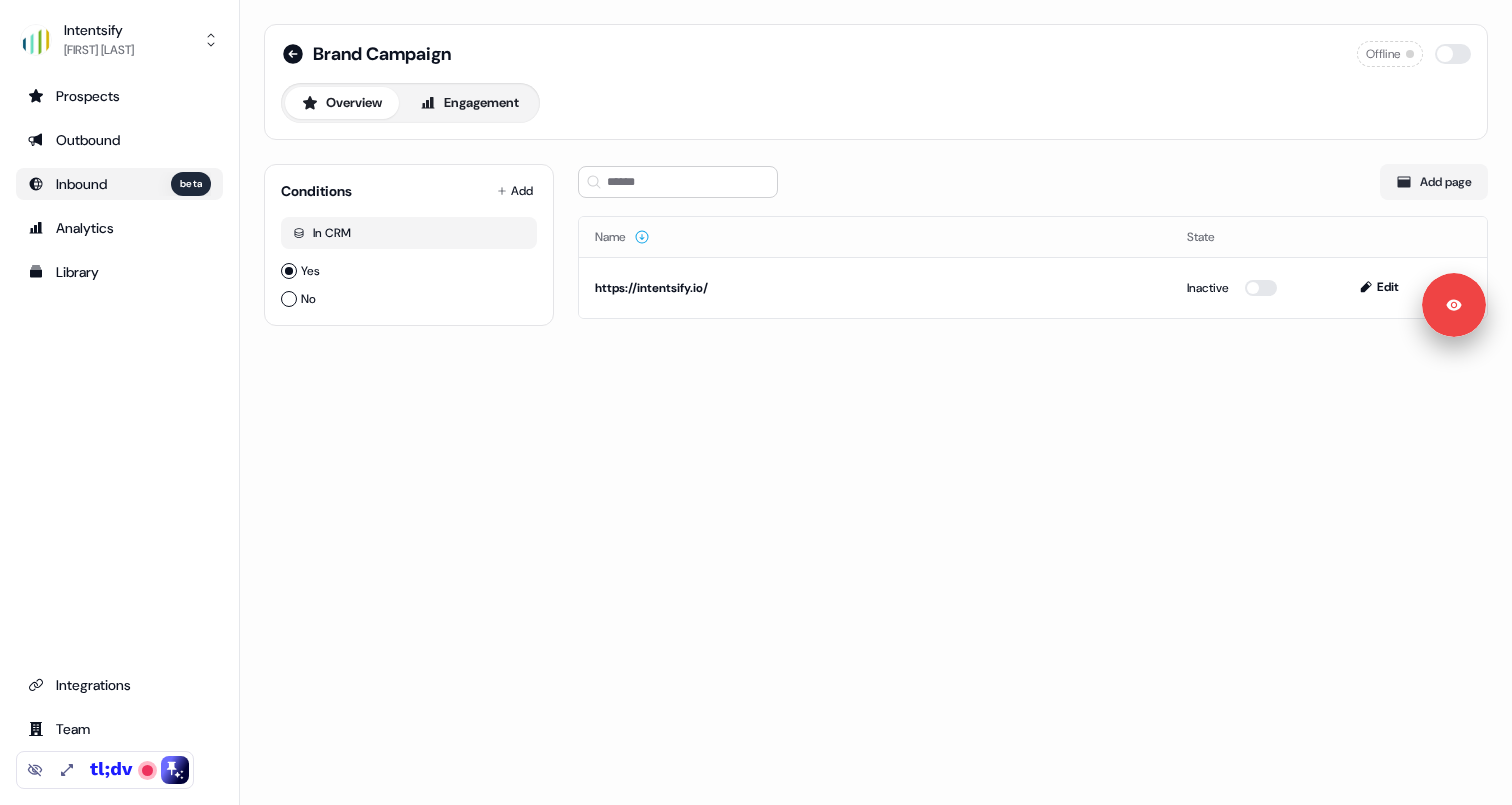 click on "Brand Campaign Offline Overview Engagement Conditions Add In CRM Yes No Add page Name State https://intentsify.io/ Inactive Edit" at bounding box center [876, 402] 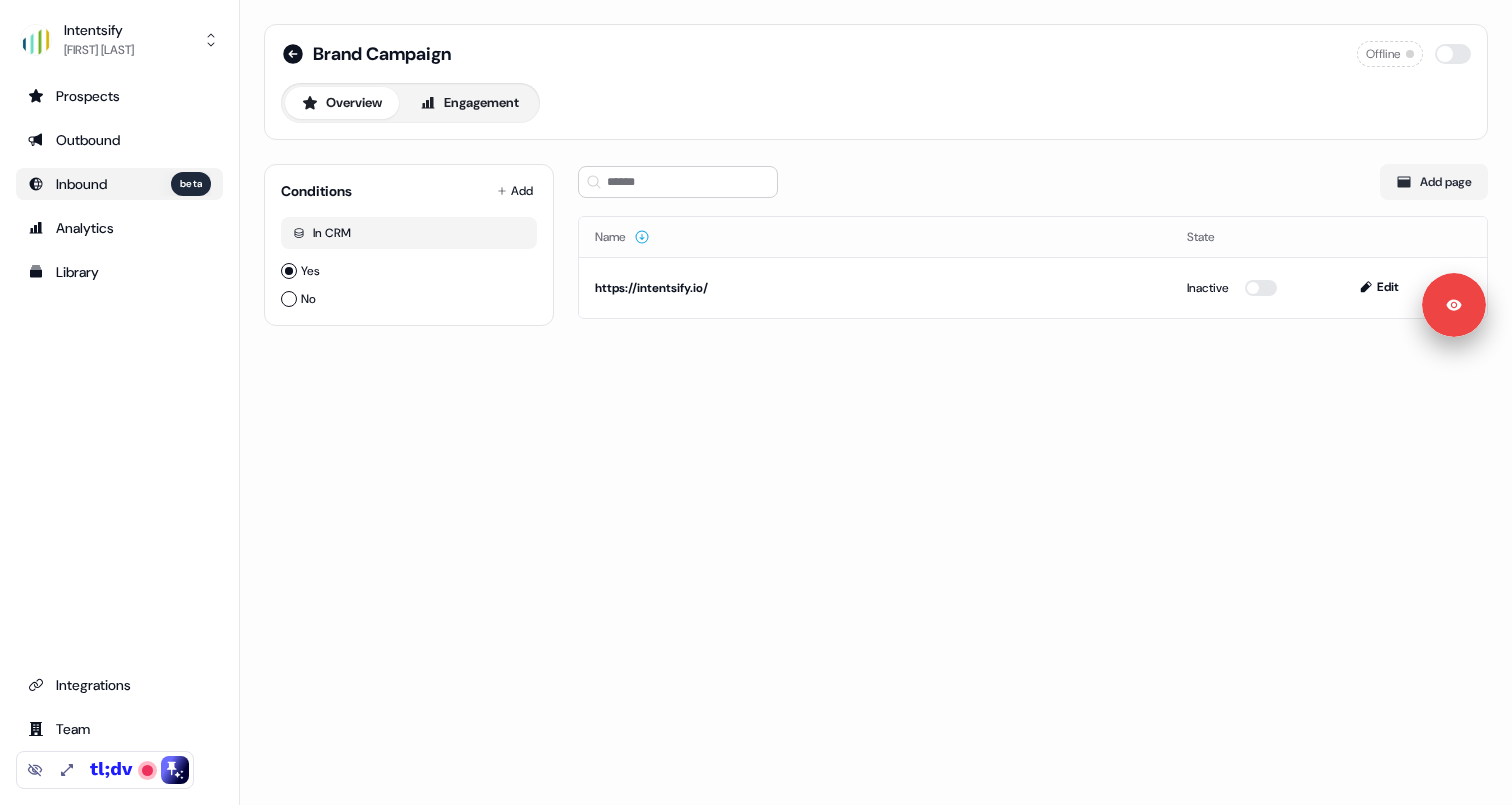 click on "Brand Campaign Offline Overview Engagement Conditions Add In CRM Yes No Add page Name State https://intentsify.io/ Inactive Edit" at bounding box center [876, 402] 